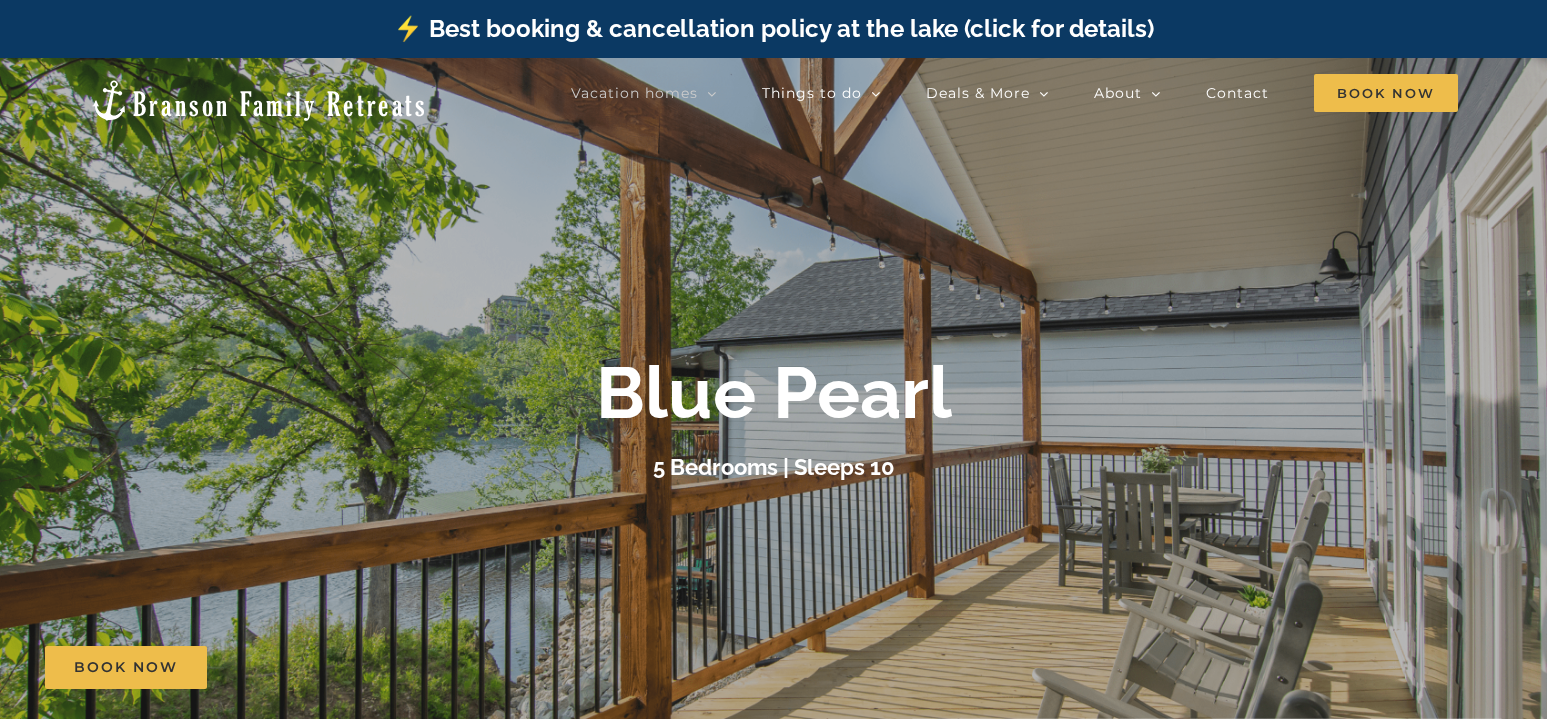 scroll, scrollTop: 0, scrollLeft: 0, axis: both 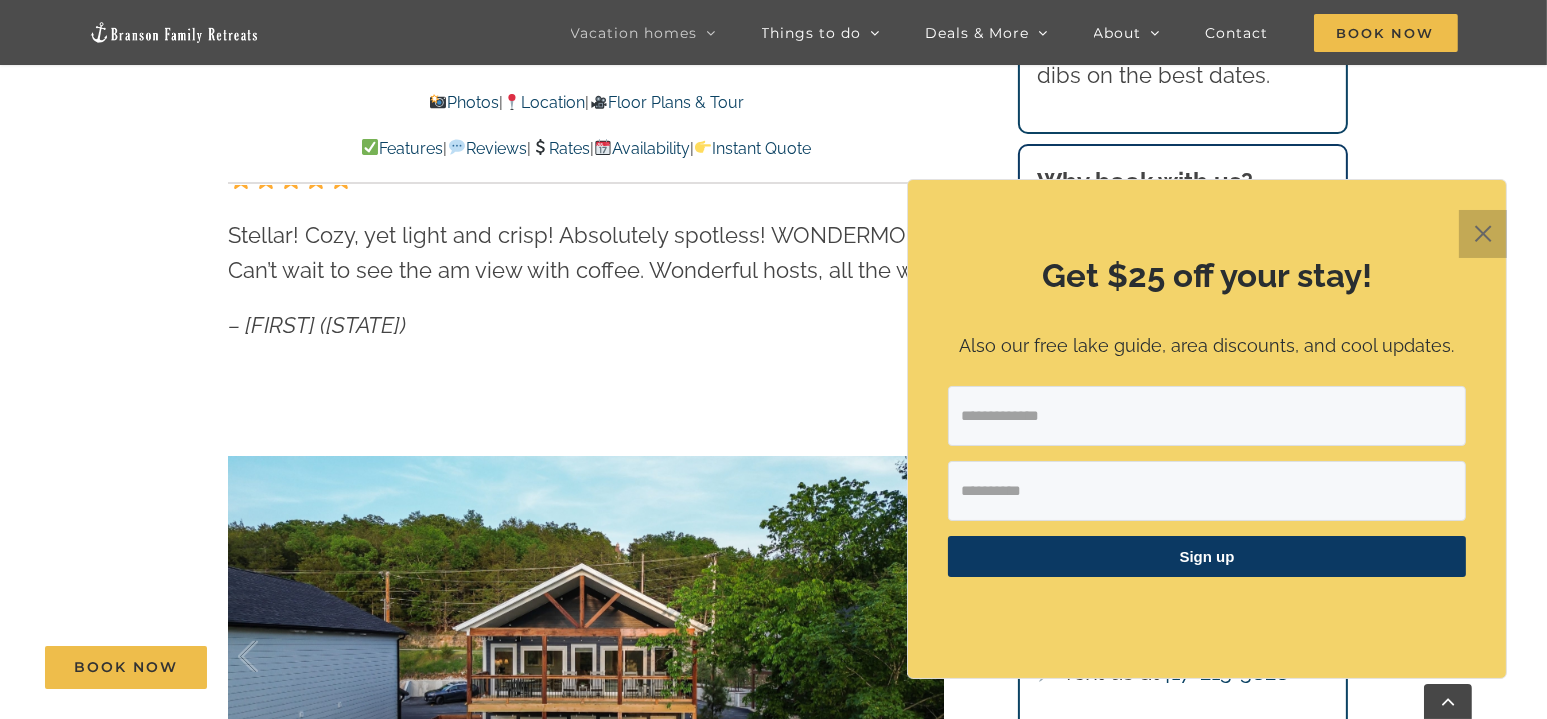click on "✕" at bounding box center [1483, 234] 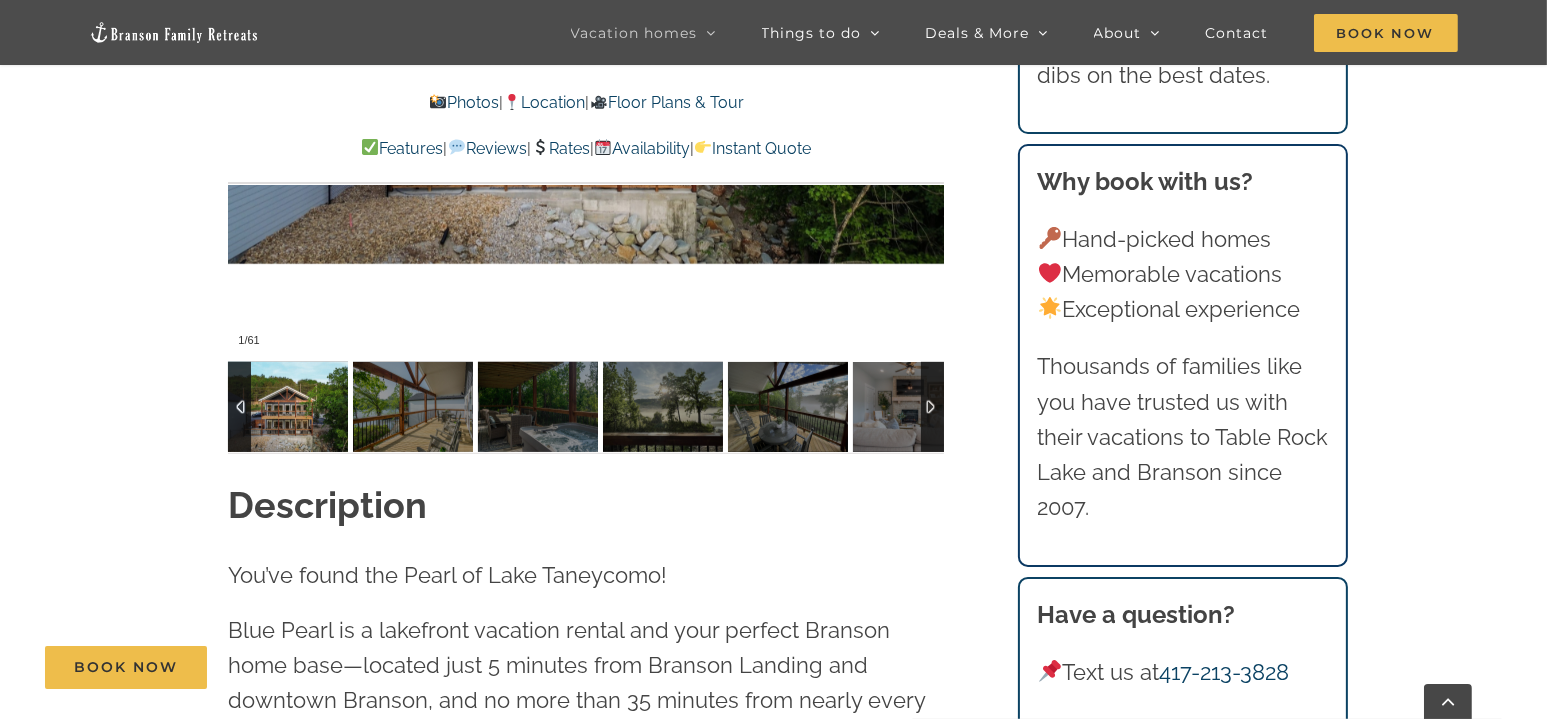 scroll, scrollTop: 1600, scrollLeft: 0, axis: vertical 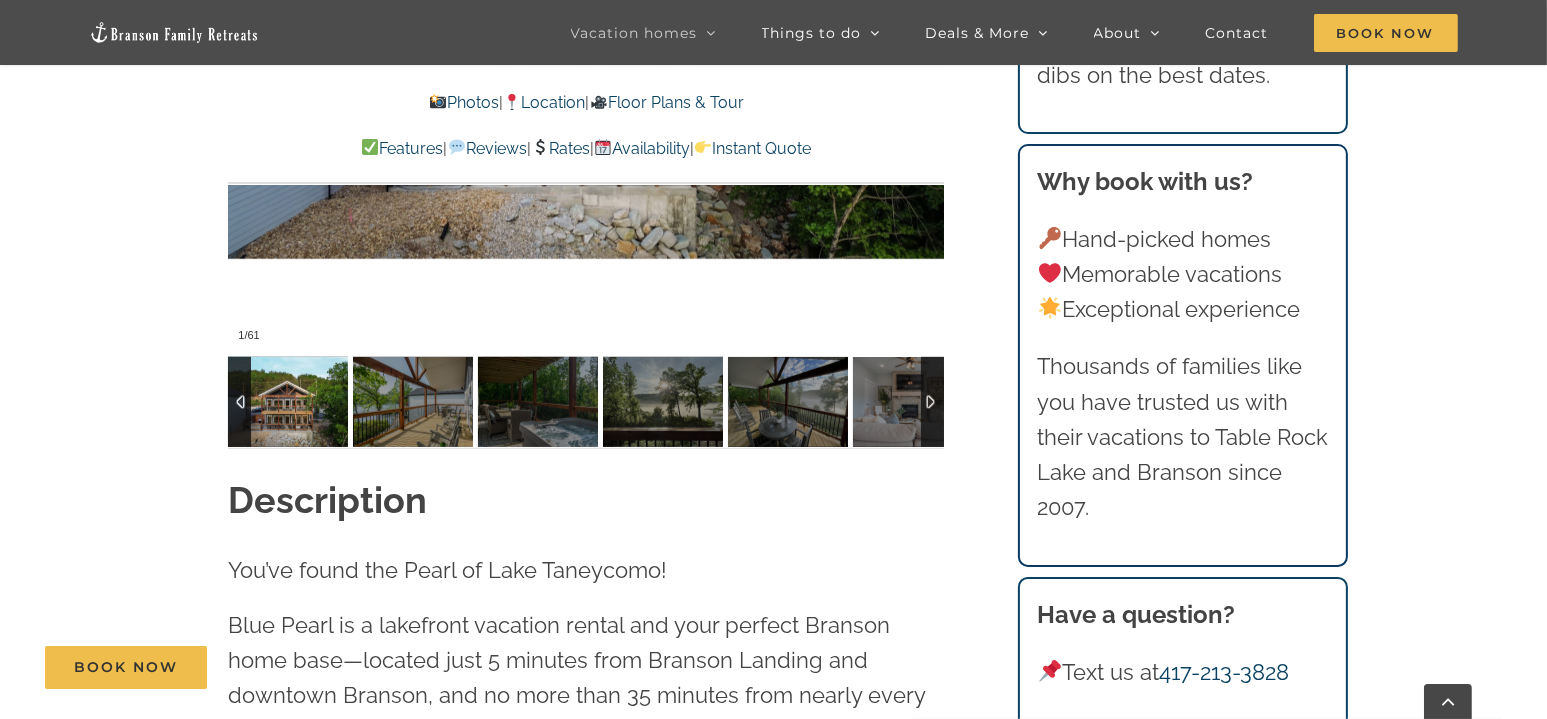 click at bounding box center (288, 402) 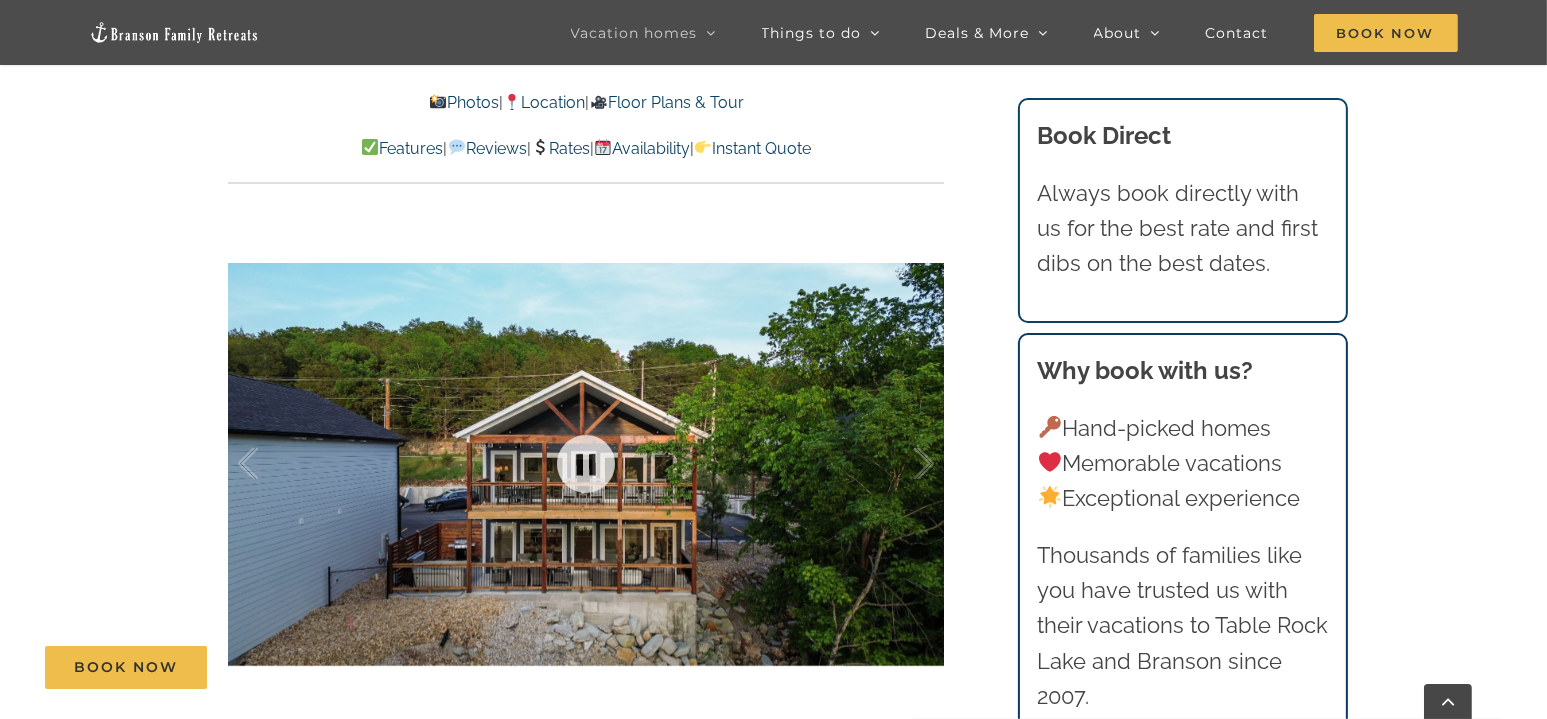 scroll, scrollTop: 1300, scrollLeft: 0, axis: vertical 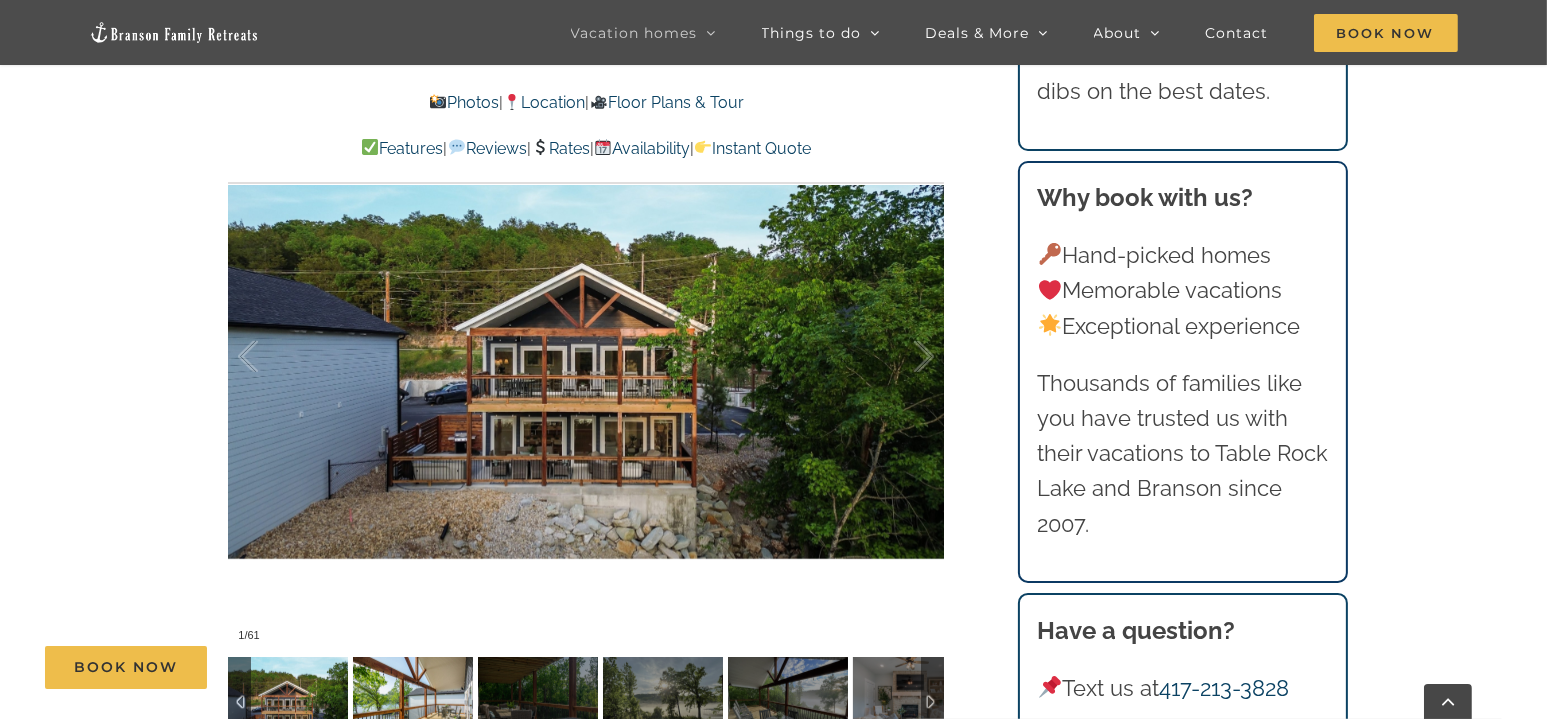 click at bounding box center (413, 702) 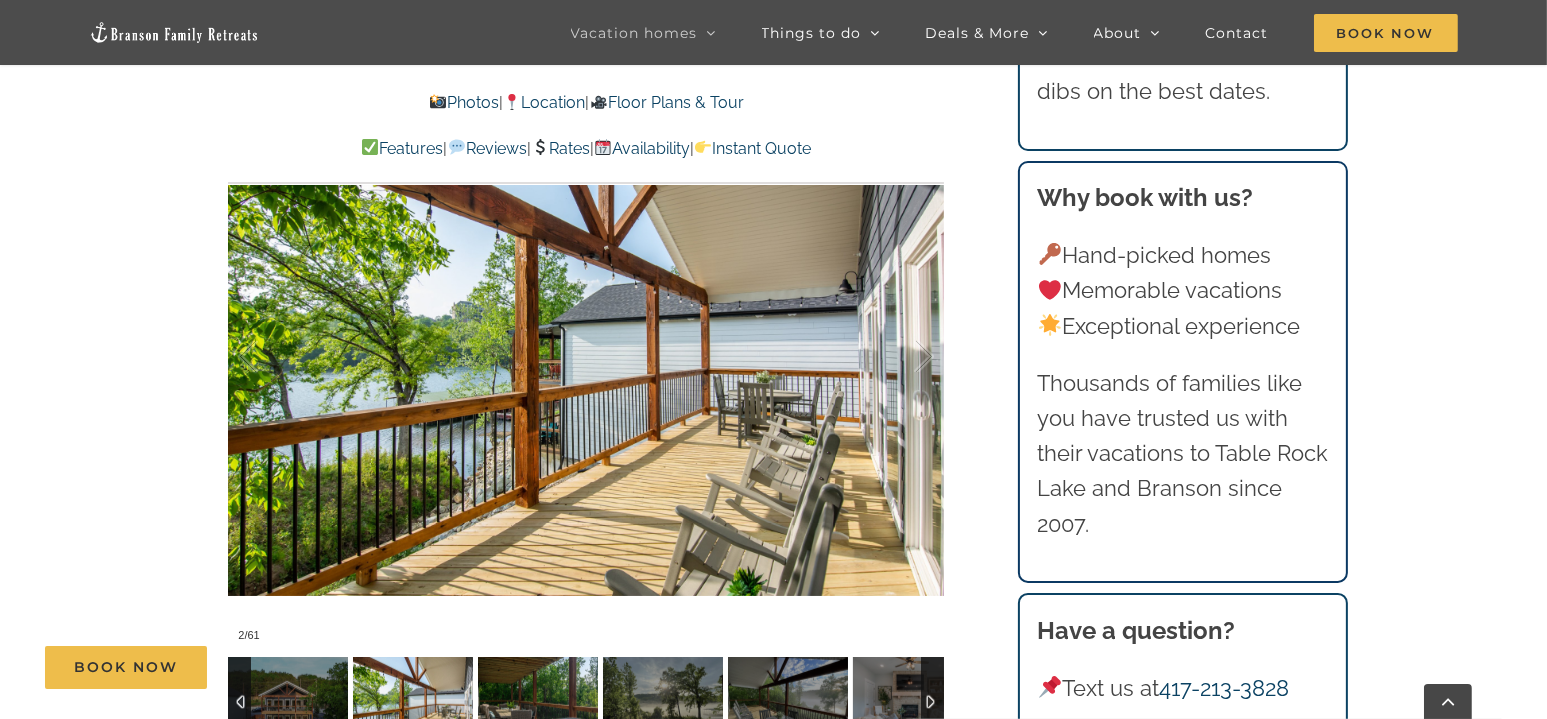 click at bounding box center [538, 702] 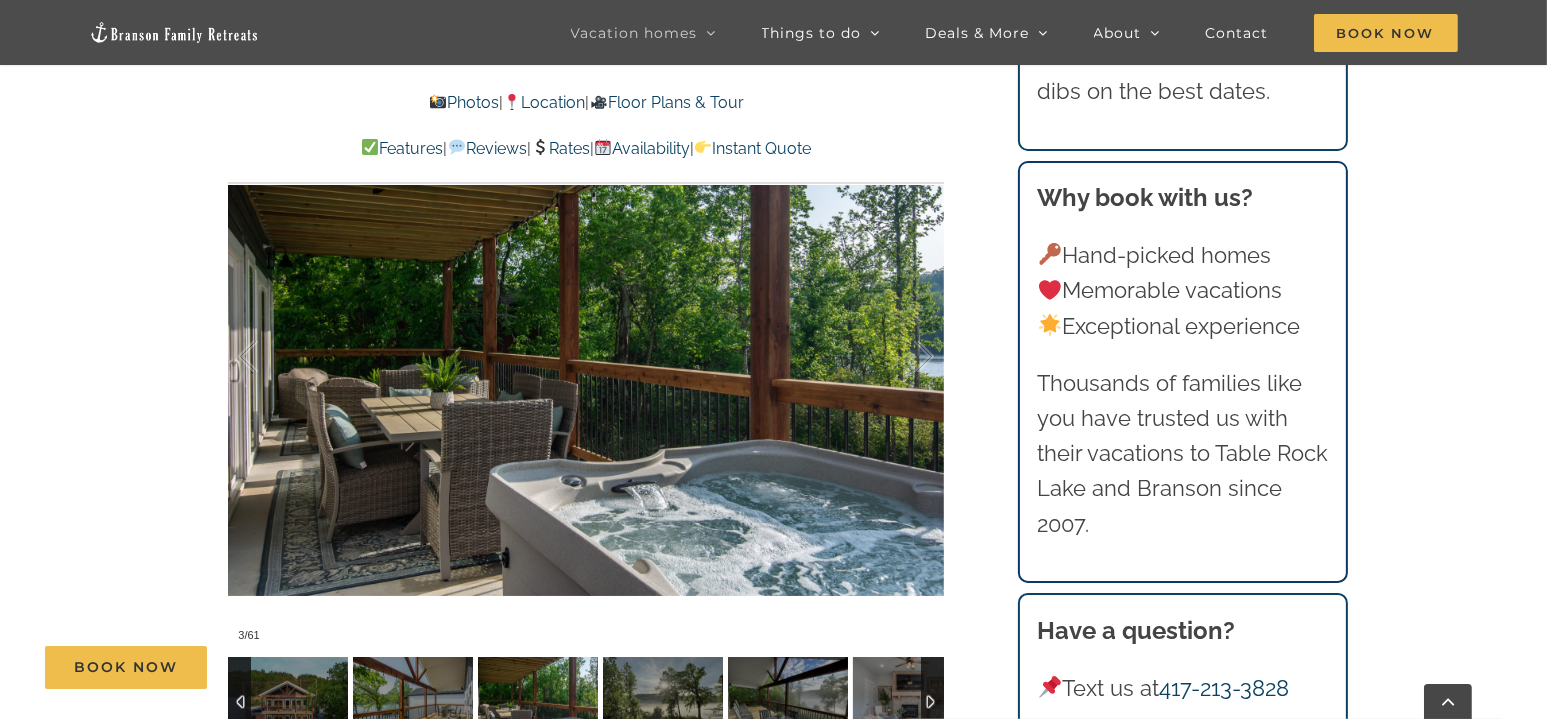 click at bounding box center [663, 702] 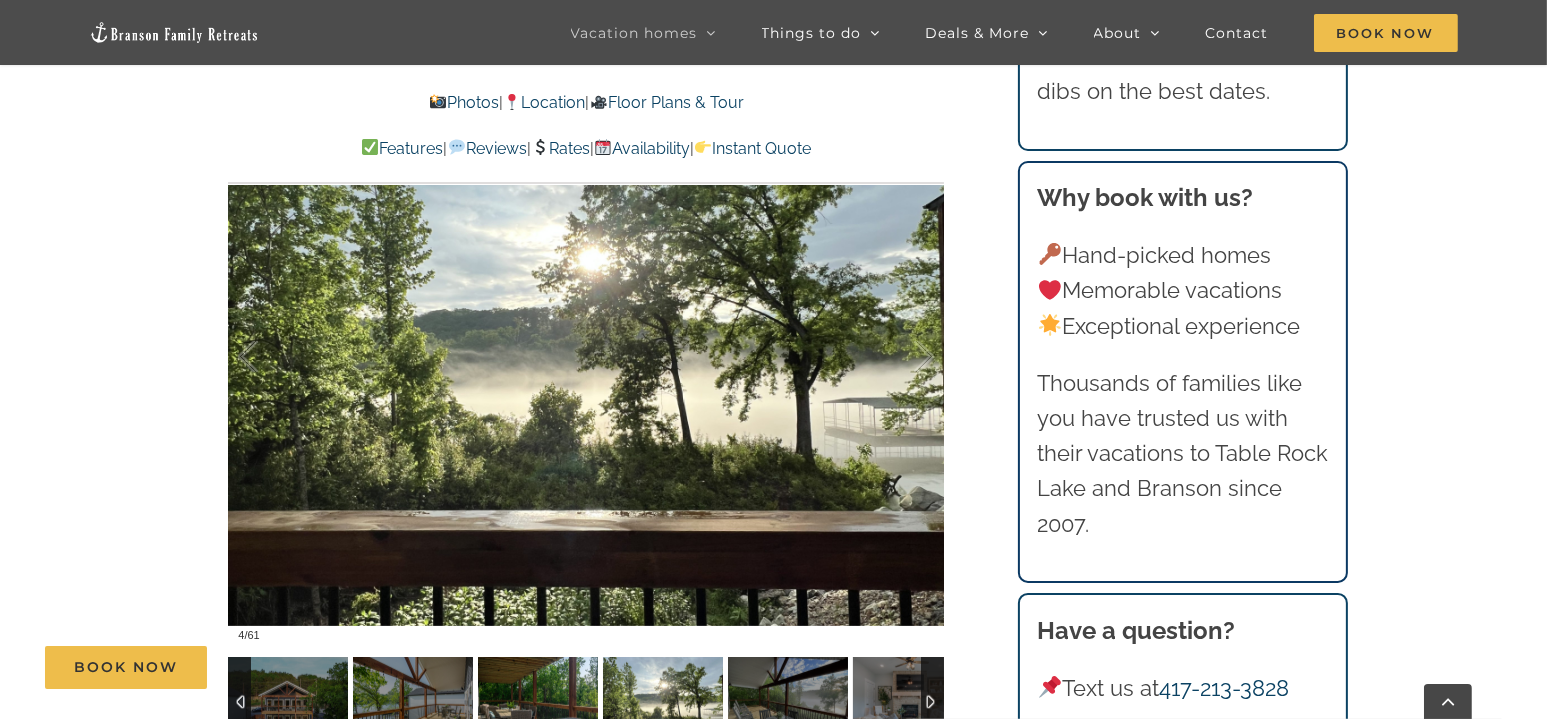 click at bounding box center (538, 702) 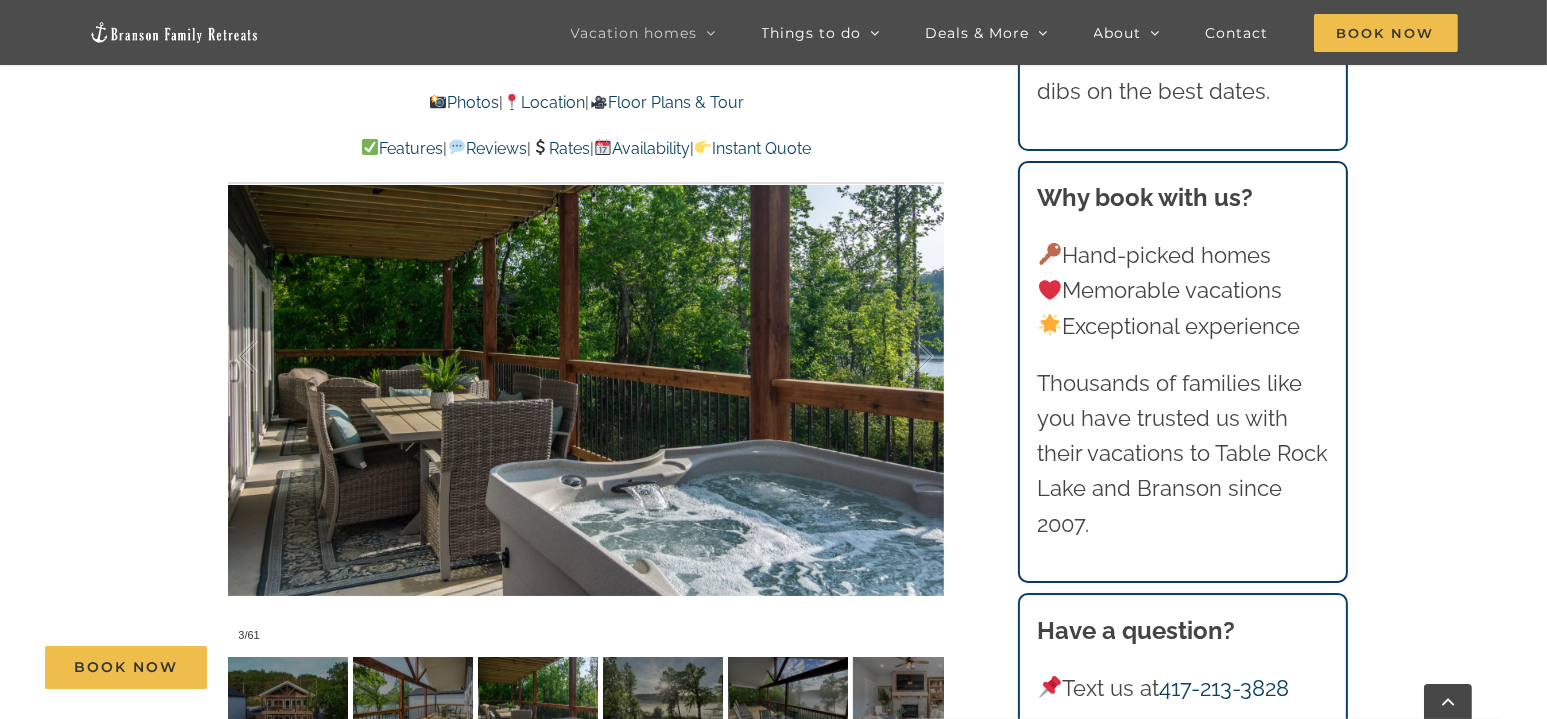 click on "Book Now" at bounding box center (789, 667) 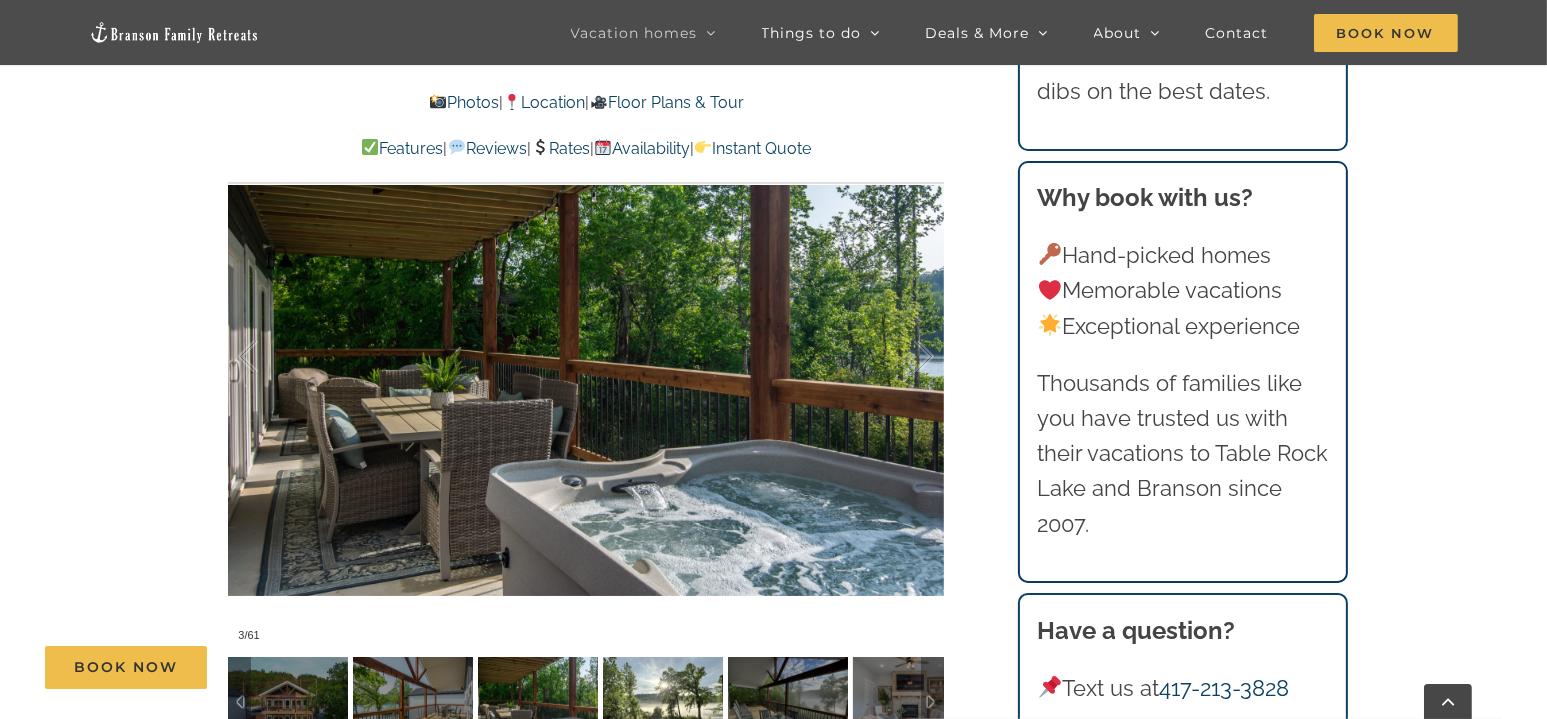 click at bounding box center (663, 702) 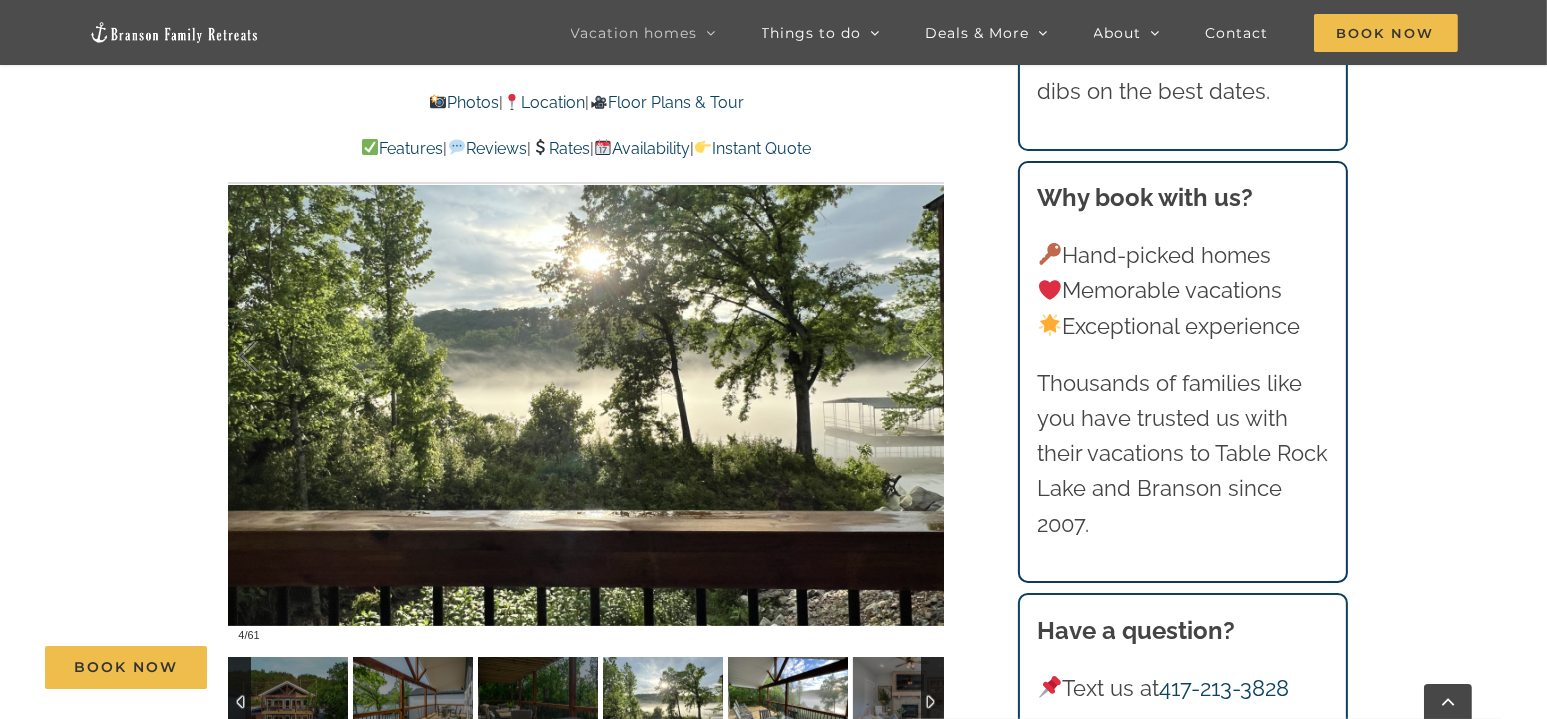 click at bounding box center [788, 702] 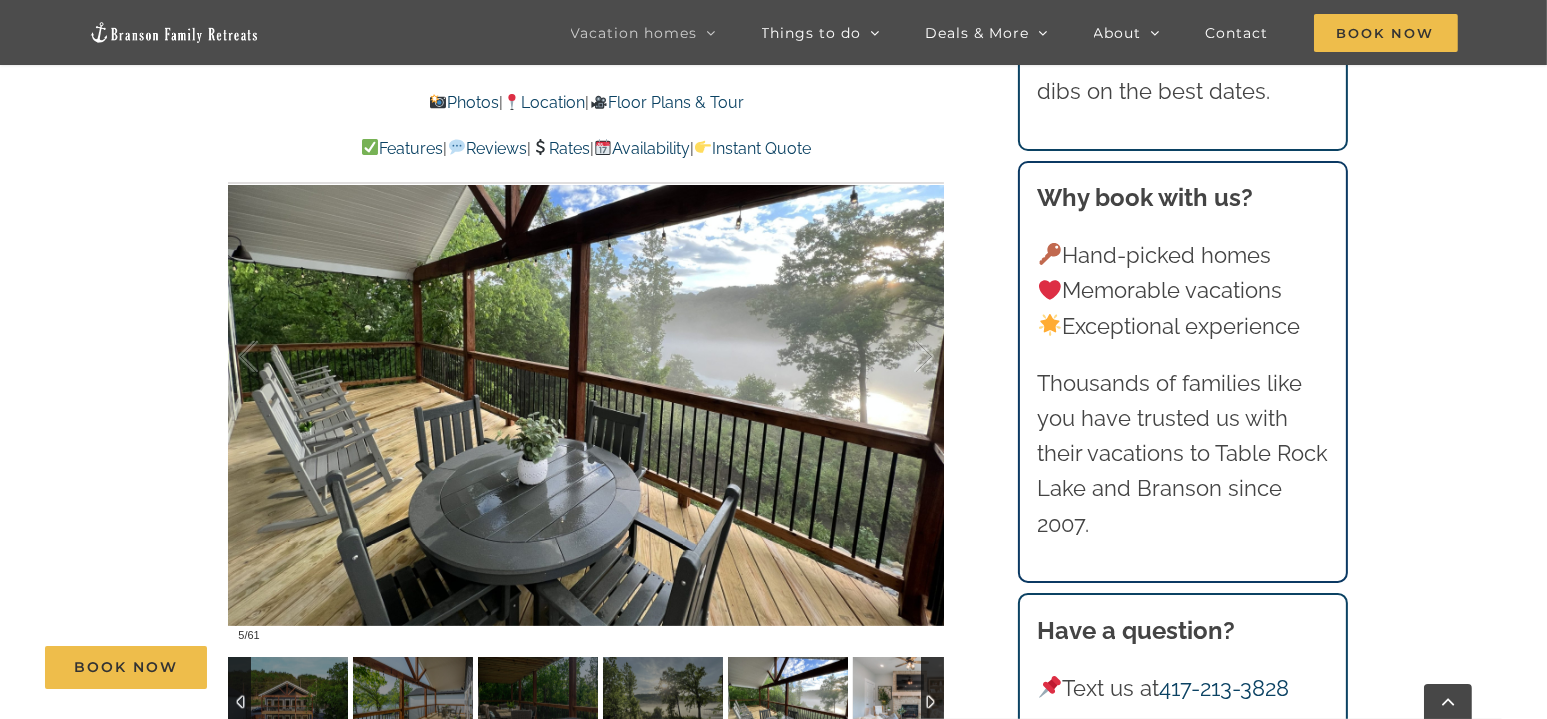 click at bounding box center [913, 702] 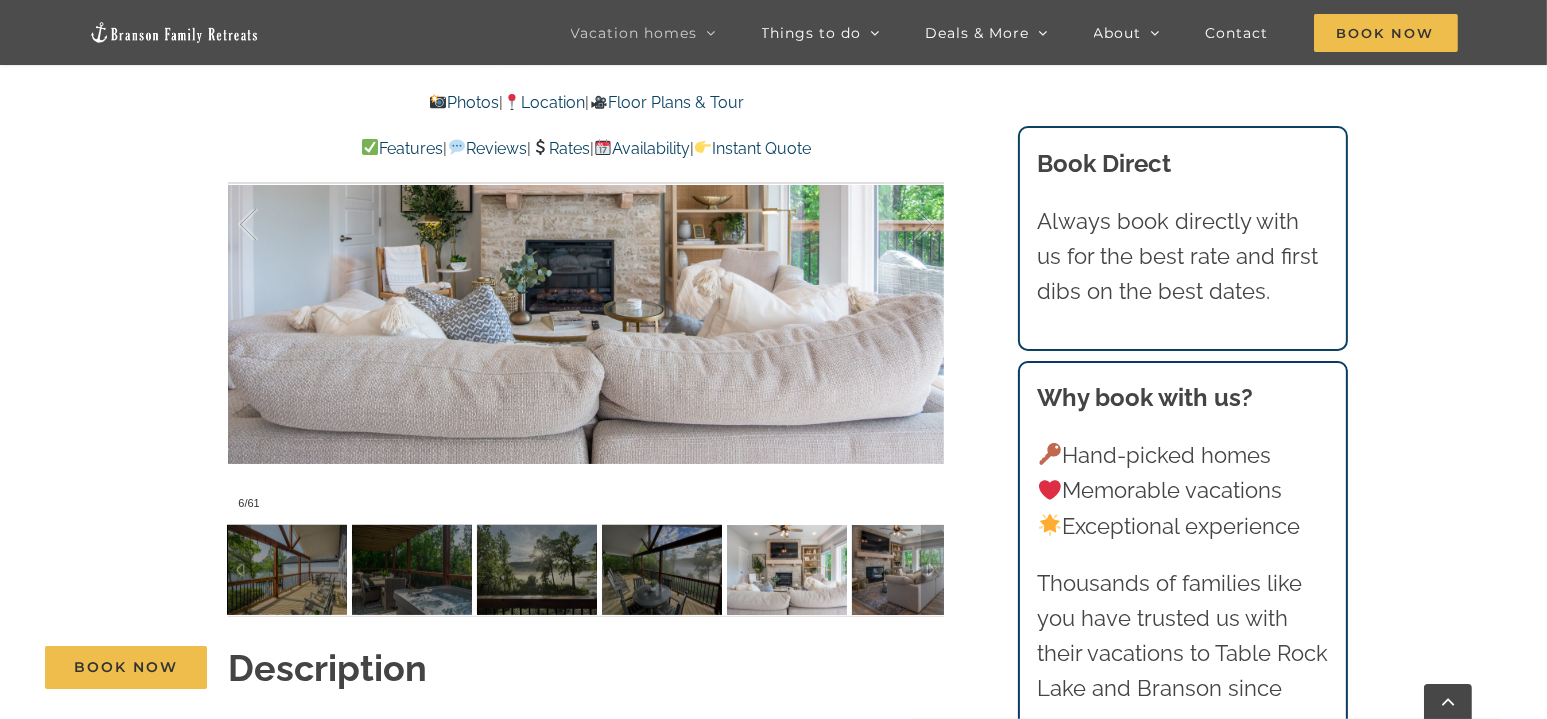scroll, scrollTop: 1400, scrollLeft: 0, axis: vertical 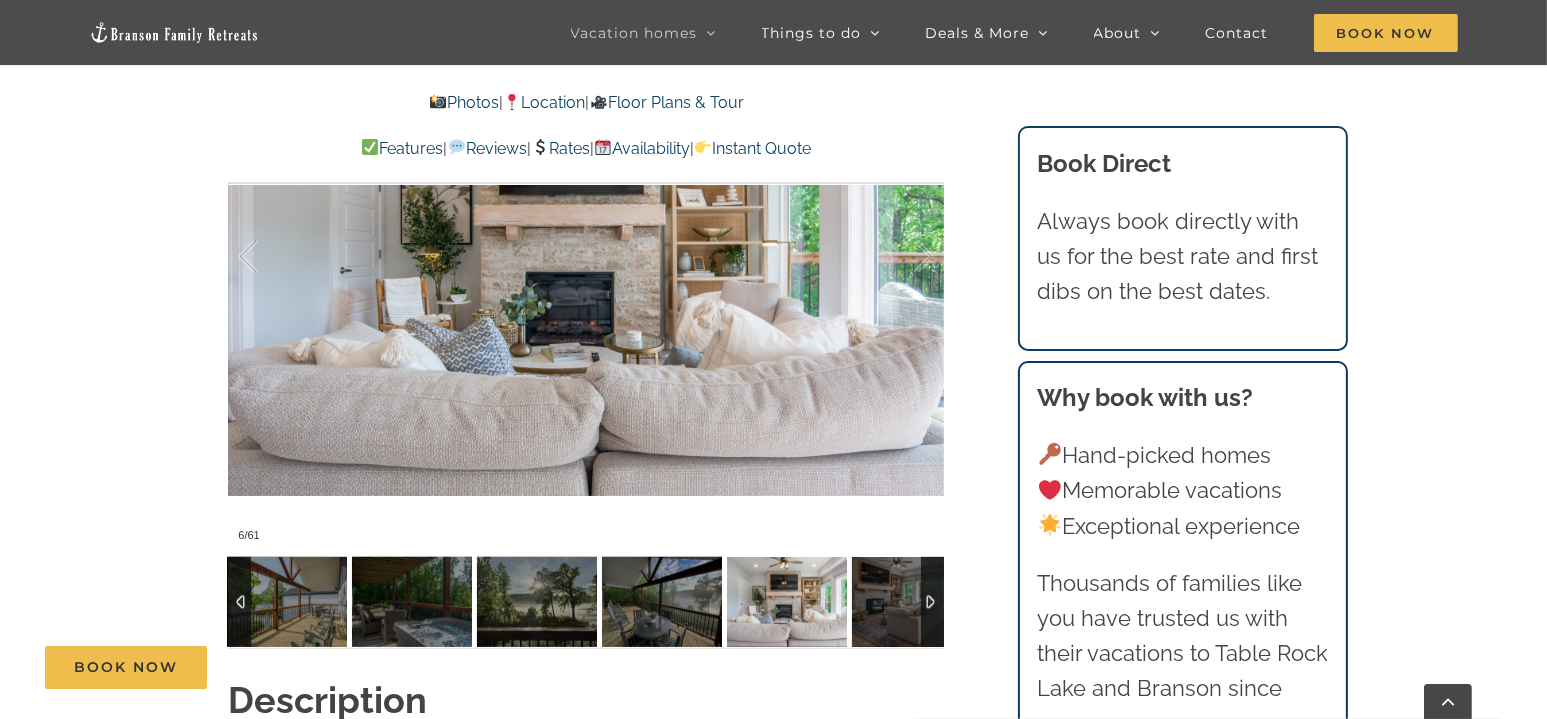 click at bounding box center (932, 602) 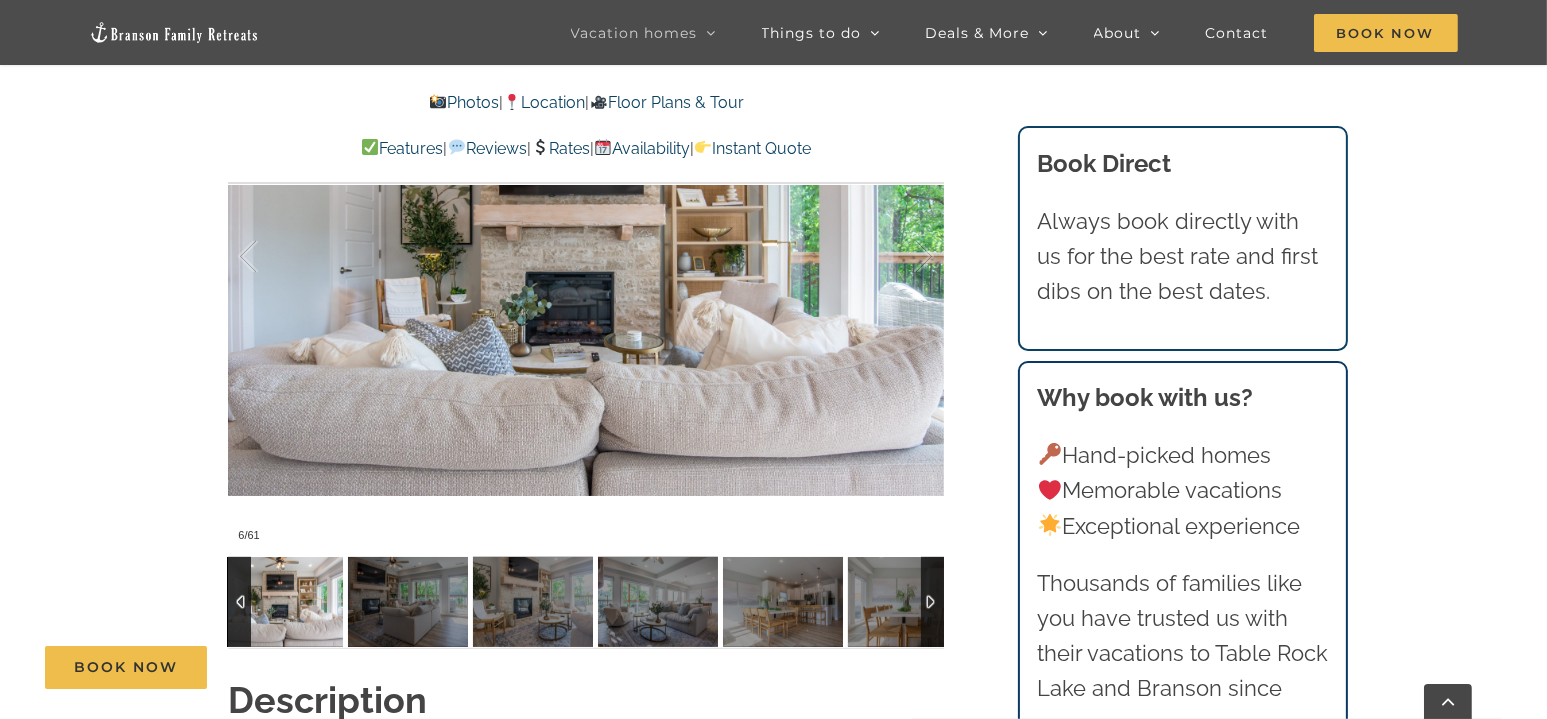 click at bounding box center (932, 602) 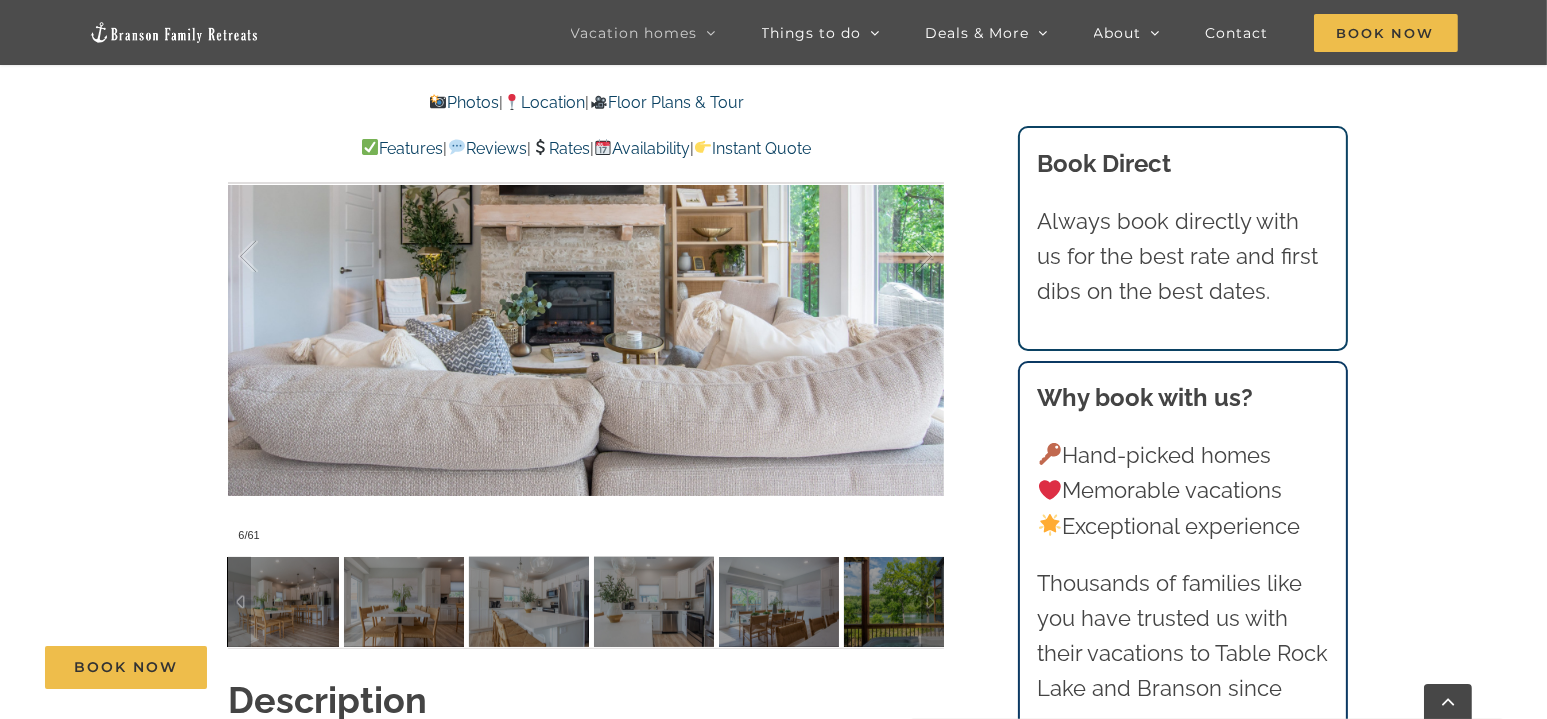 click at bounding box center [239, 602] 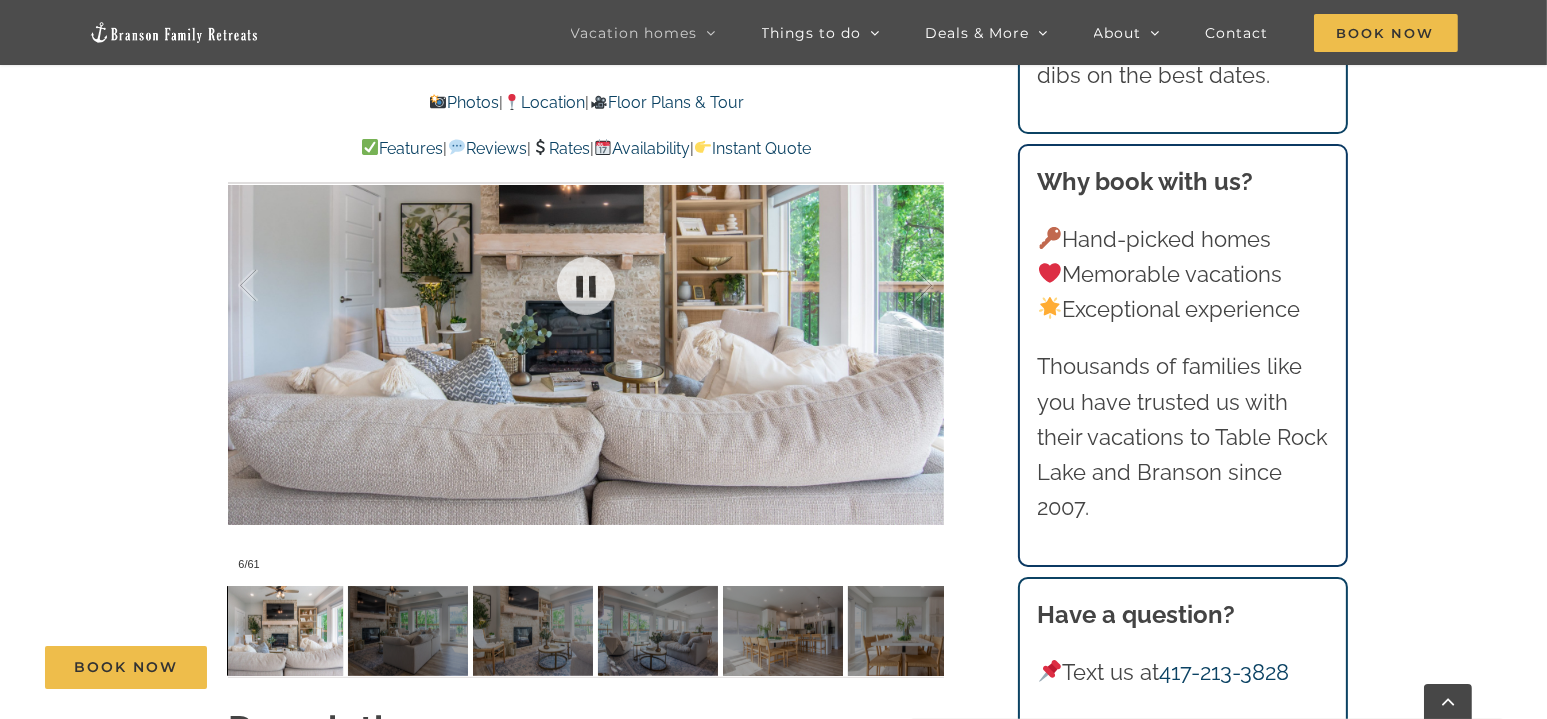 scroll, scrollTop: 1500, scrollLeft: 0, axis: vertical 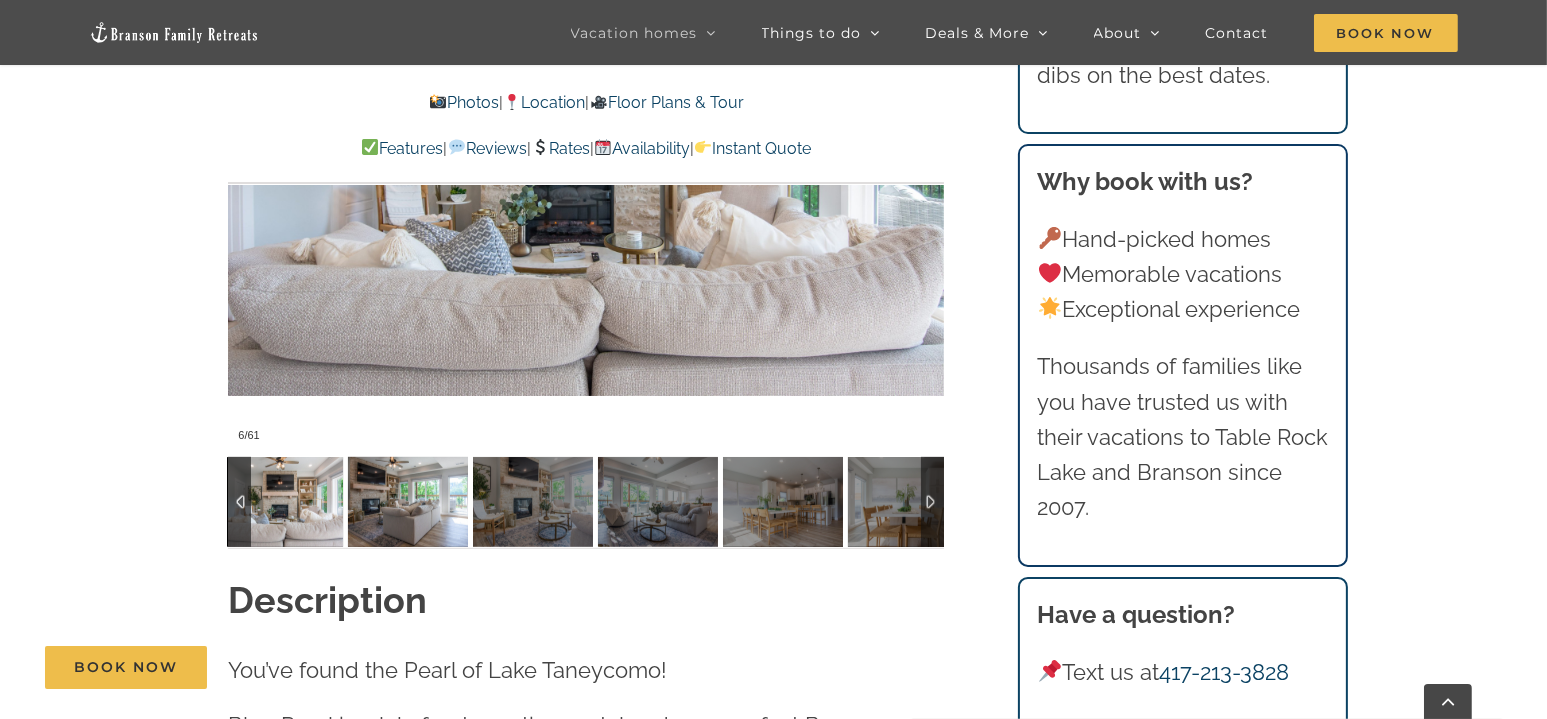 click at bounding box center (408, 502) 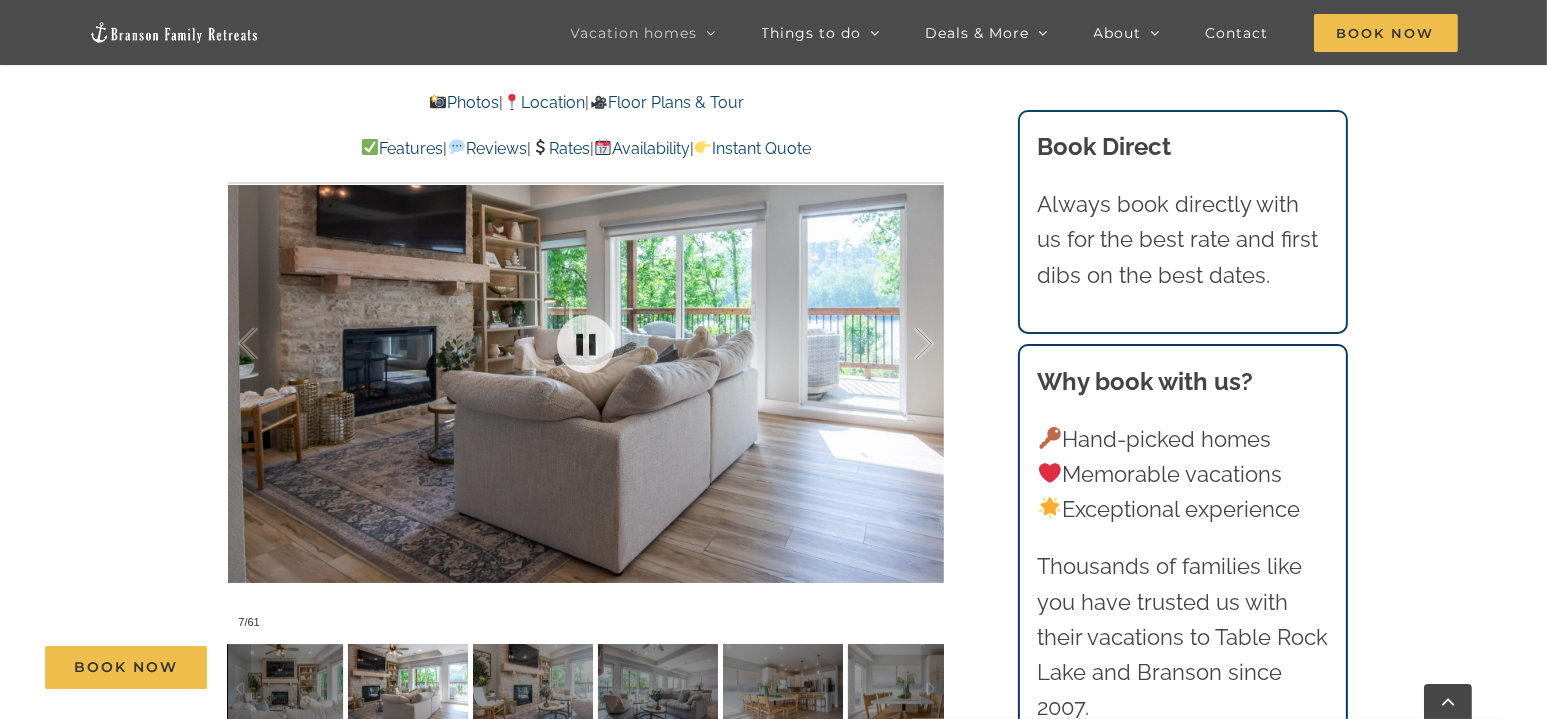 scroll, scrollTop: 1300, scrollLeft: 0, axis: vertical 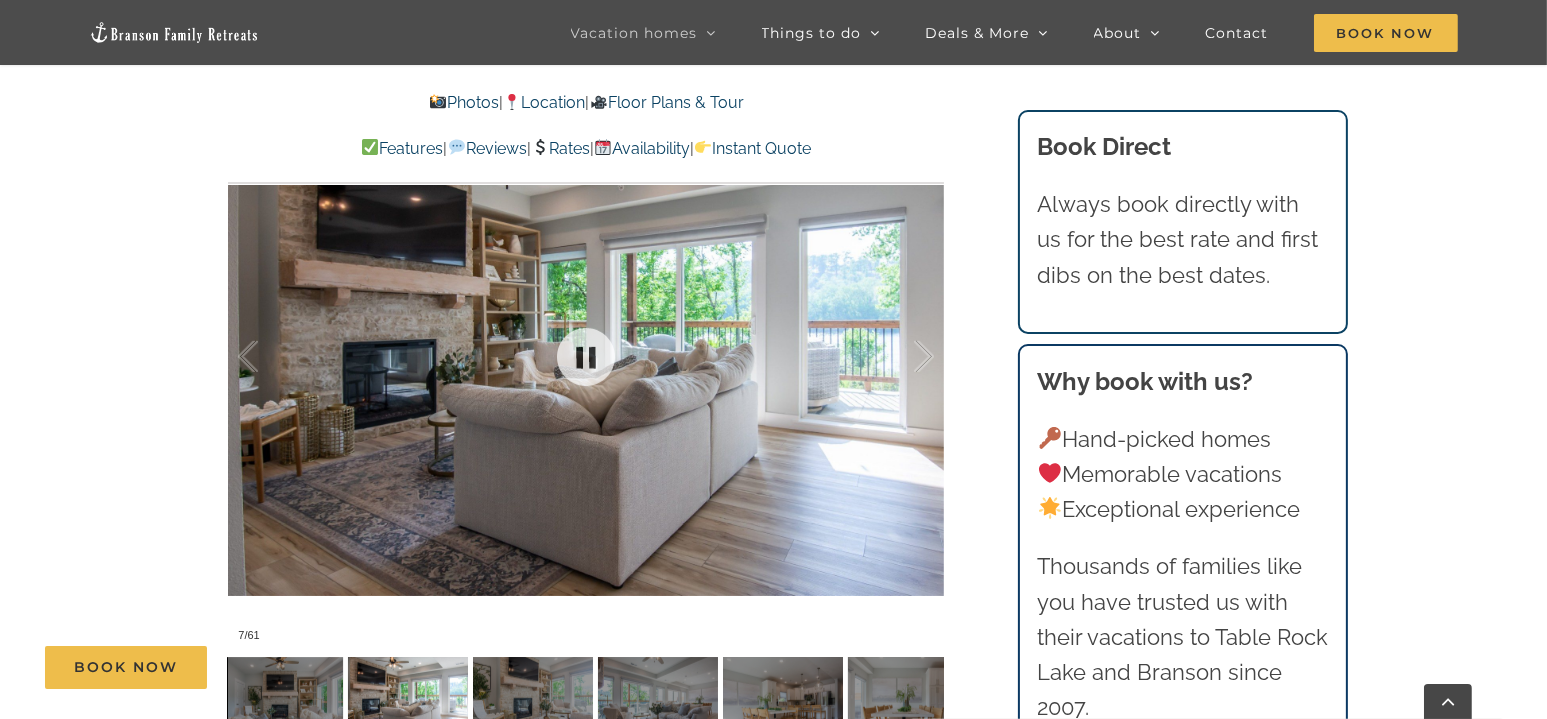 click on "Book Now" at bounding box center [789, 667] 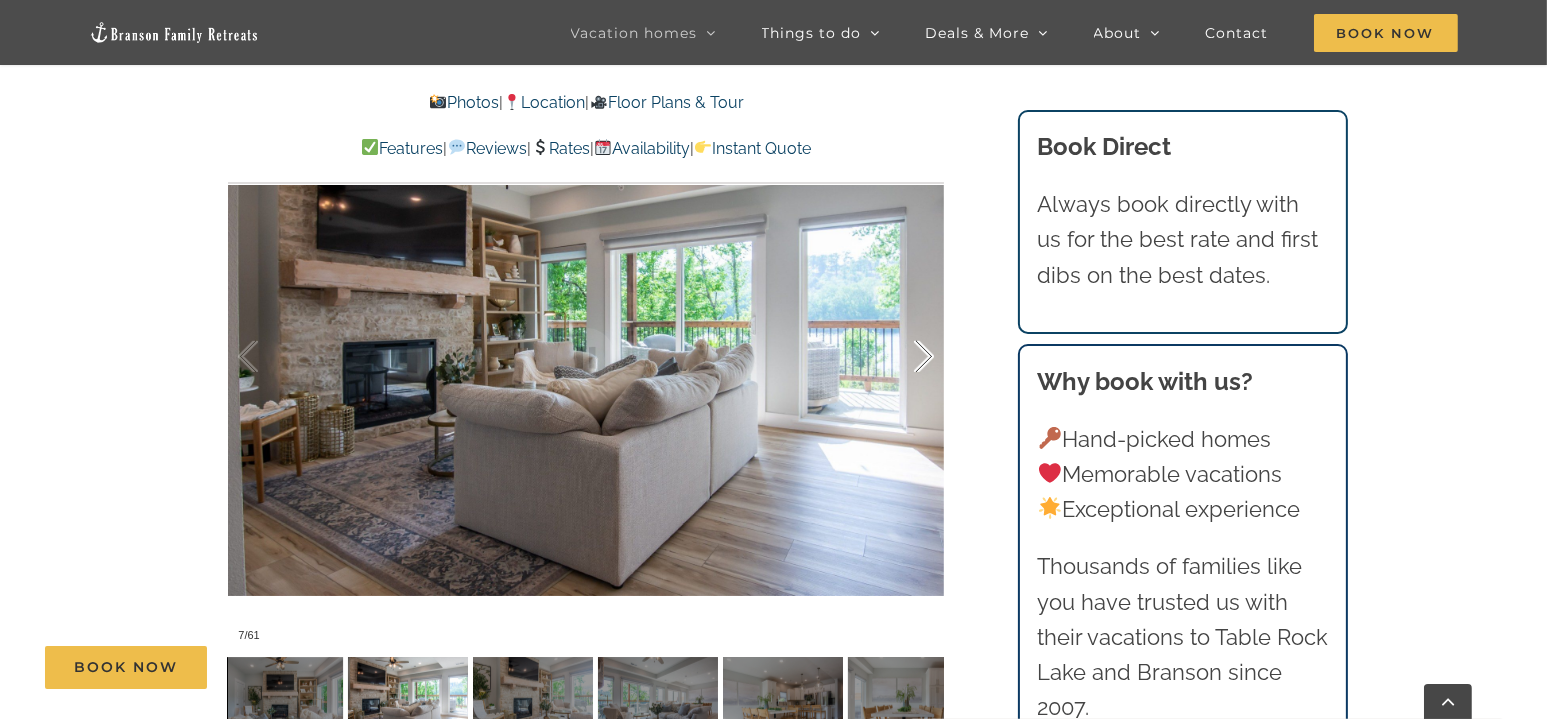 click at bounding box center (903, 357) 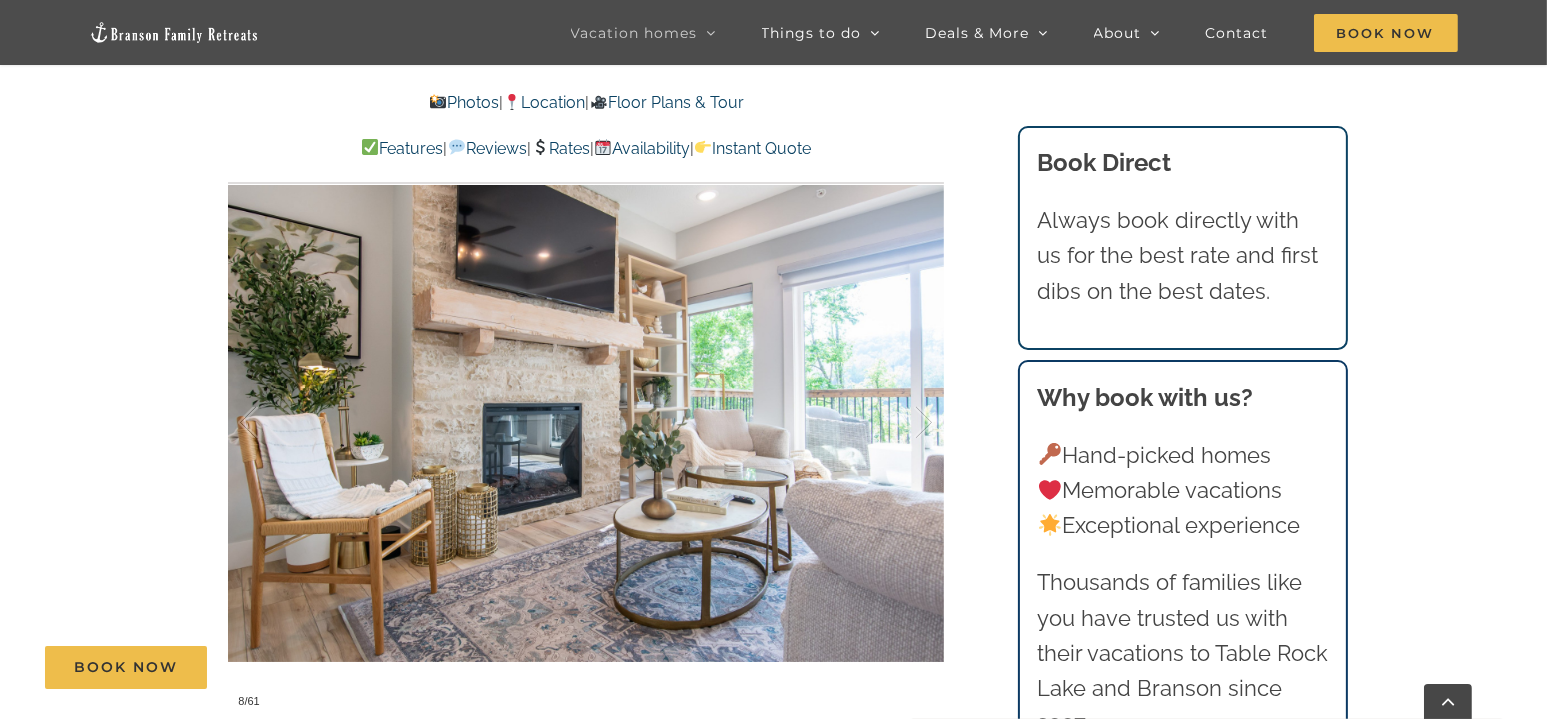 scroll, scrollTop: 1200, scrollLeft: 0, axis: vertical 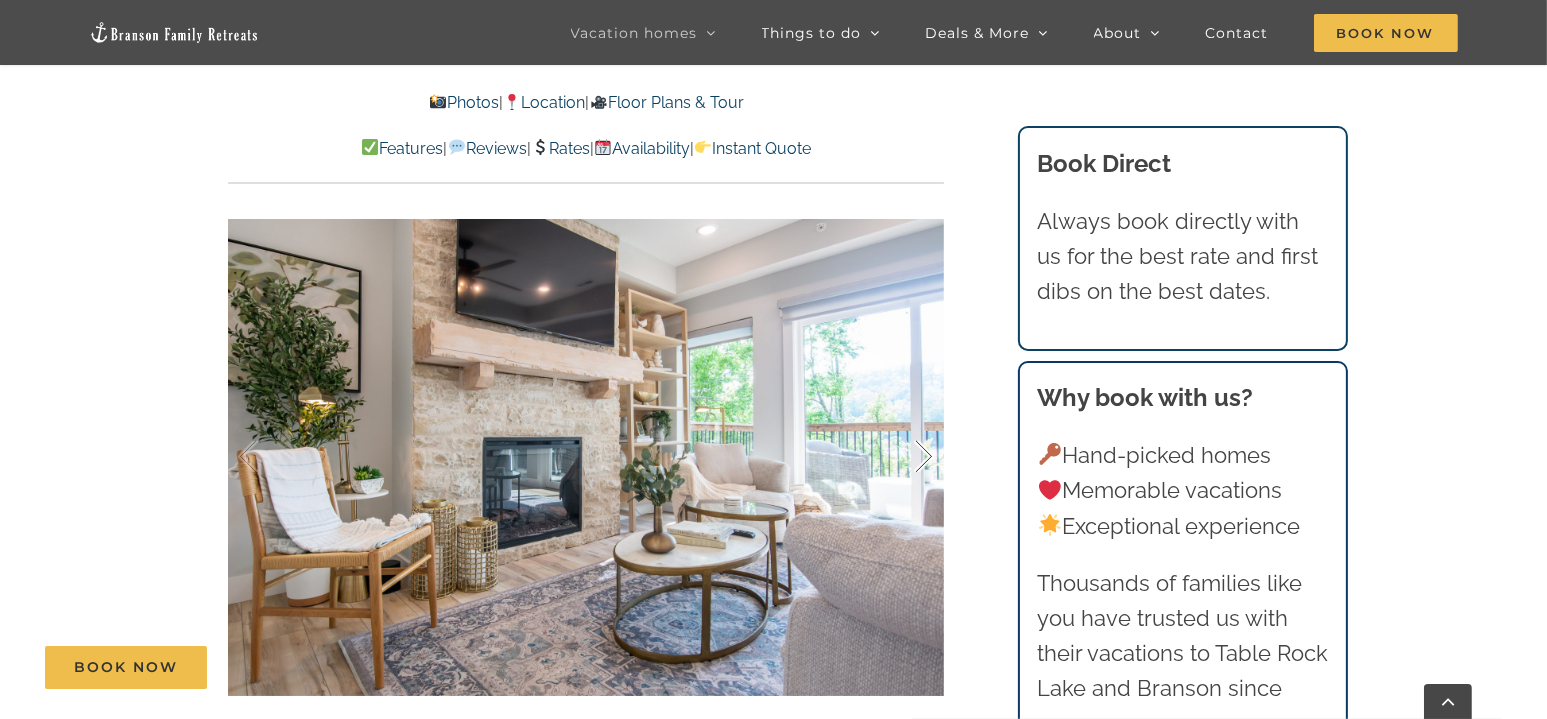 click at bounding box center (903, 457) 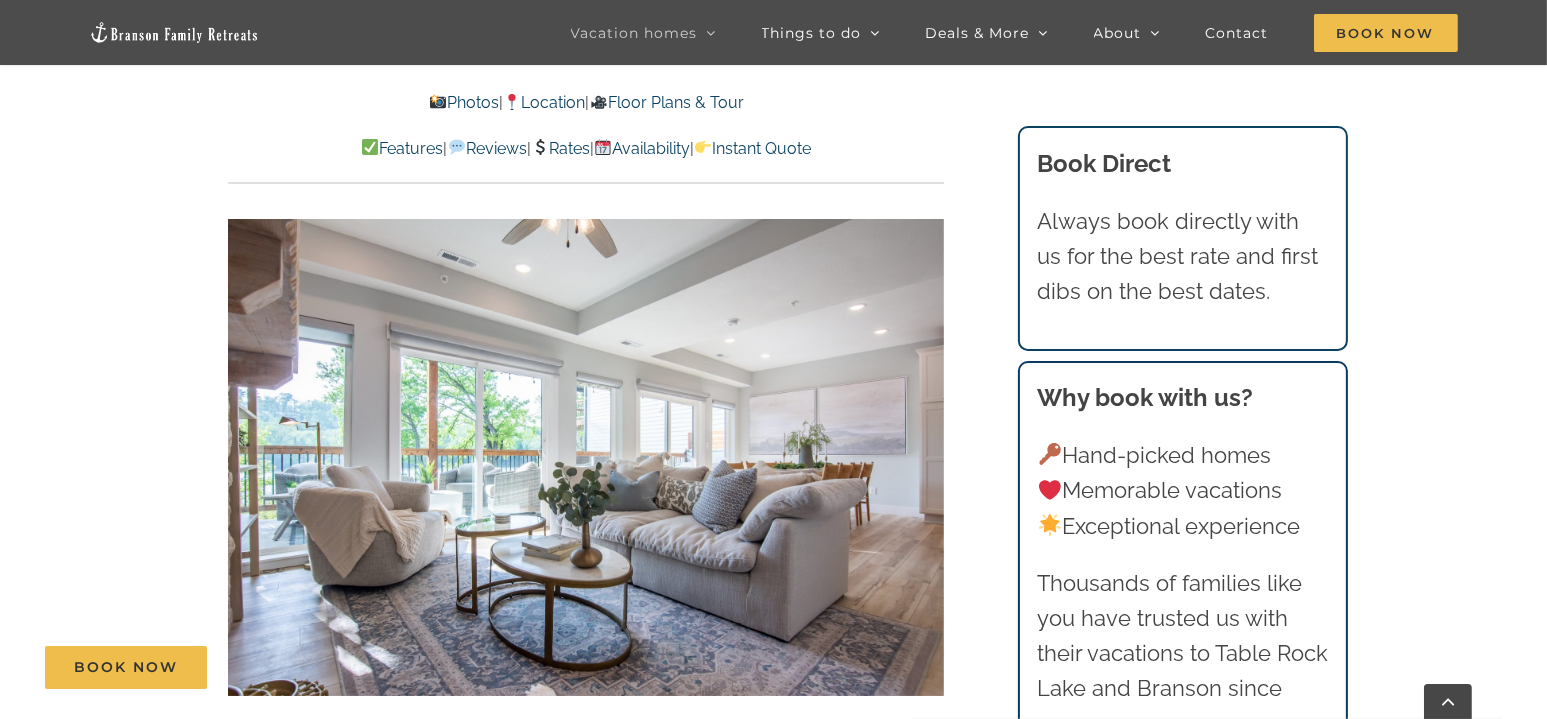 click at bounding box center (963, 457) 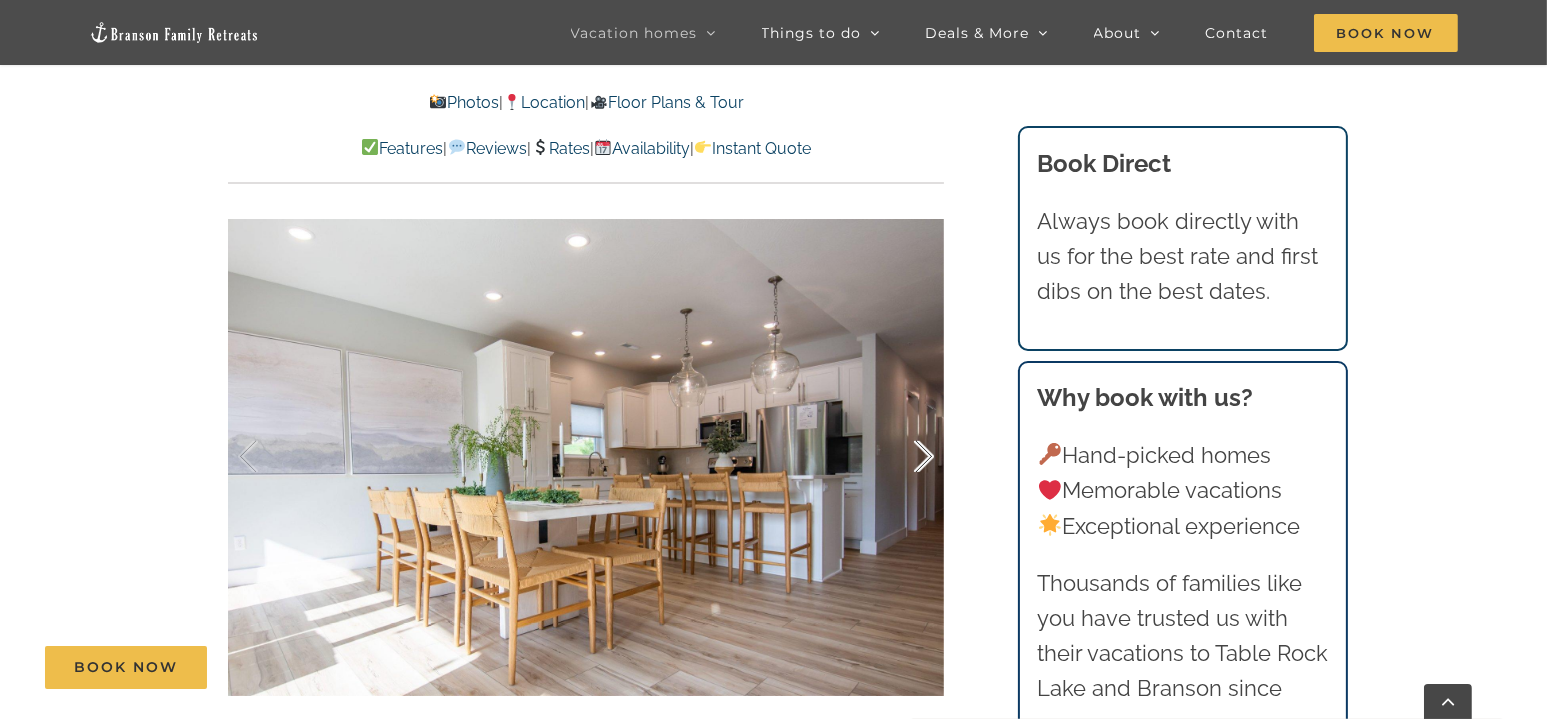 click at bounding box center [903, 457] 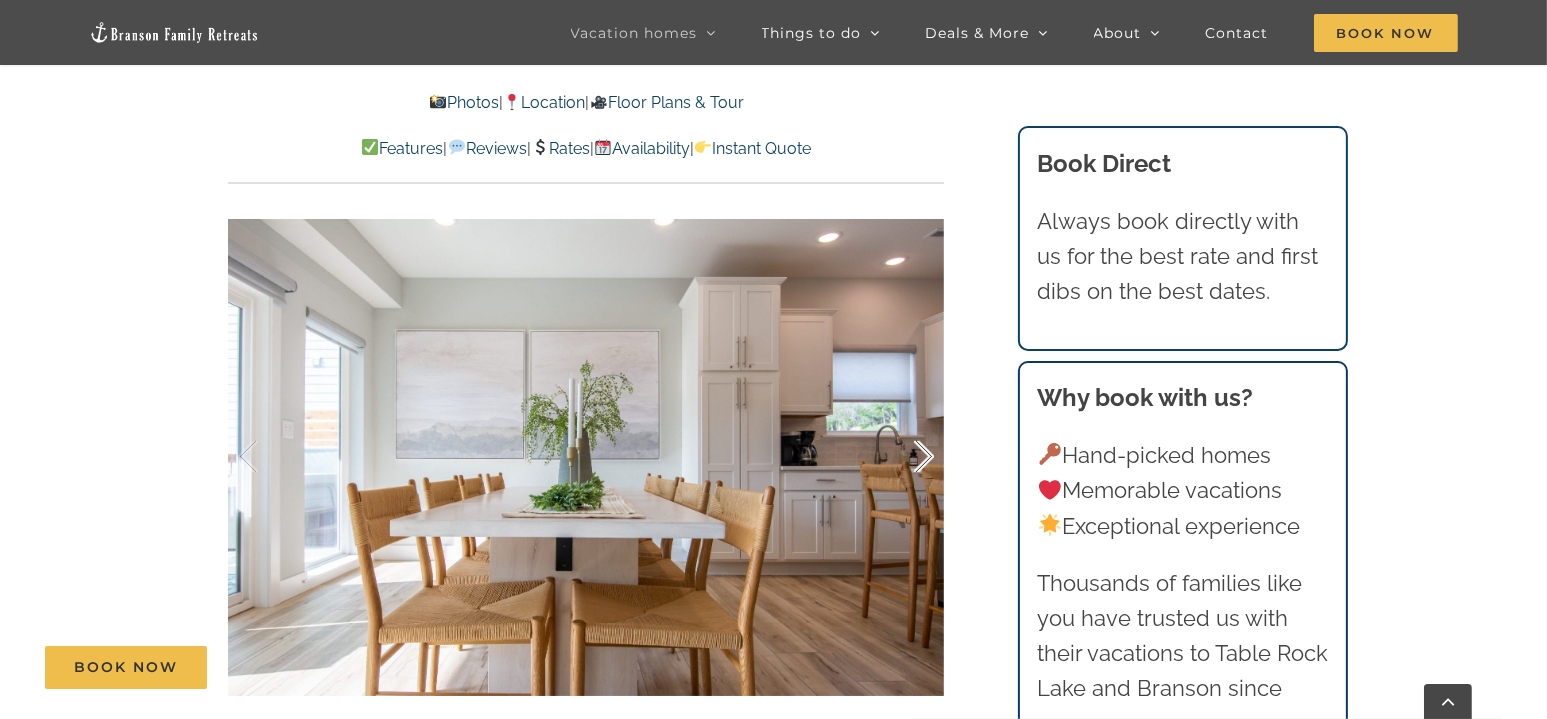 click at bounding box center [903, 457] 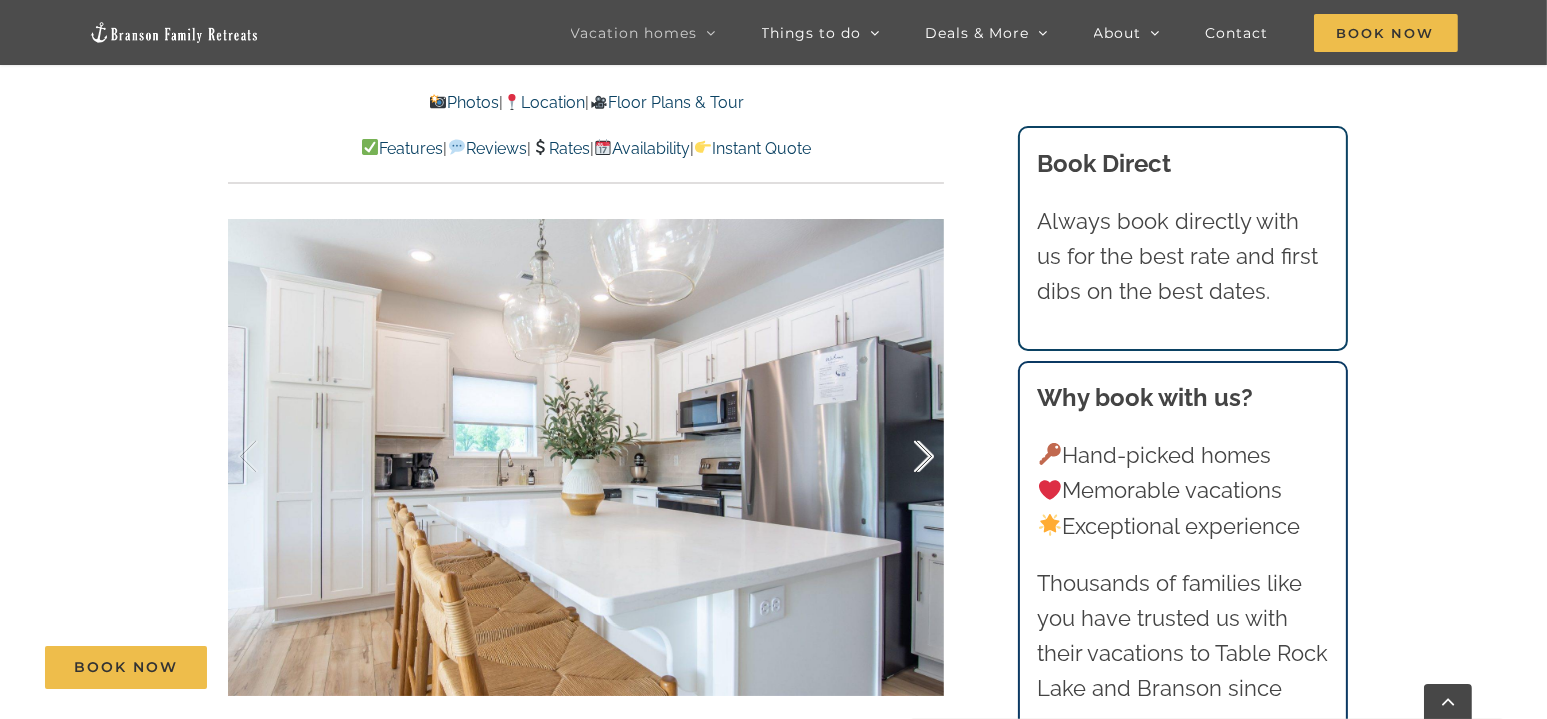 click at bounding box center (903, 457) 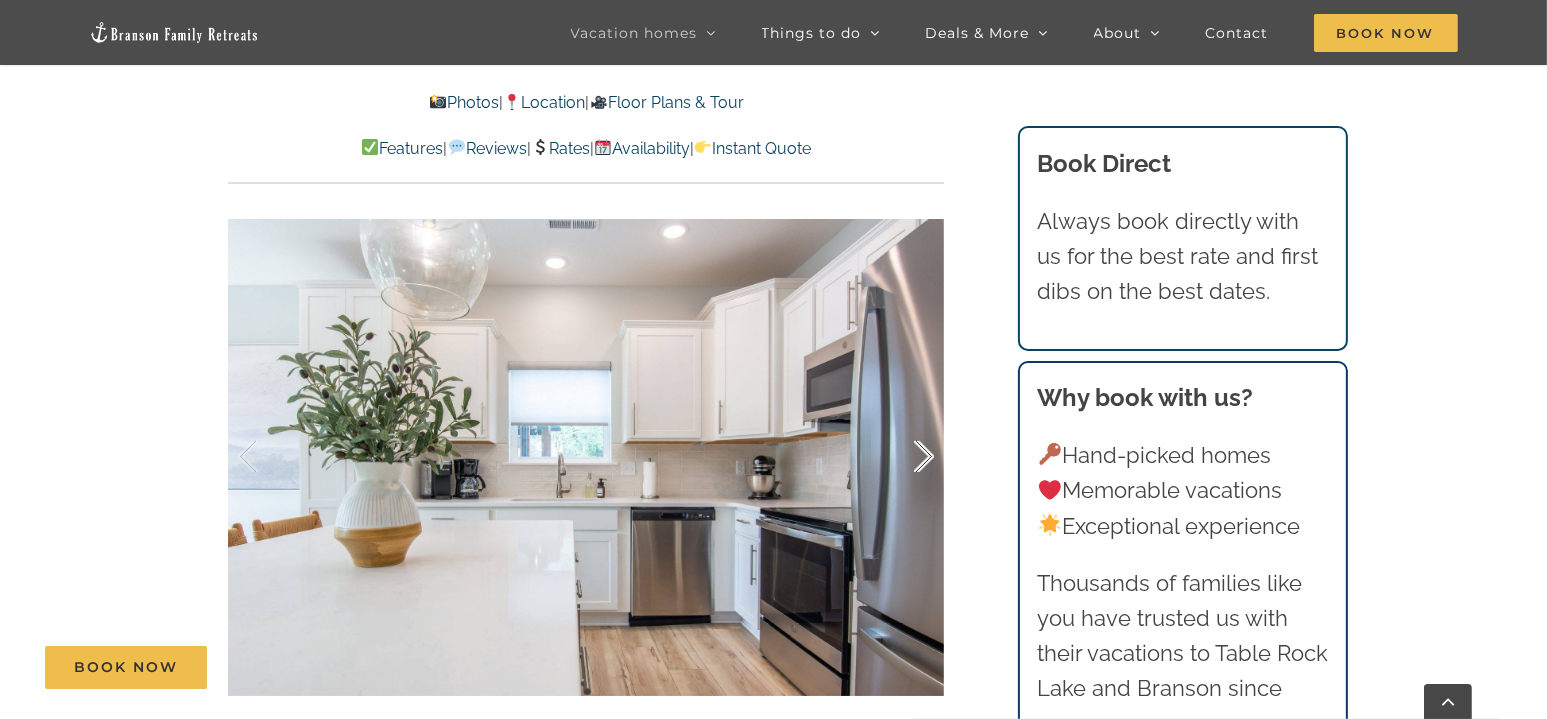 click at bounding box center (903, 457) 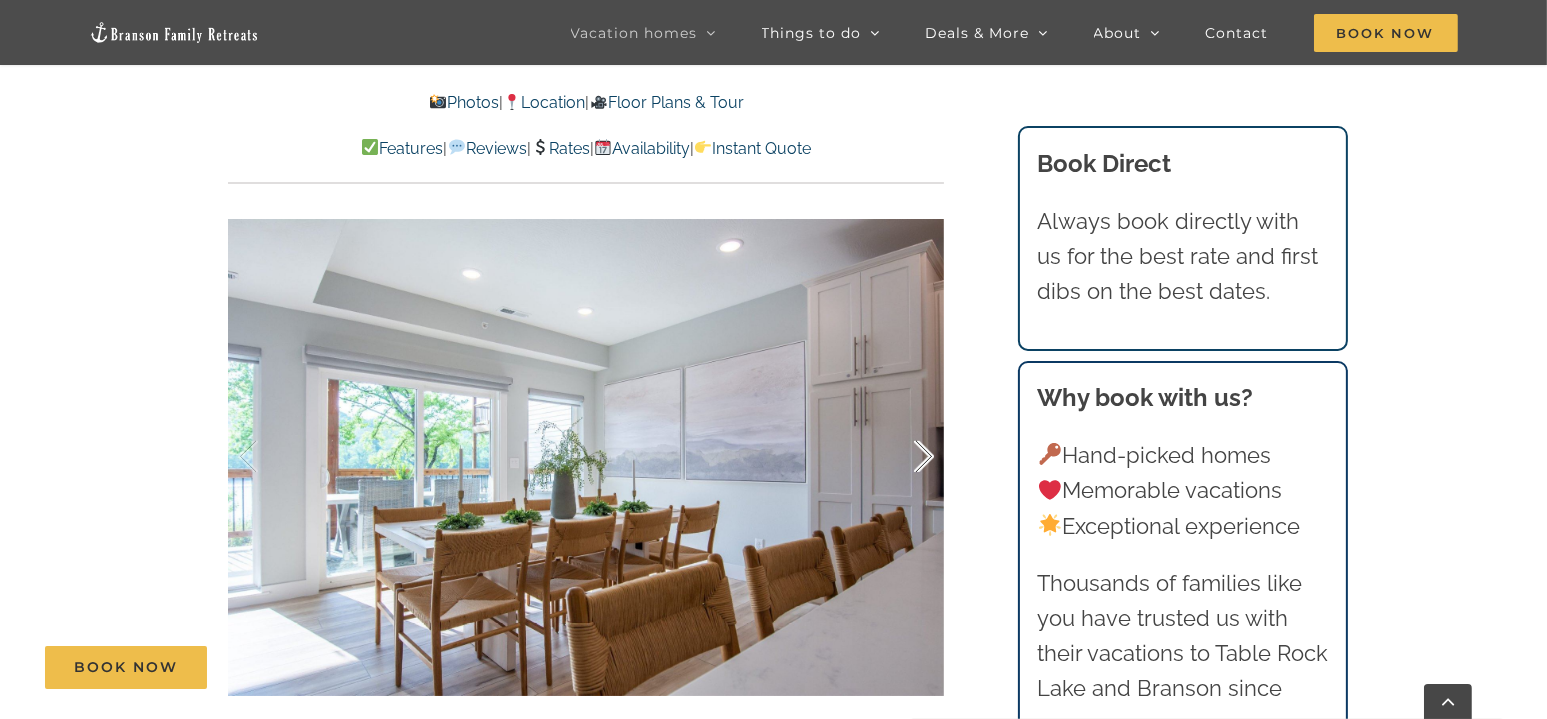 click at bounding box center (903, 457) 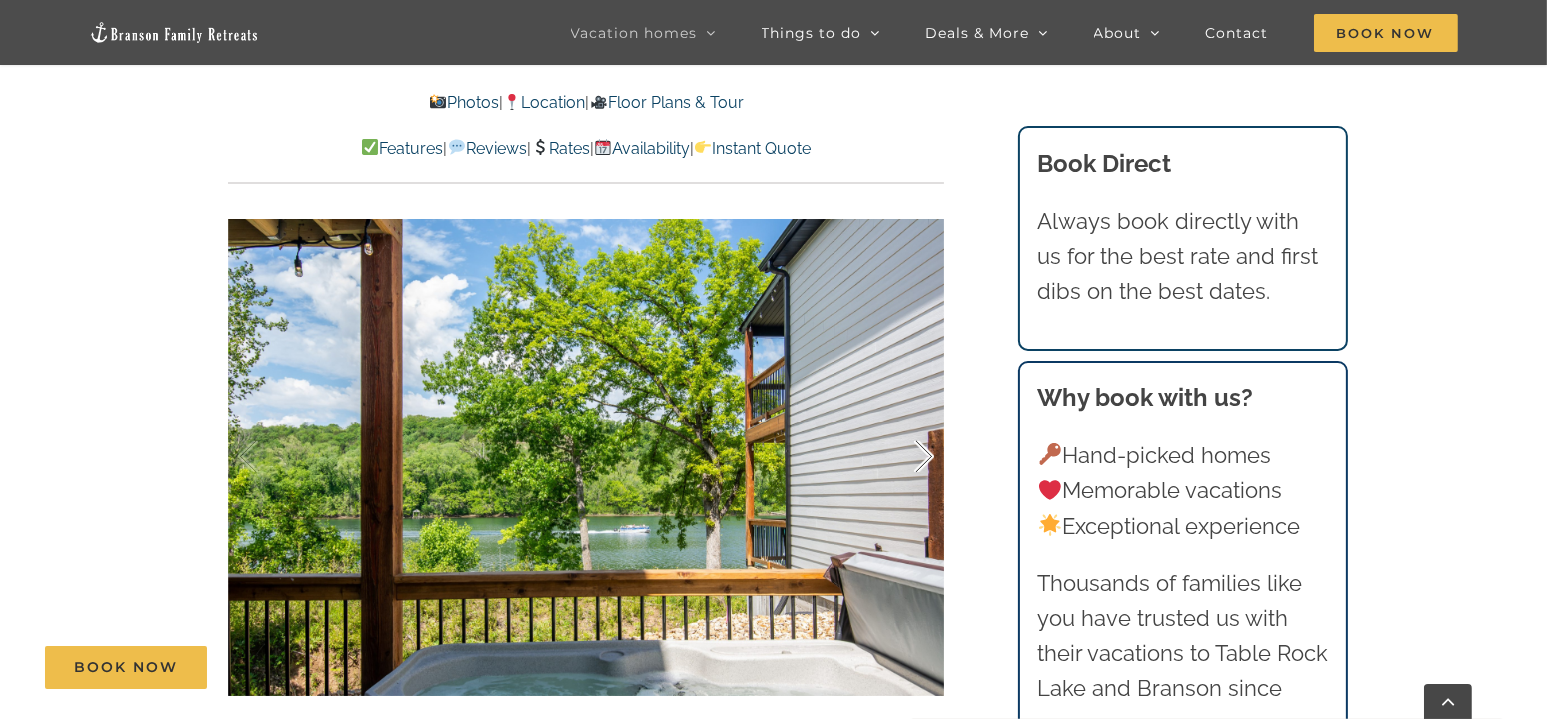 click at bounding box center (903, 457) 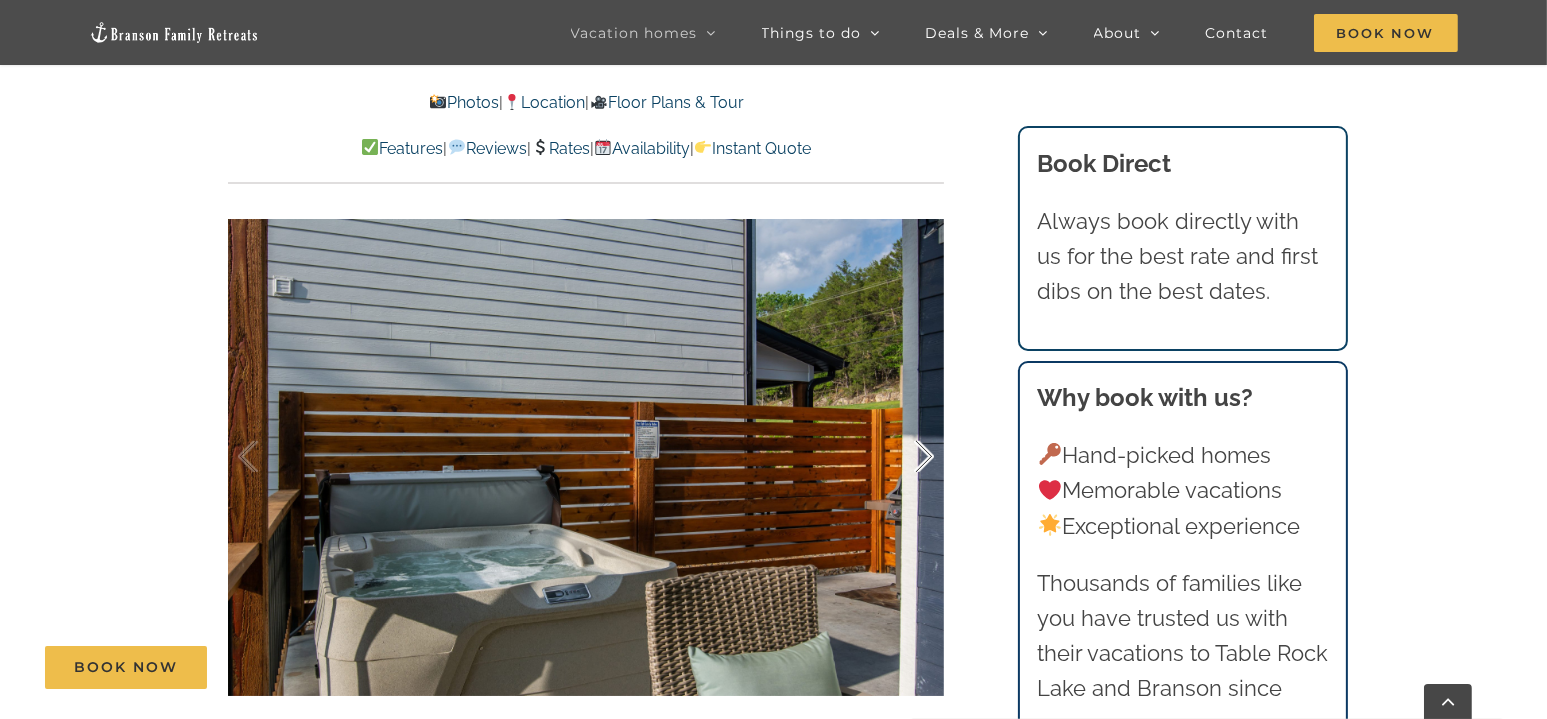 click at bounding box center [903, 457] 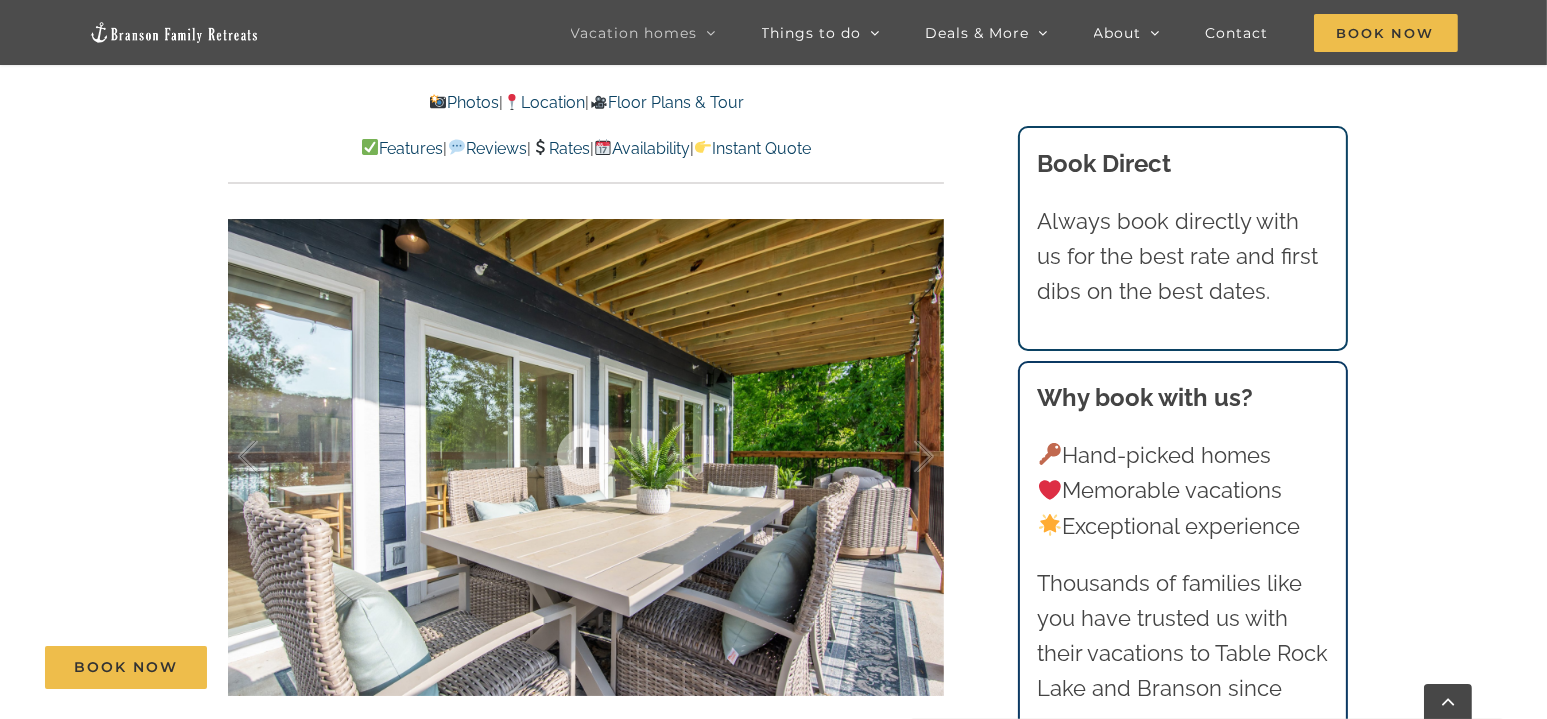 click at bounding box center (586, 457) 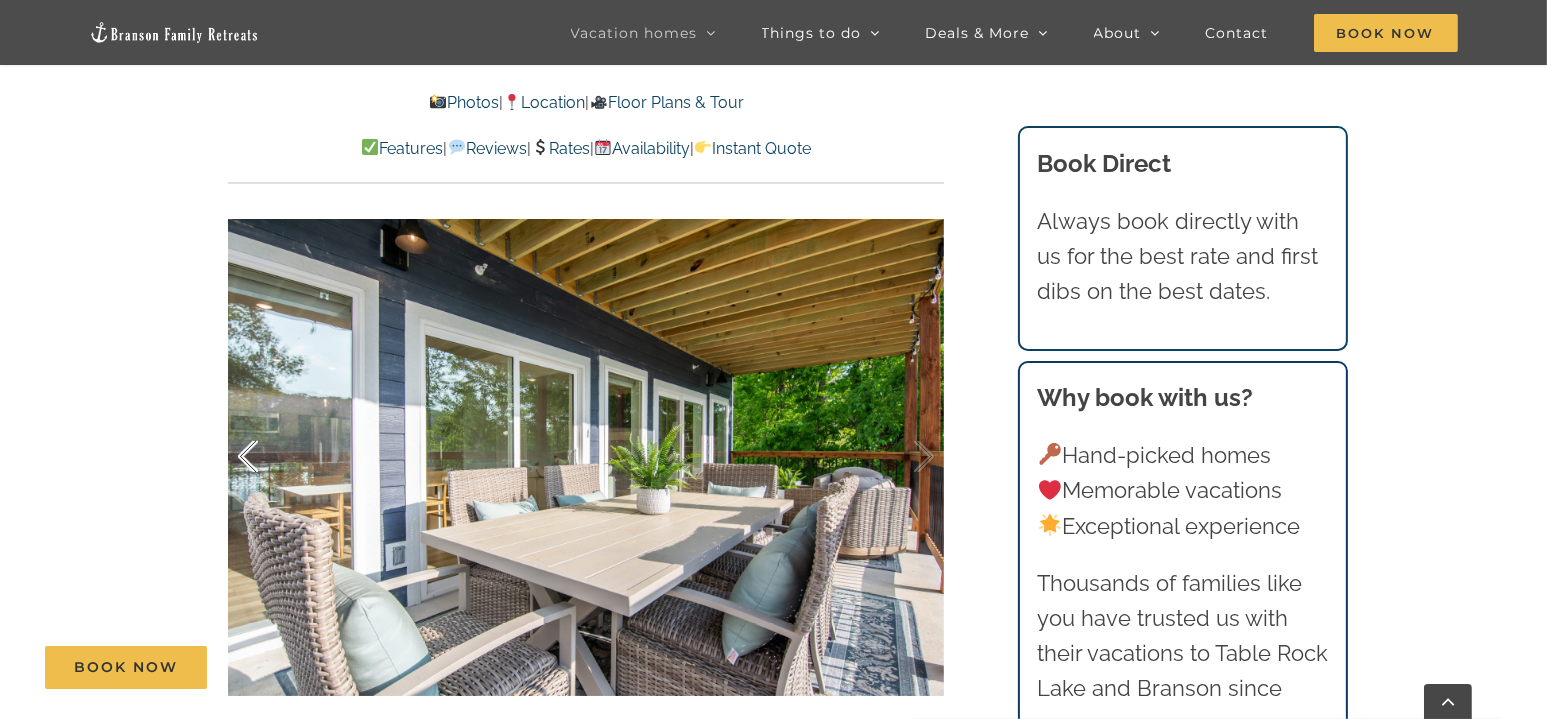 click at bounding box center [269, 457] 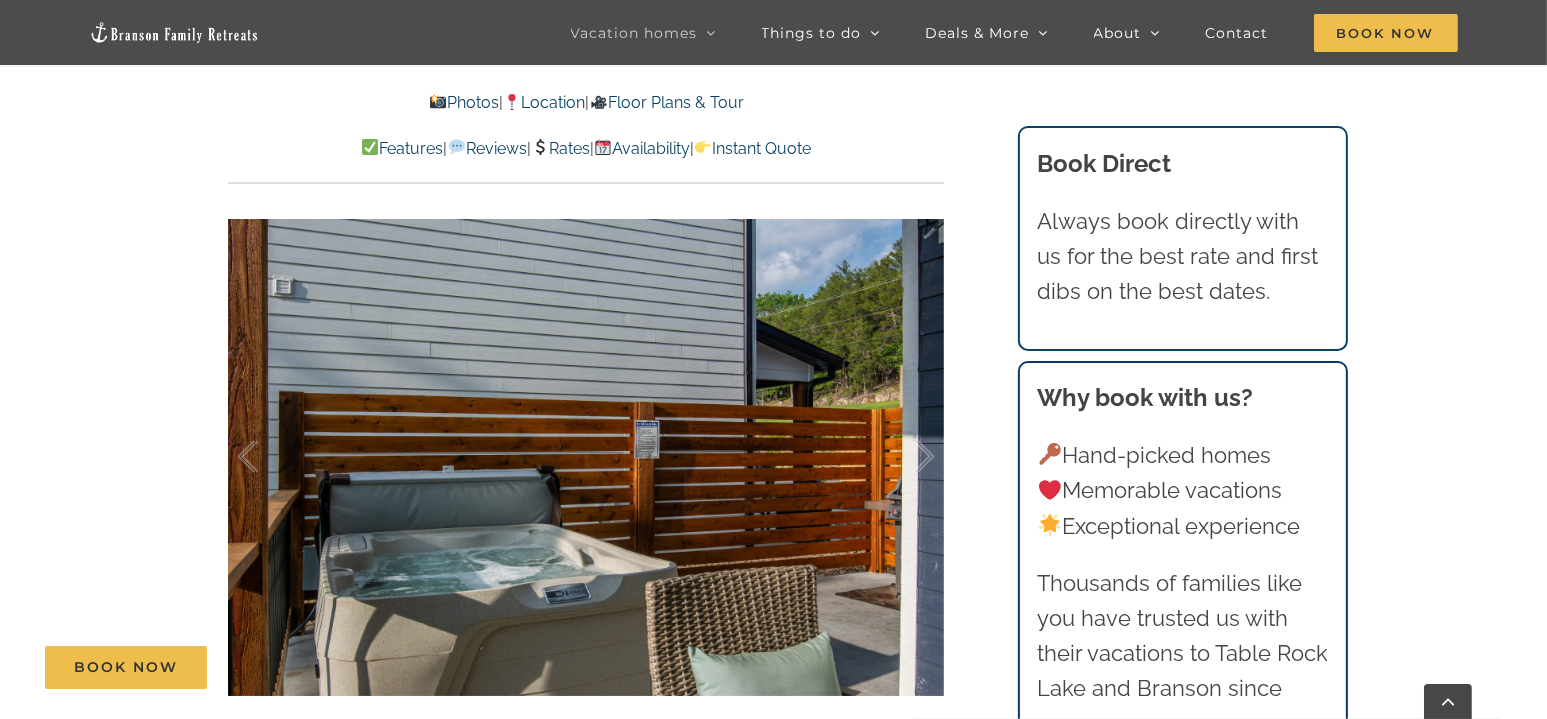 click at bounding box center [586, 457] 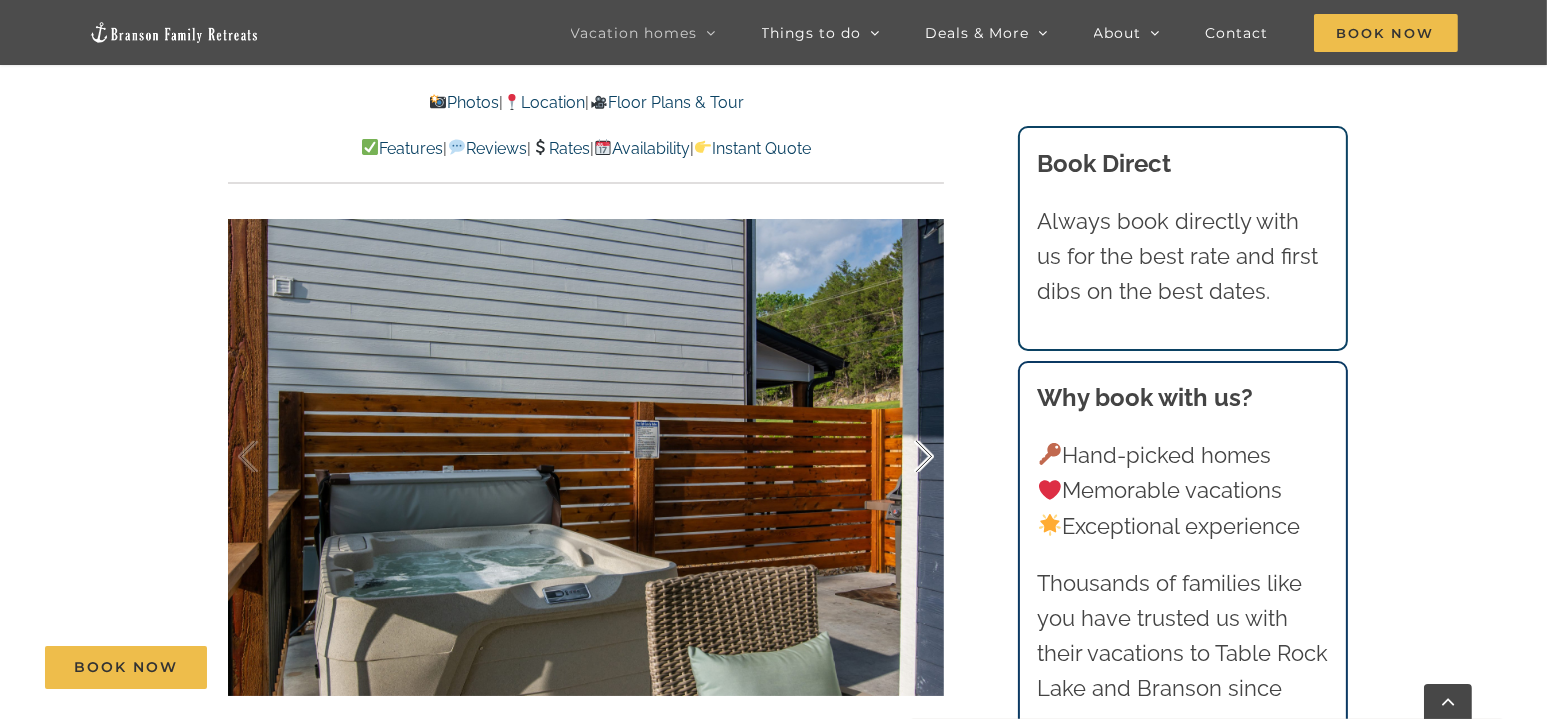 click at bounding box center (903, 457) 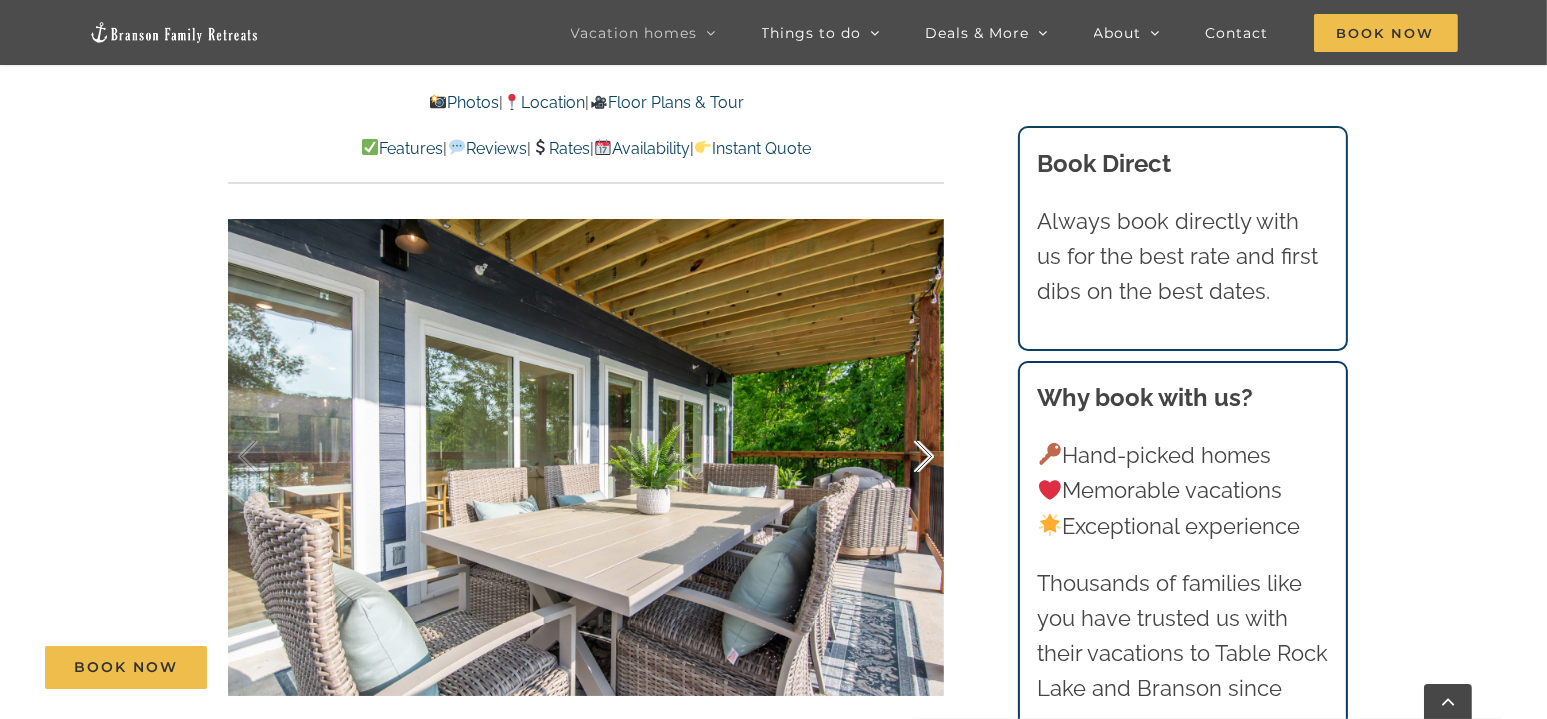 click at bounding box center (903, 457) 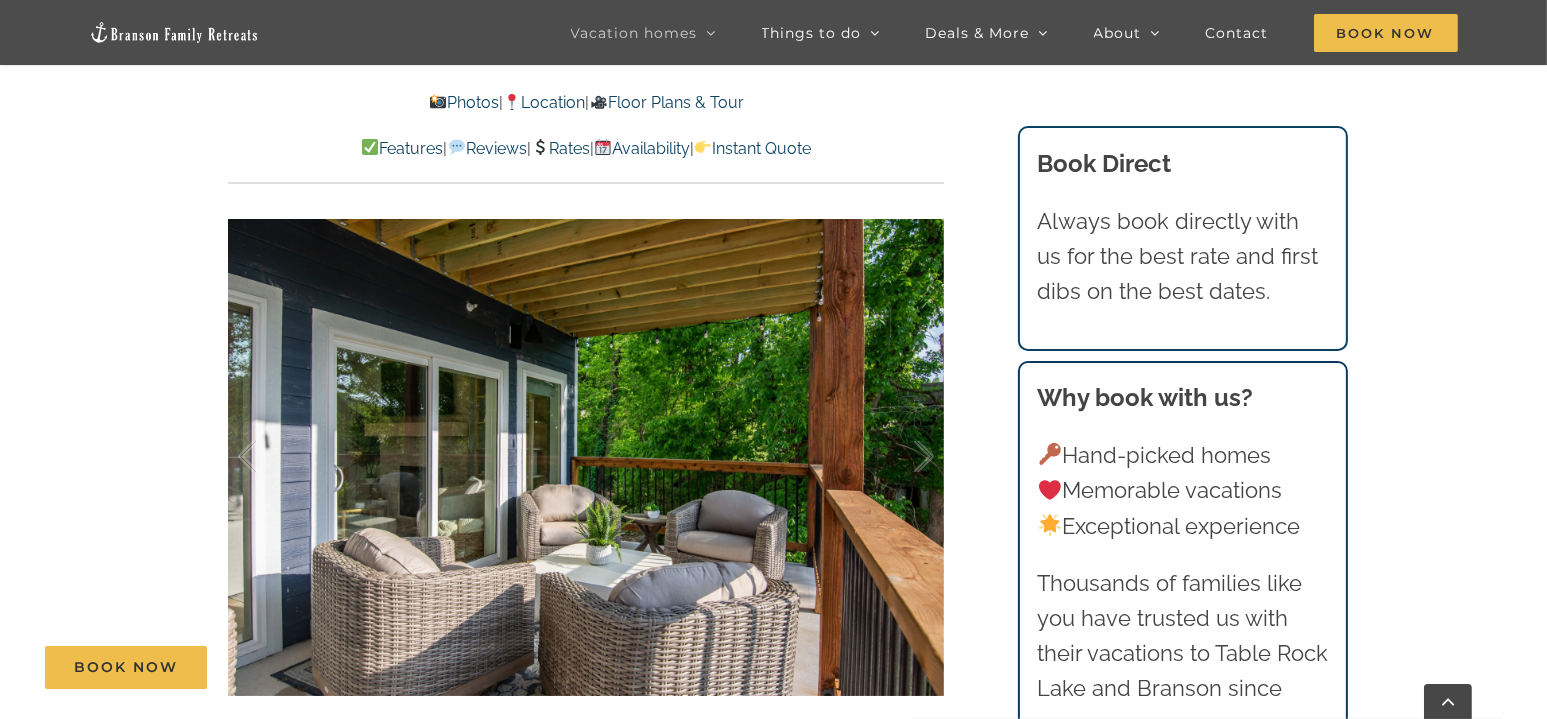 click on "18  /  61" at bounding box center (586, 457) 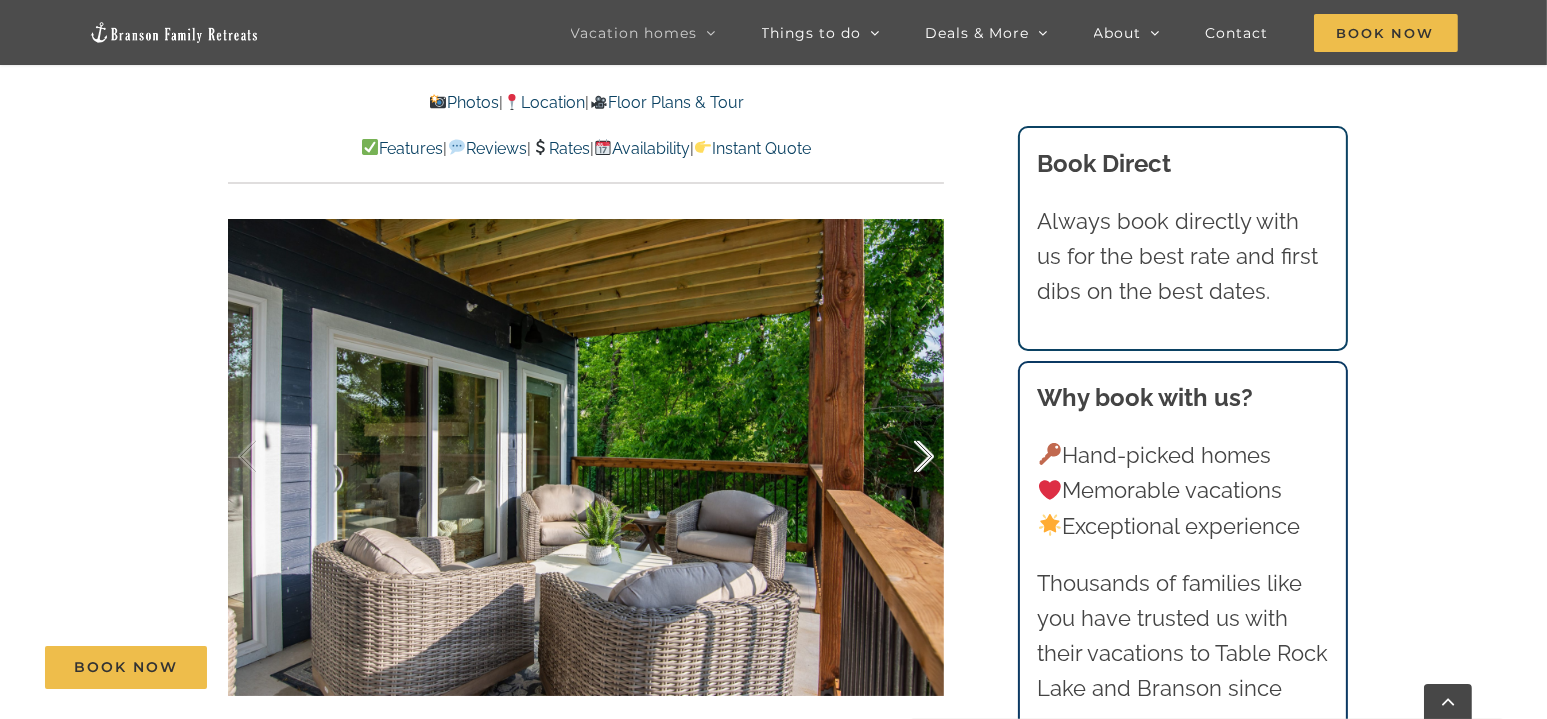 click at bounding box center (903, 457) 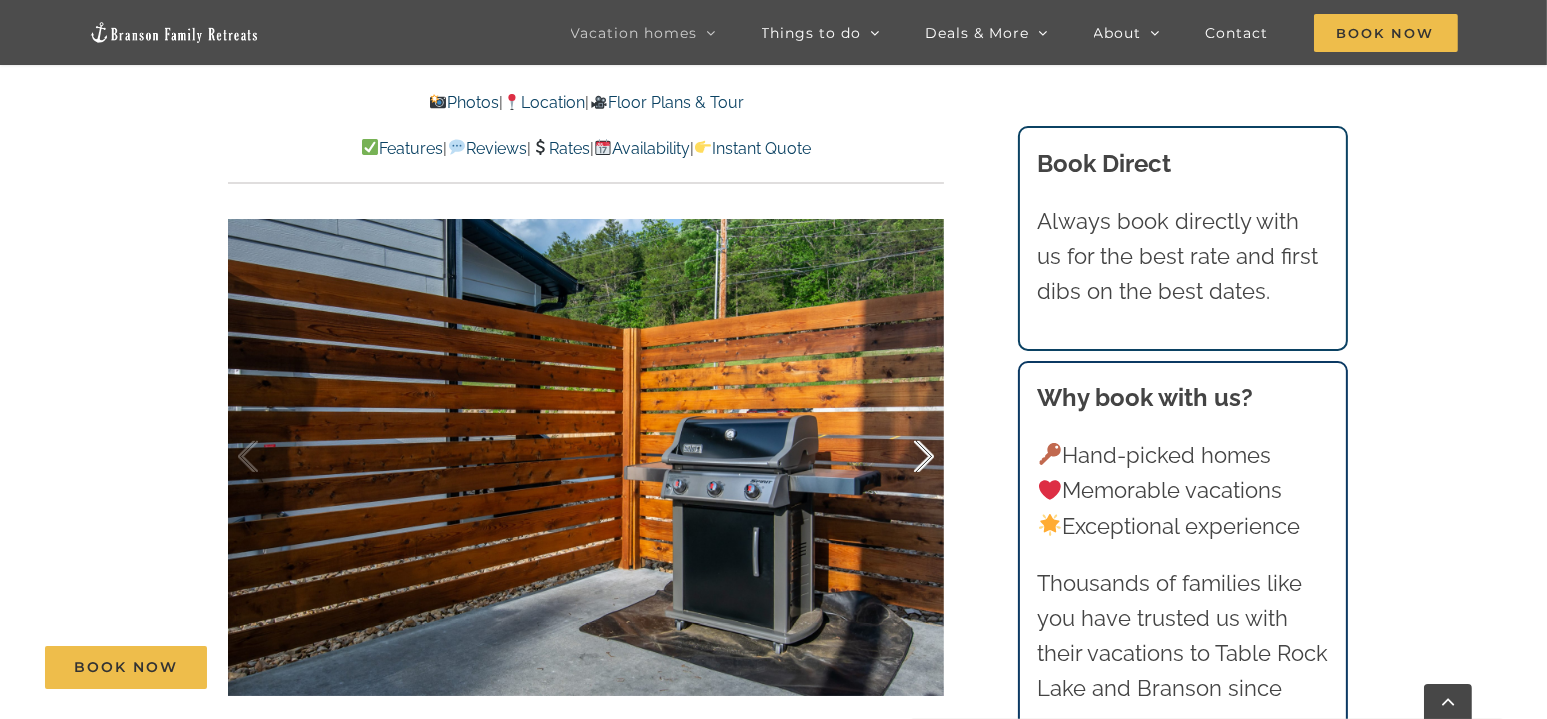 click at bounding box center (903, 457) 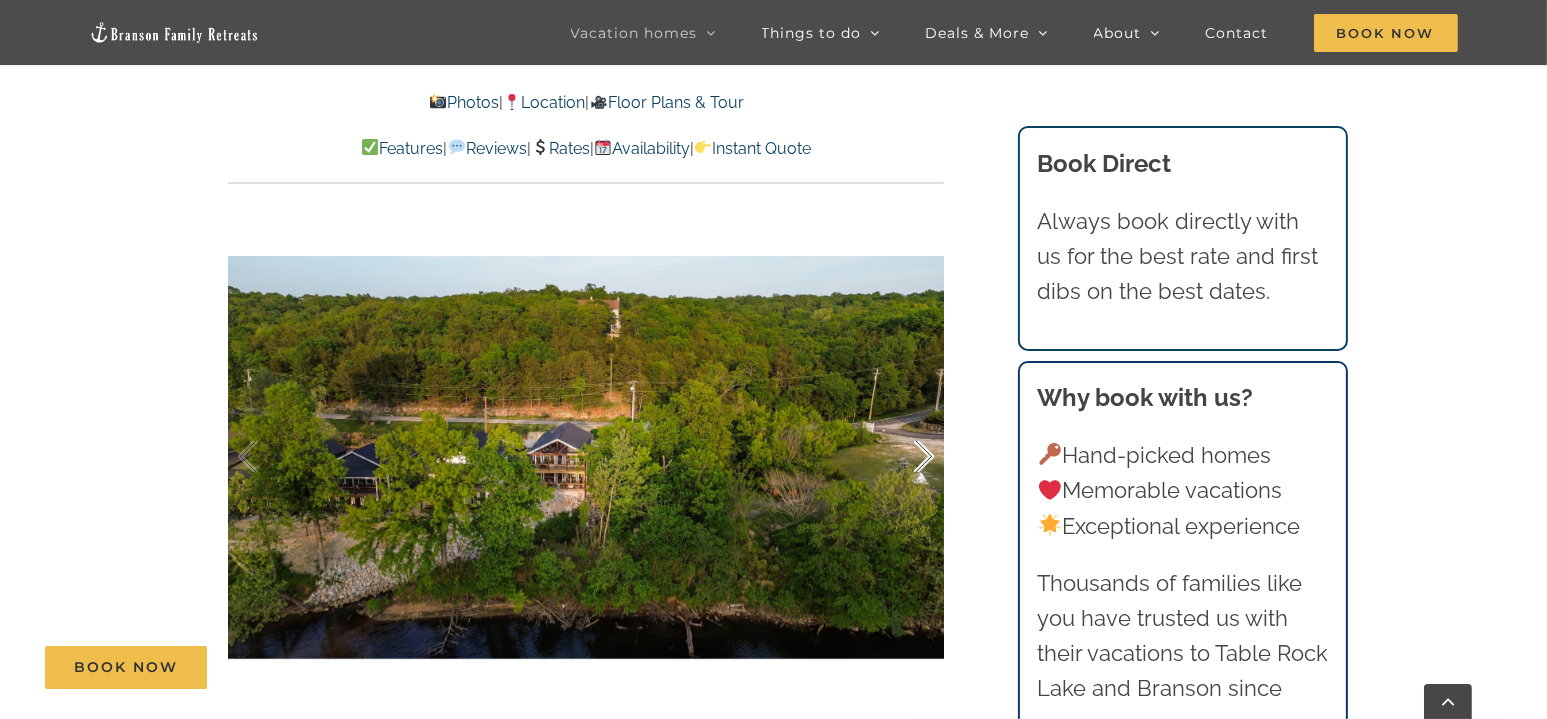 click at bounding box center (903, 457) 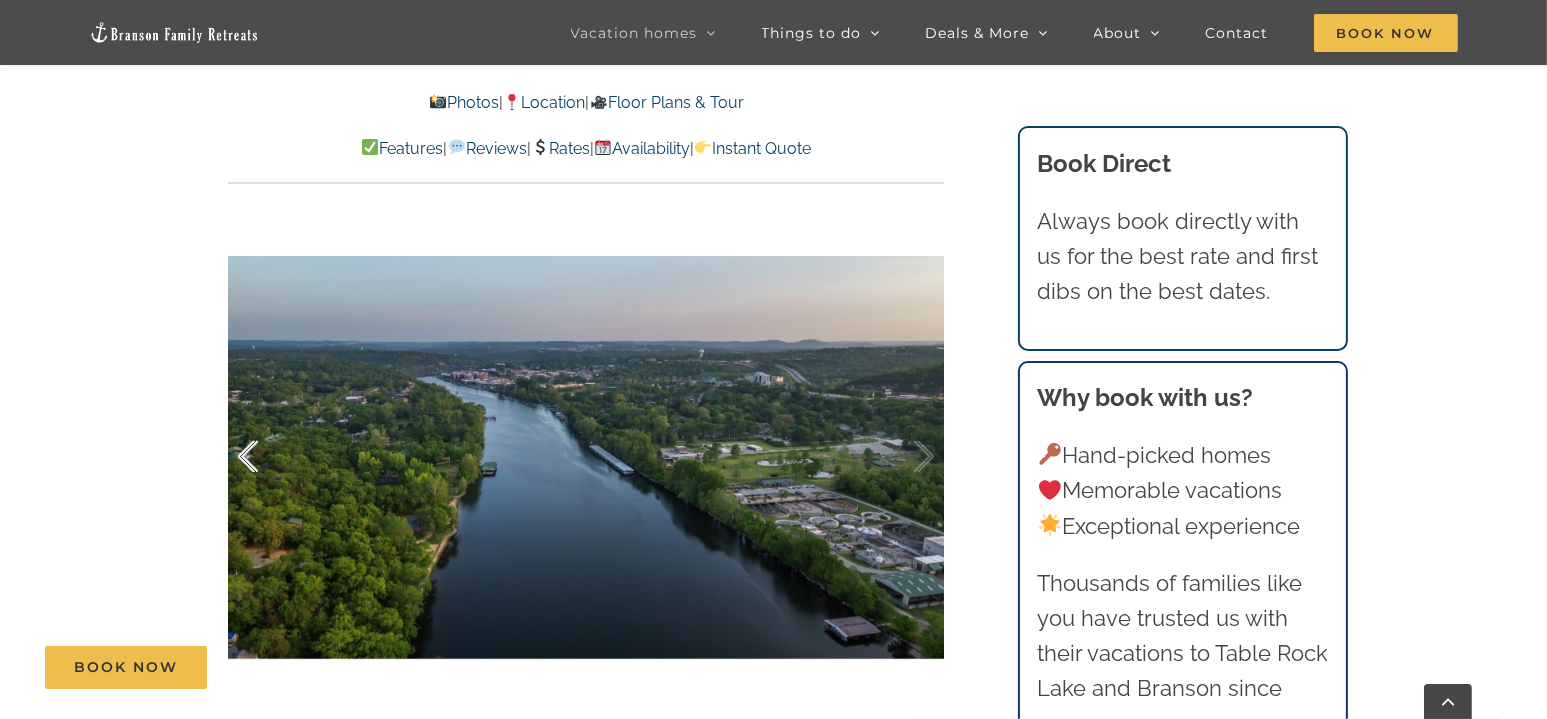 click at bounding box center [269, 457] 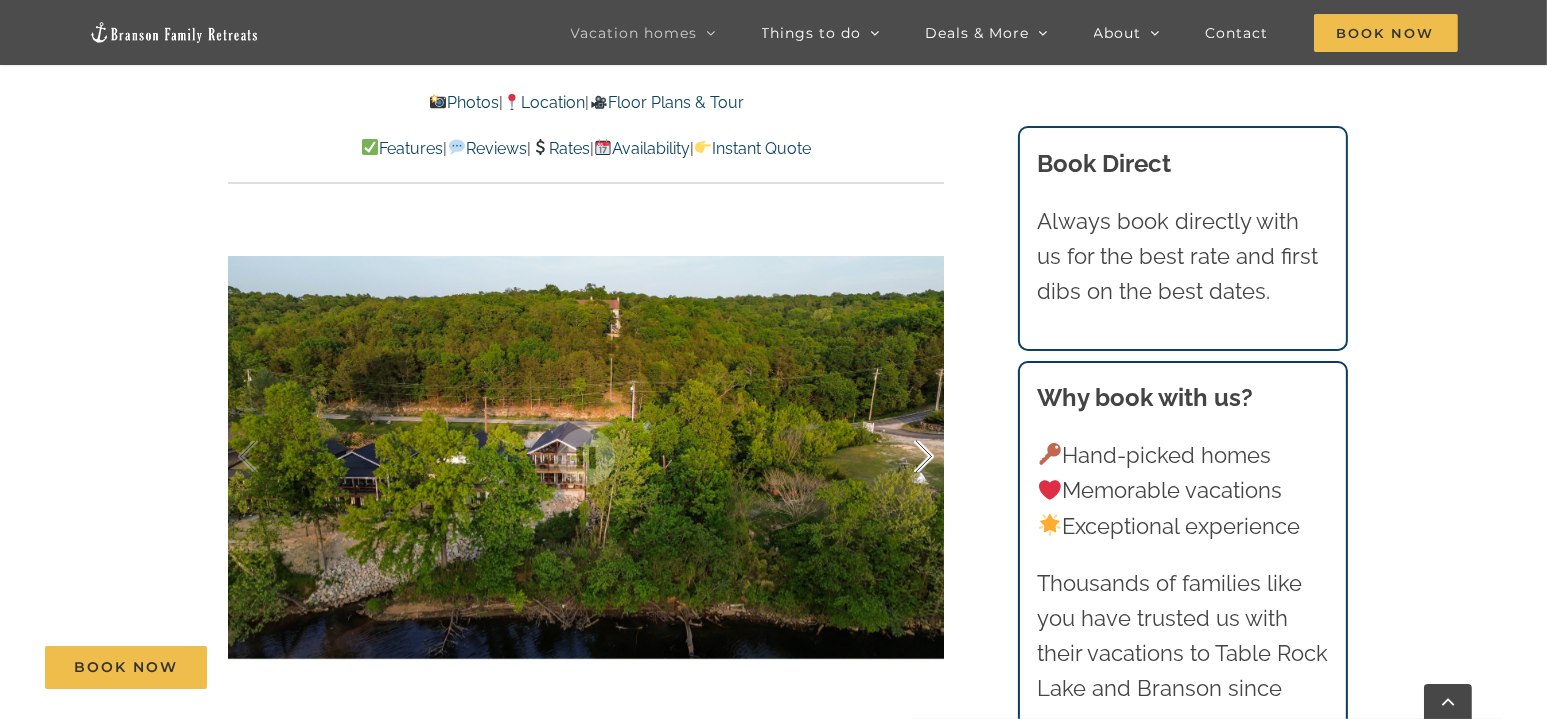 click at bounding box center [903, 457] 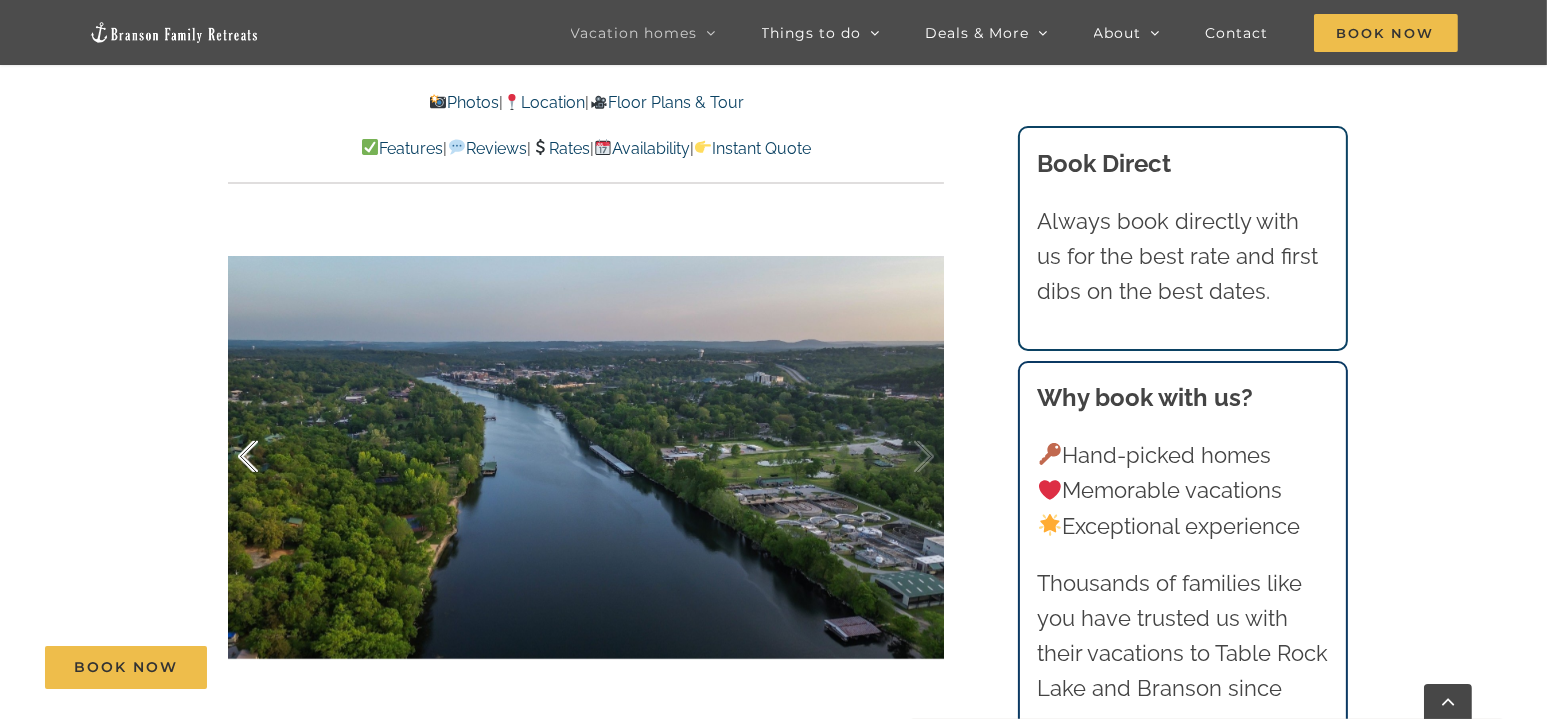 click at bounding box center (269, 457) 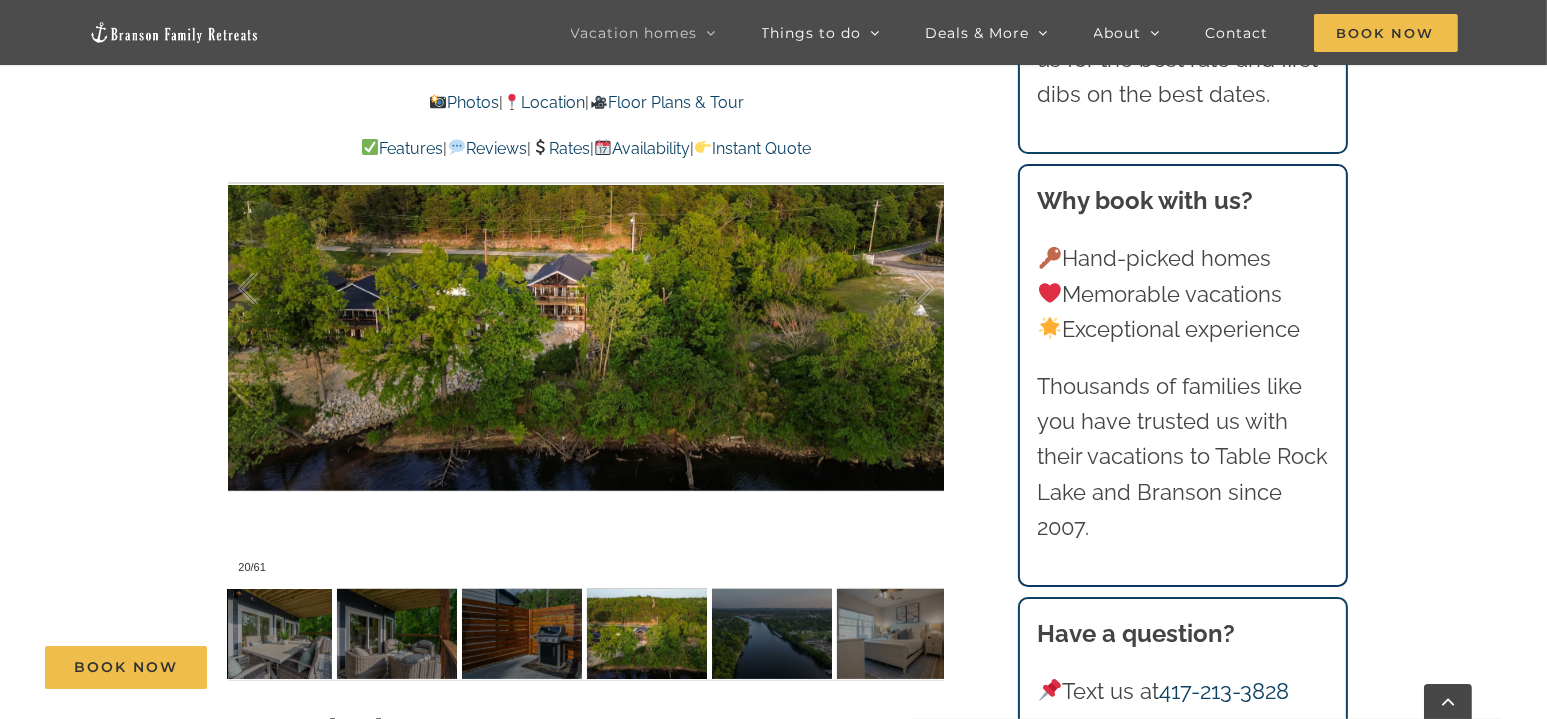 scroll, scrollTop: 1400, scrollLeft: 0, axis: vertical 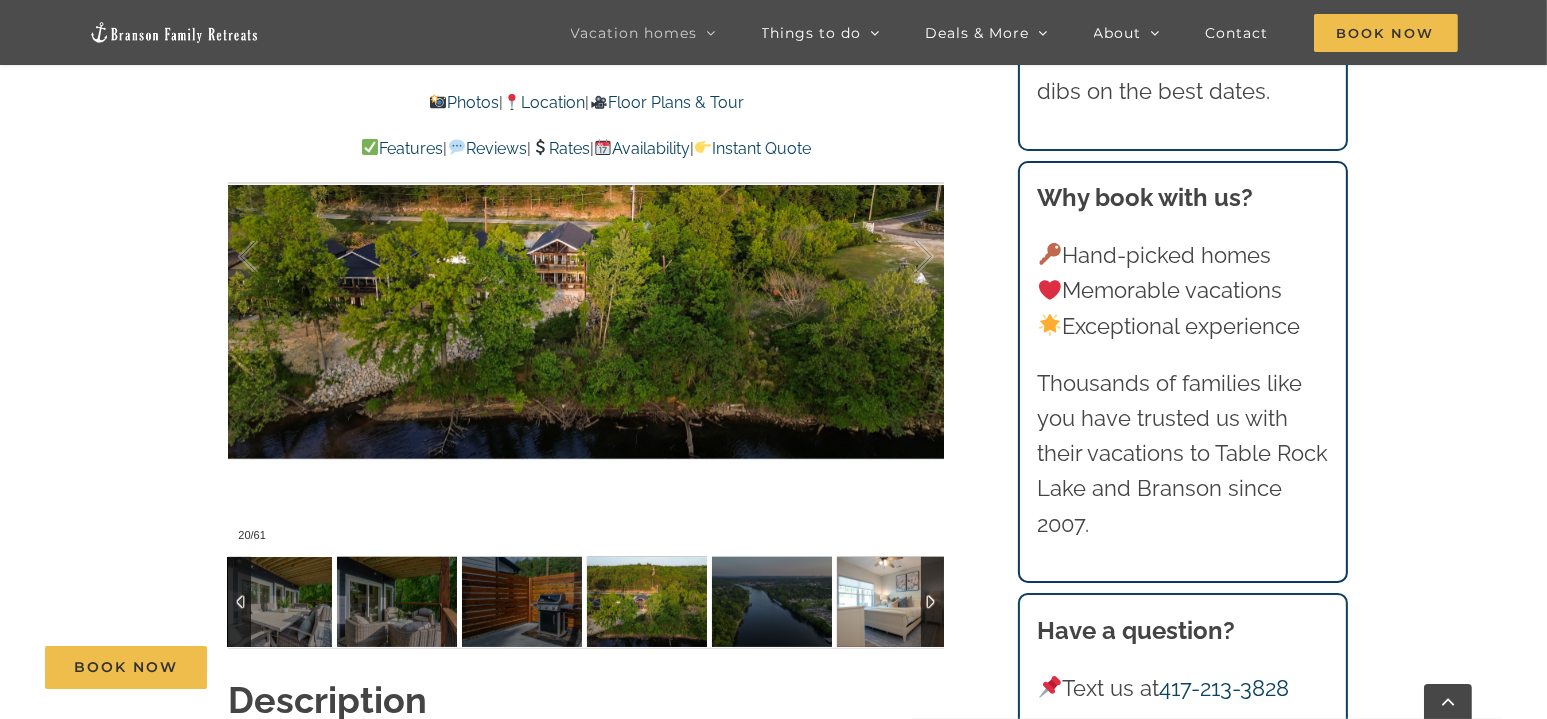 click at bounding box center [897, 602] 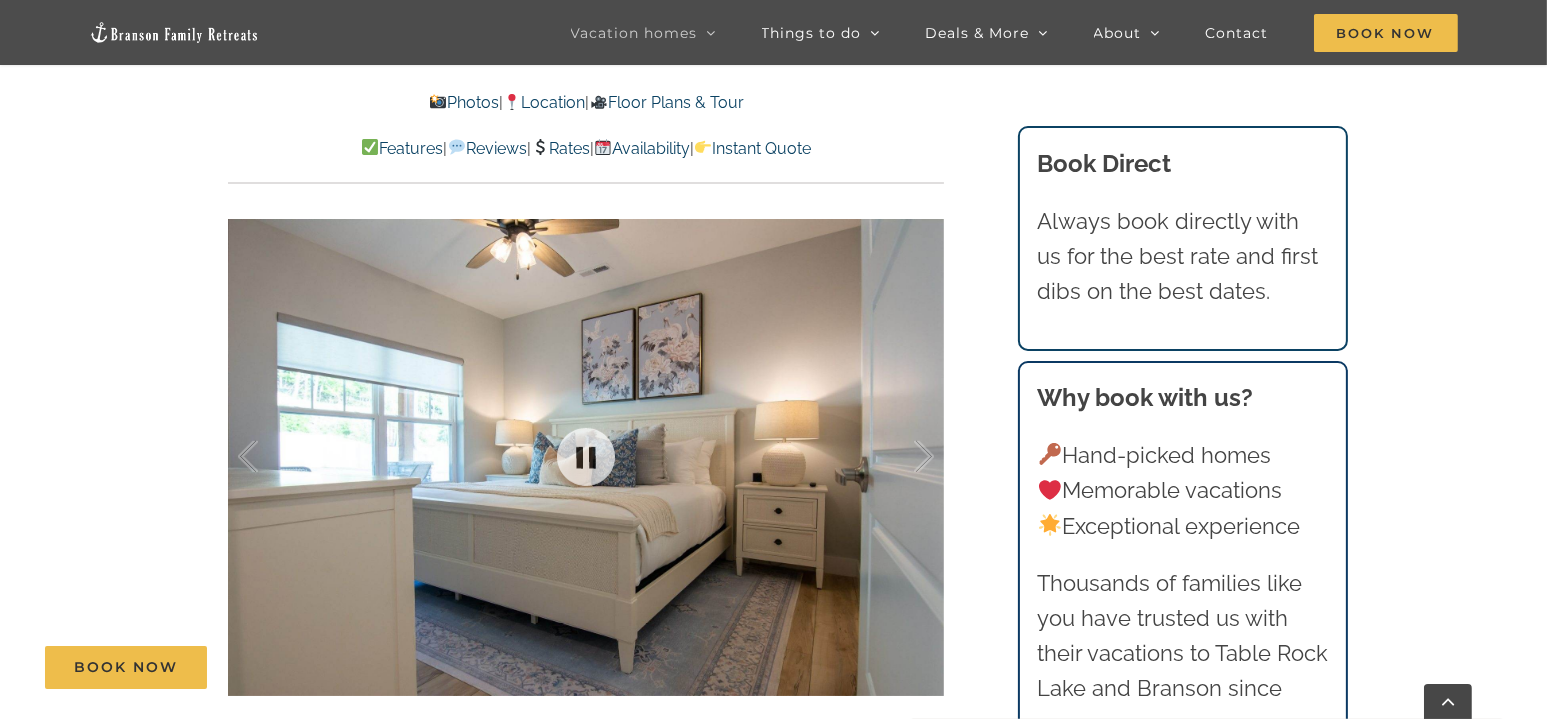 scroll, scrollTop: 1200, scrollLeft: 0, axis: vertical 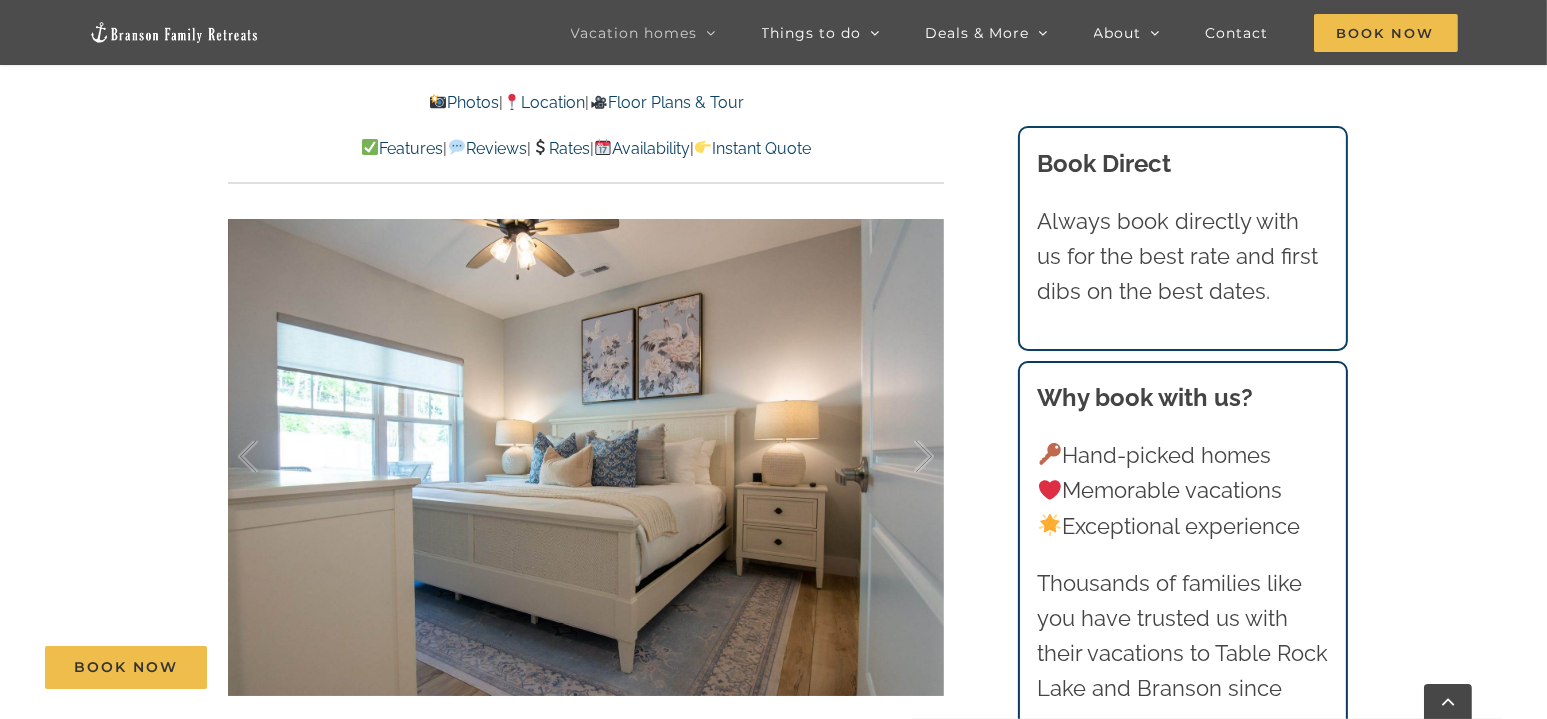 click at bounding box center (586, 457) 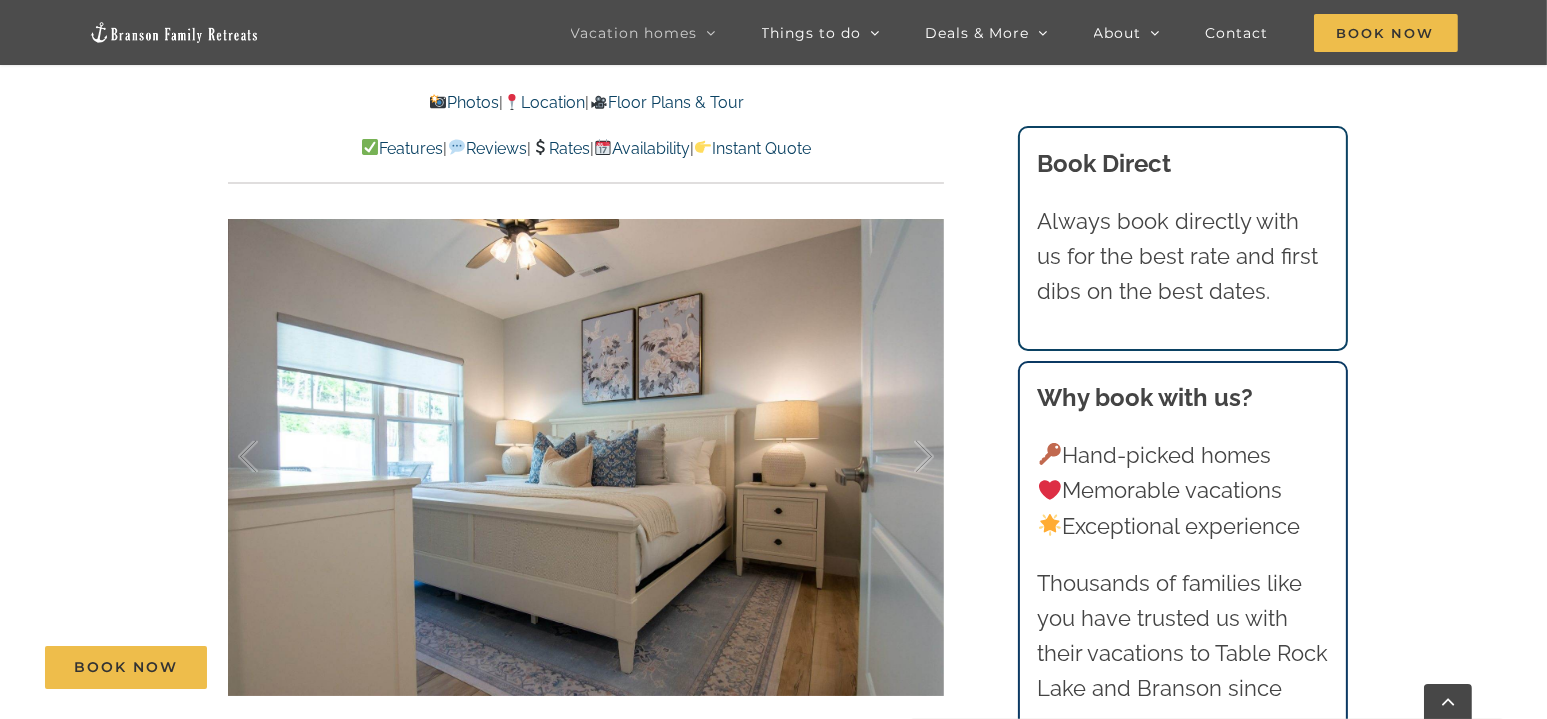 click at bounding box center (586, 457) 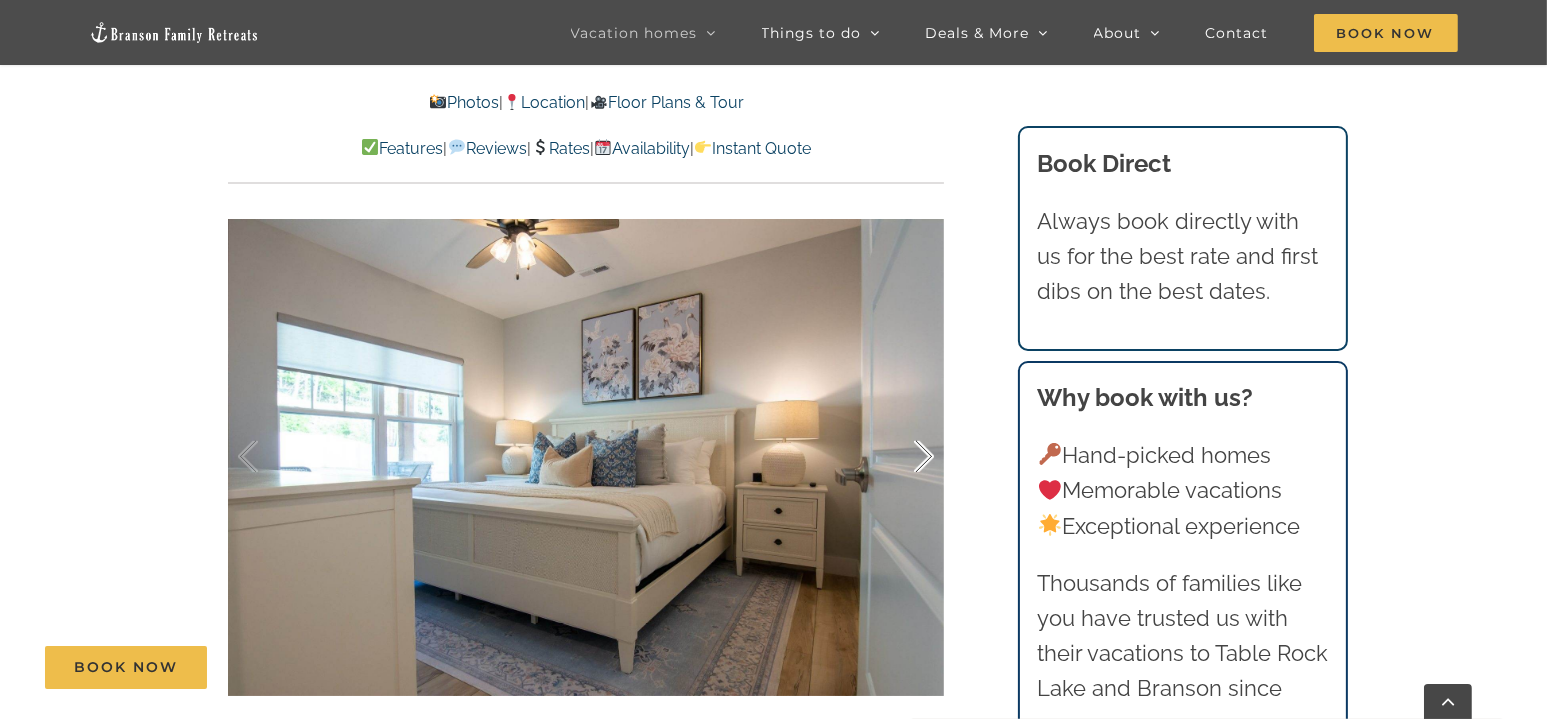 click at bounding box center [903, 457] 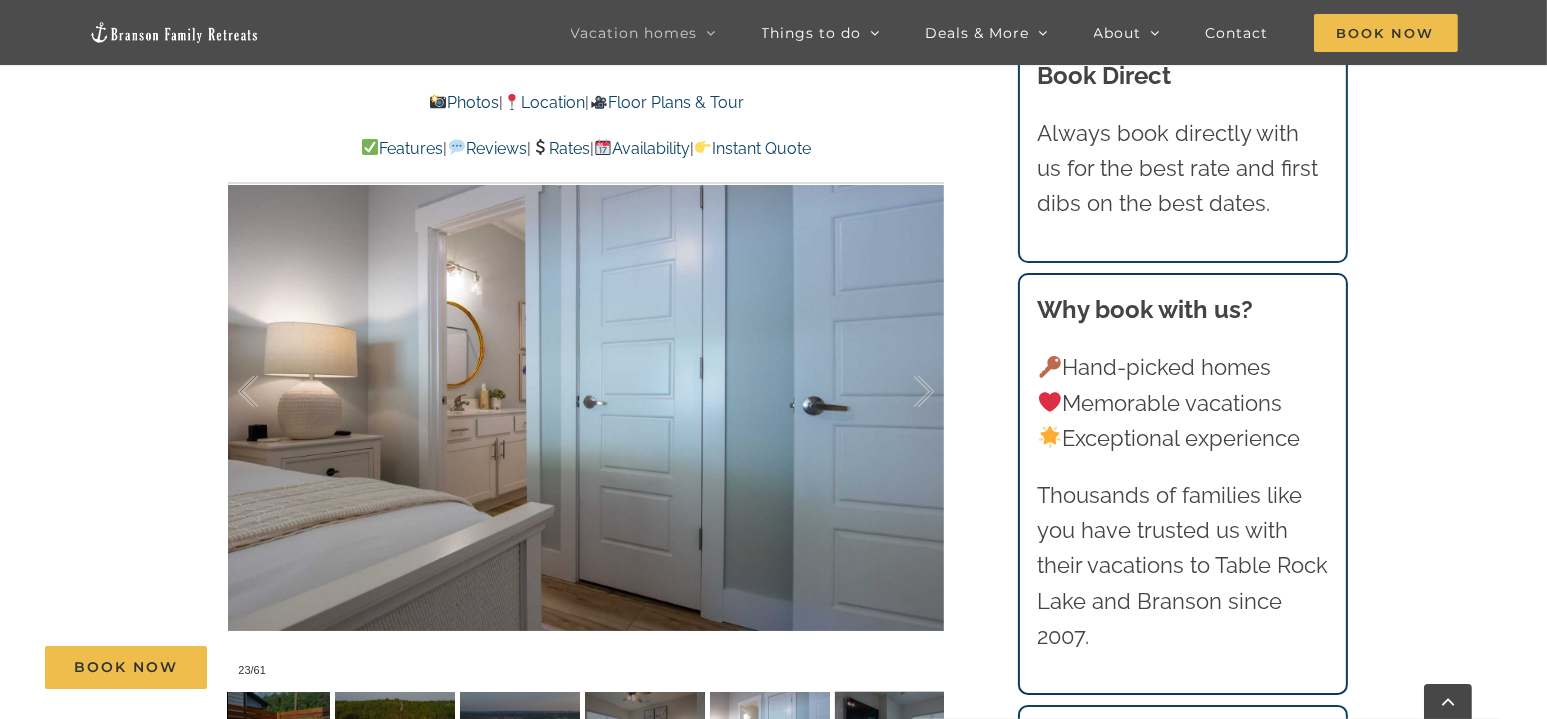 scroll, scrollTop: 1300, scrollLeft: 0, axis: vertical 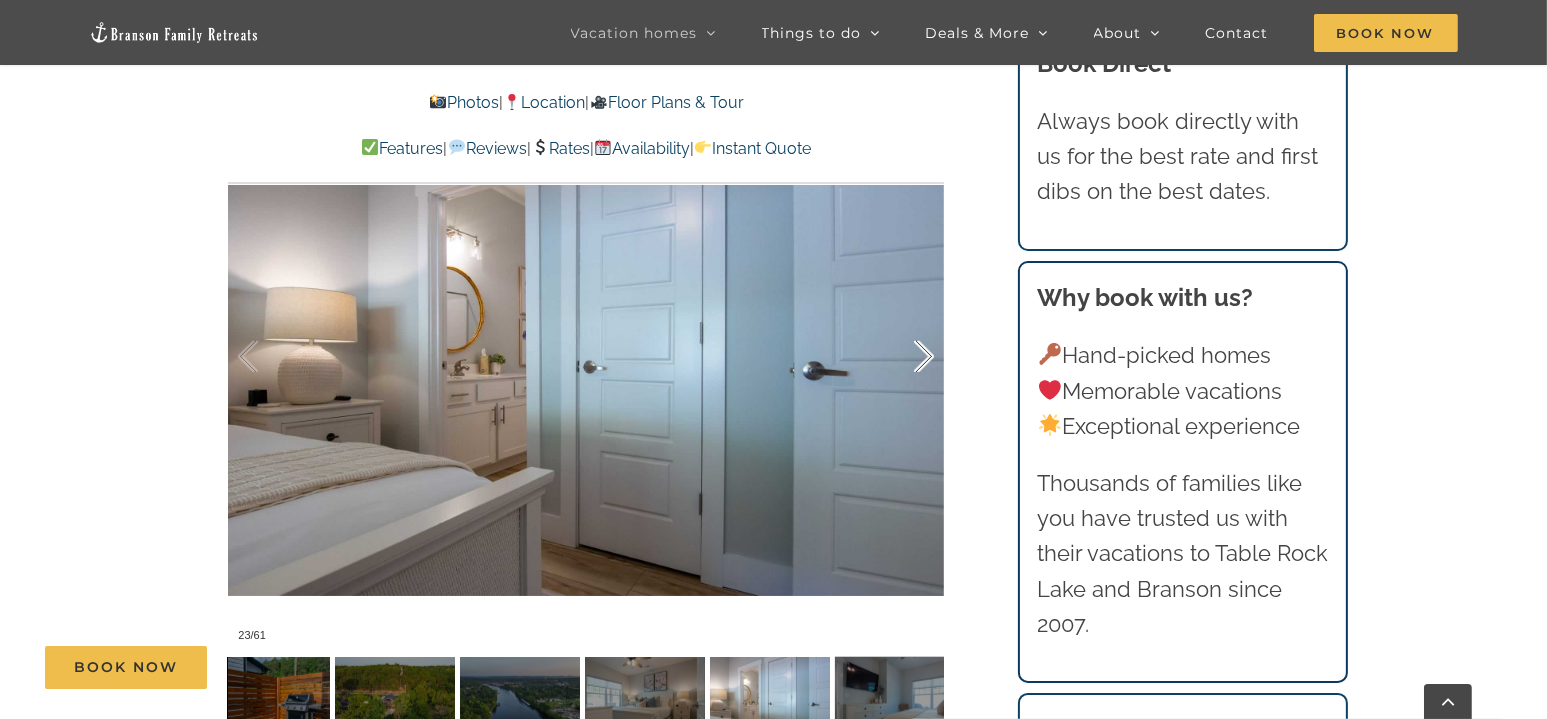click at bounding box center (903, 357) 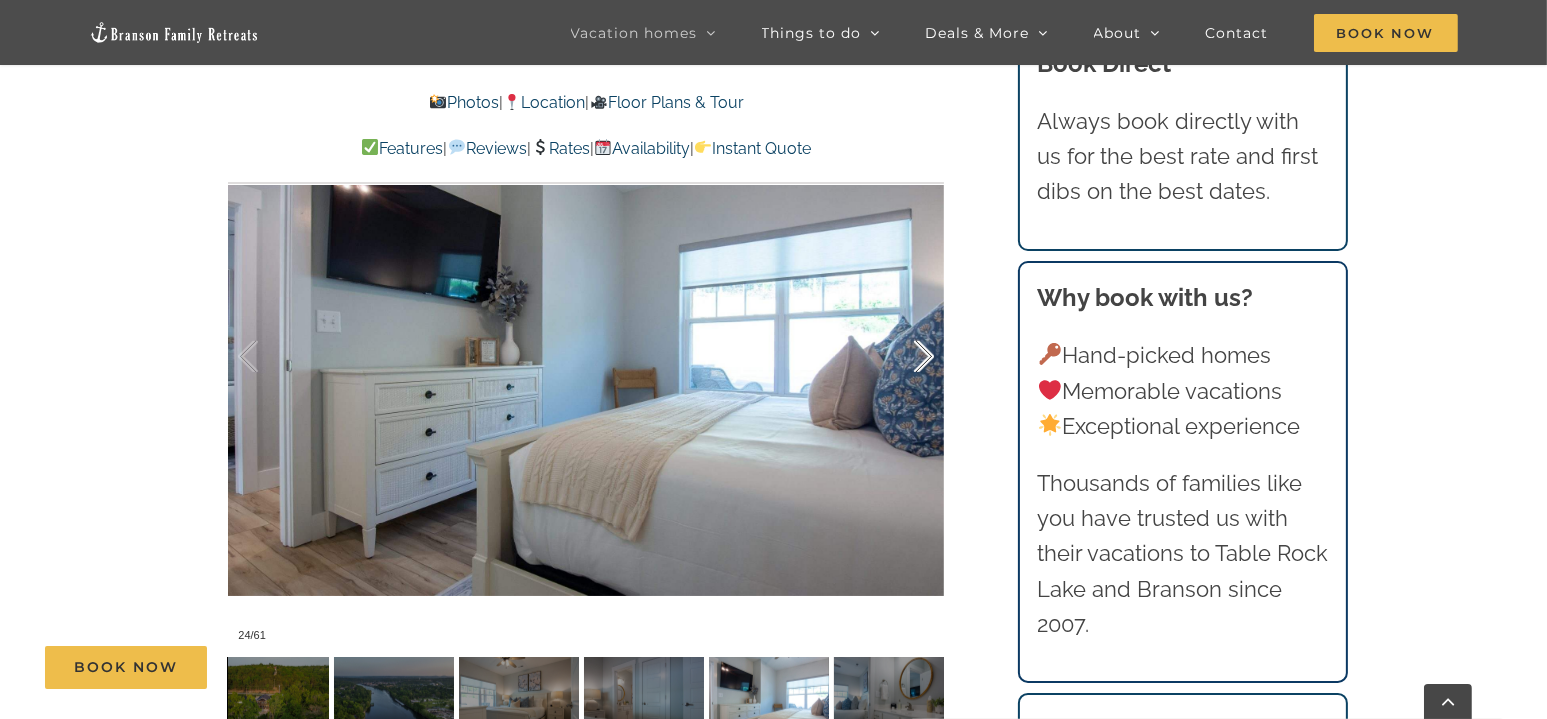 click at bounding box center (903, 357) 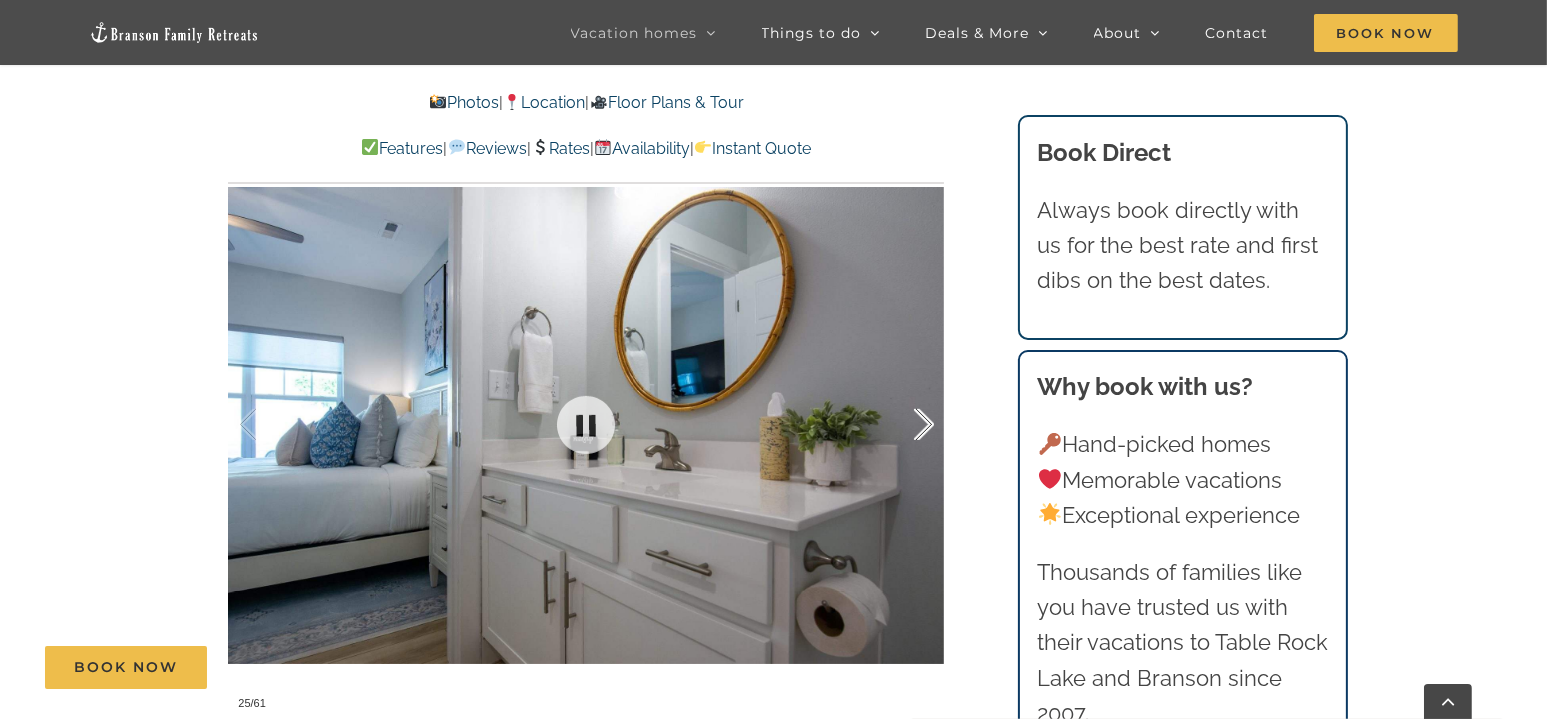 scroll, scrollTop: 1200, scrollLeft: 0, axis: vertical 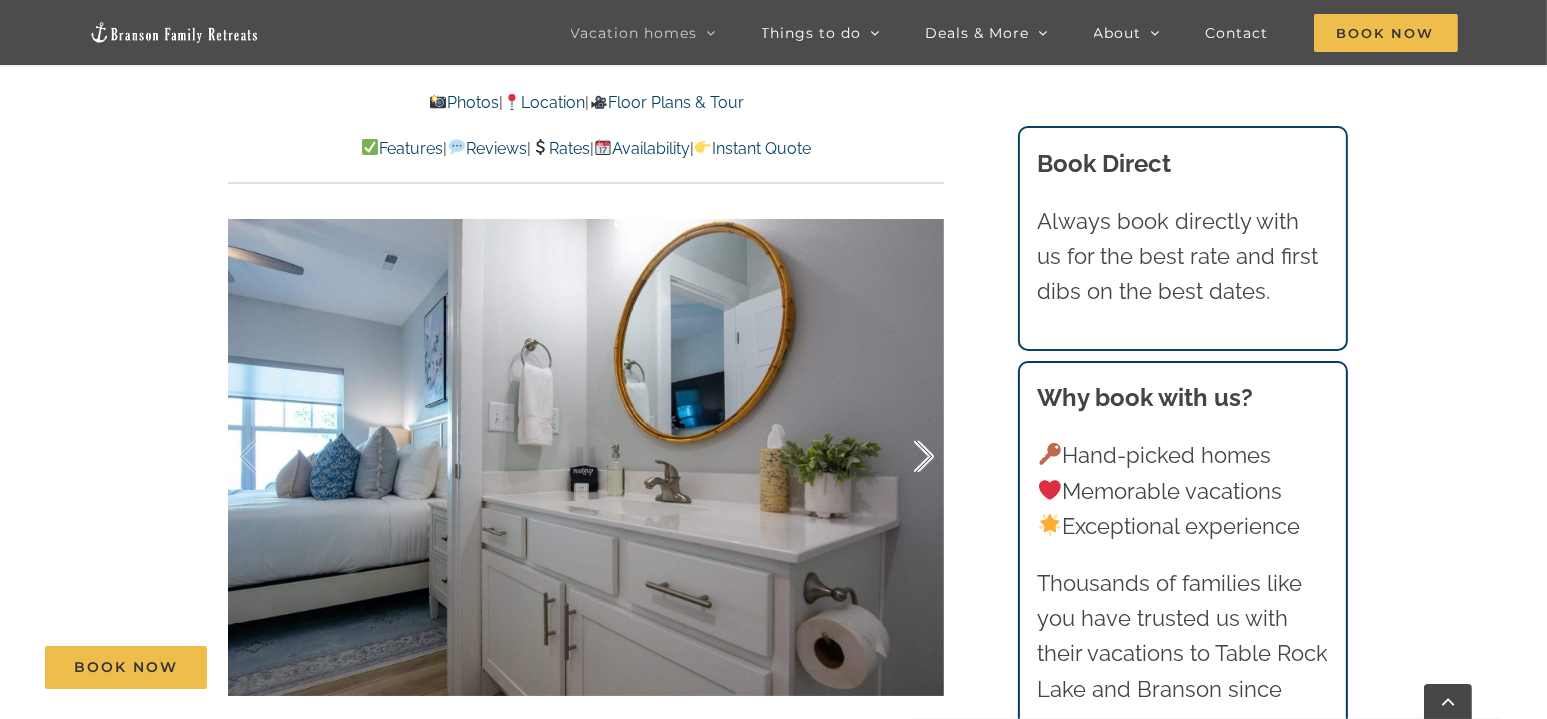 click at bounding box center [903, 457] 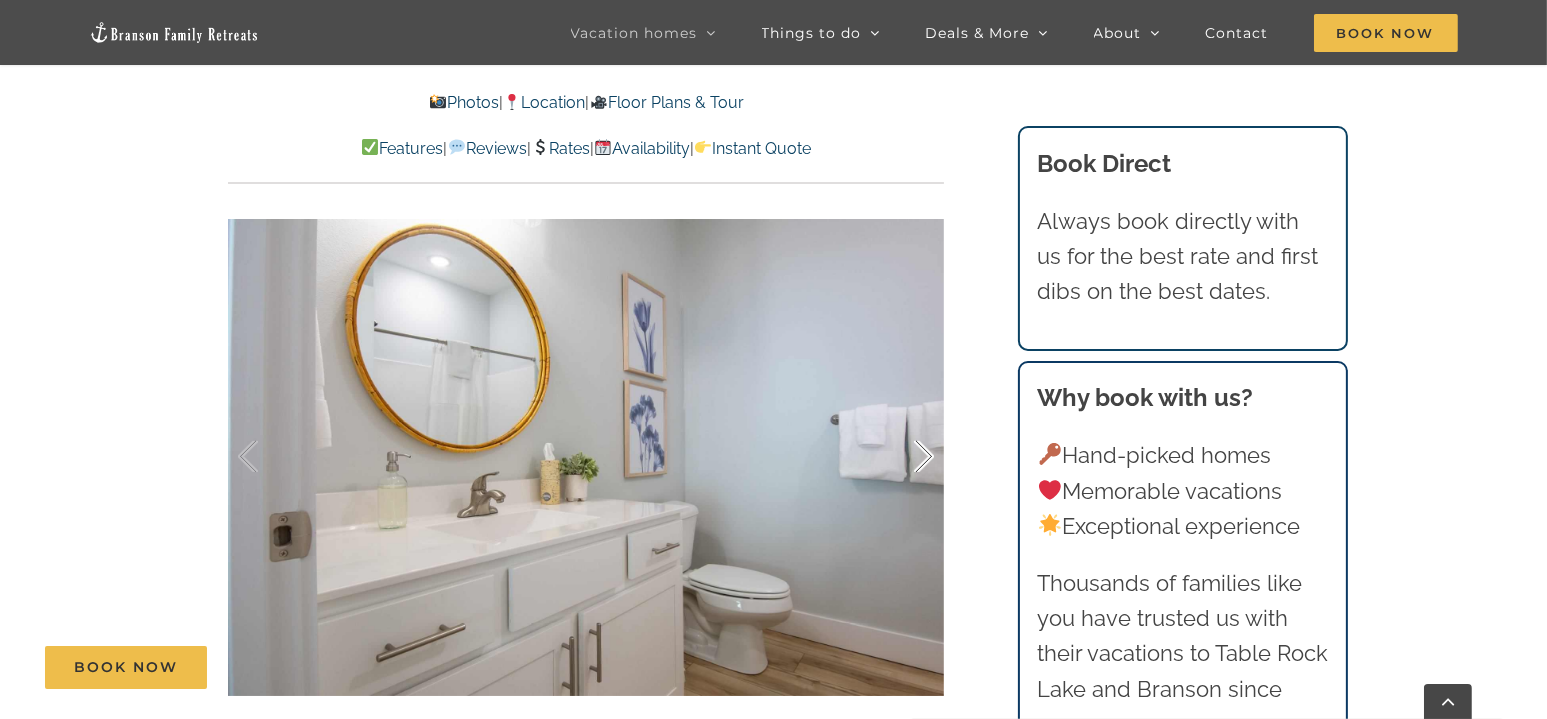 click at bounding box center (903, 457) 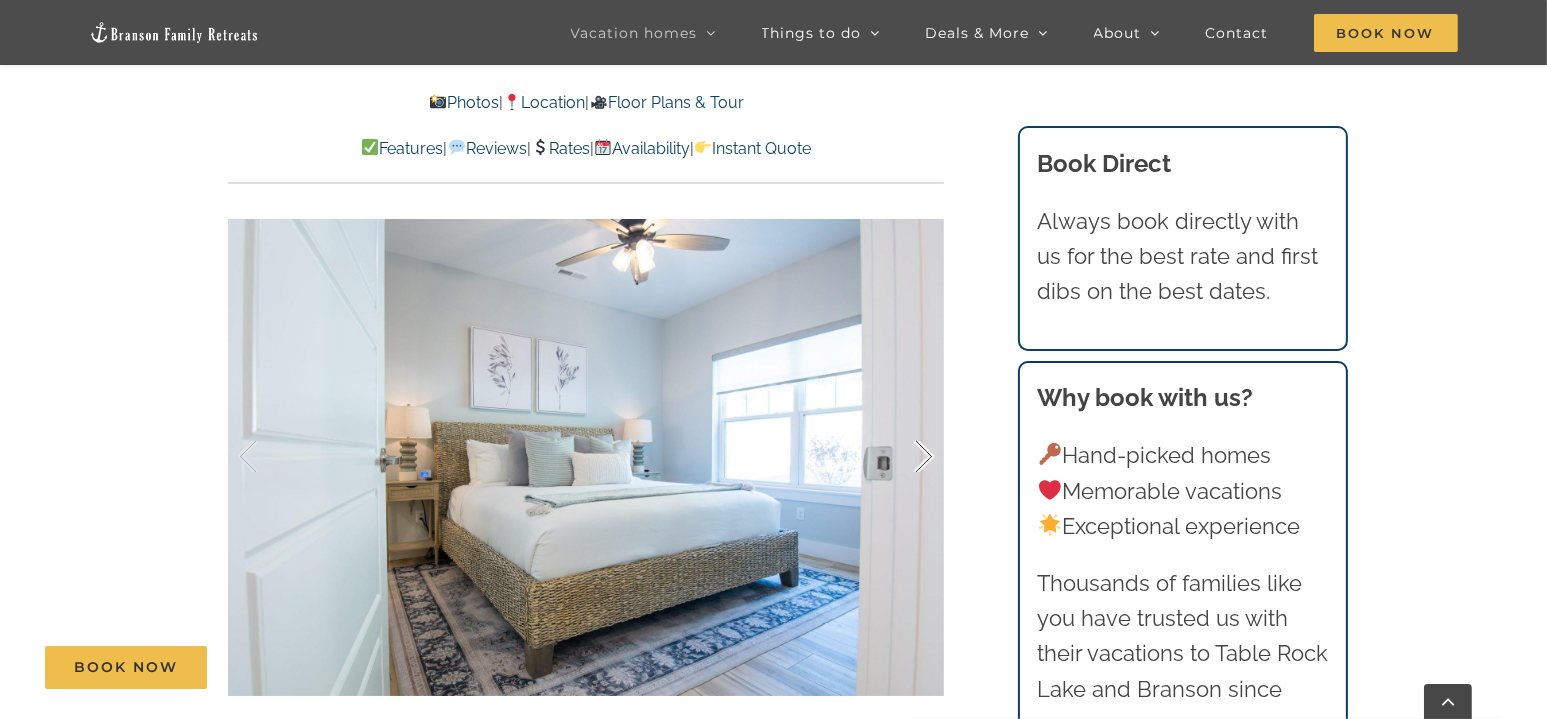 click at bounding box center [903, 457] 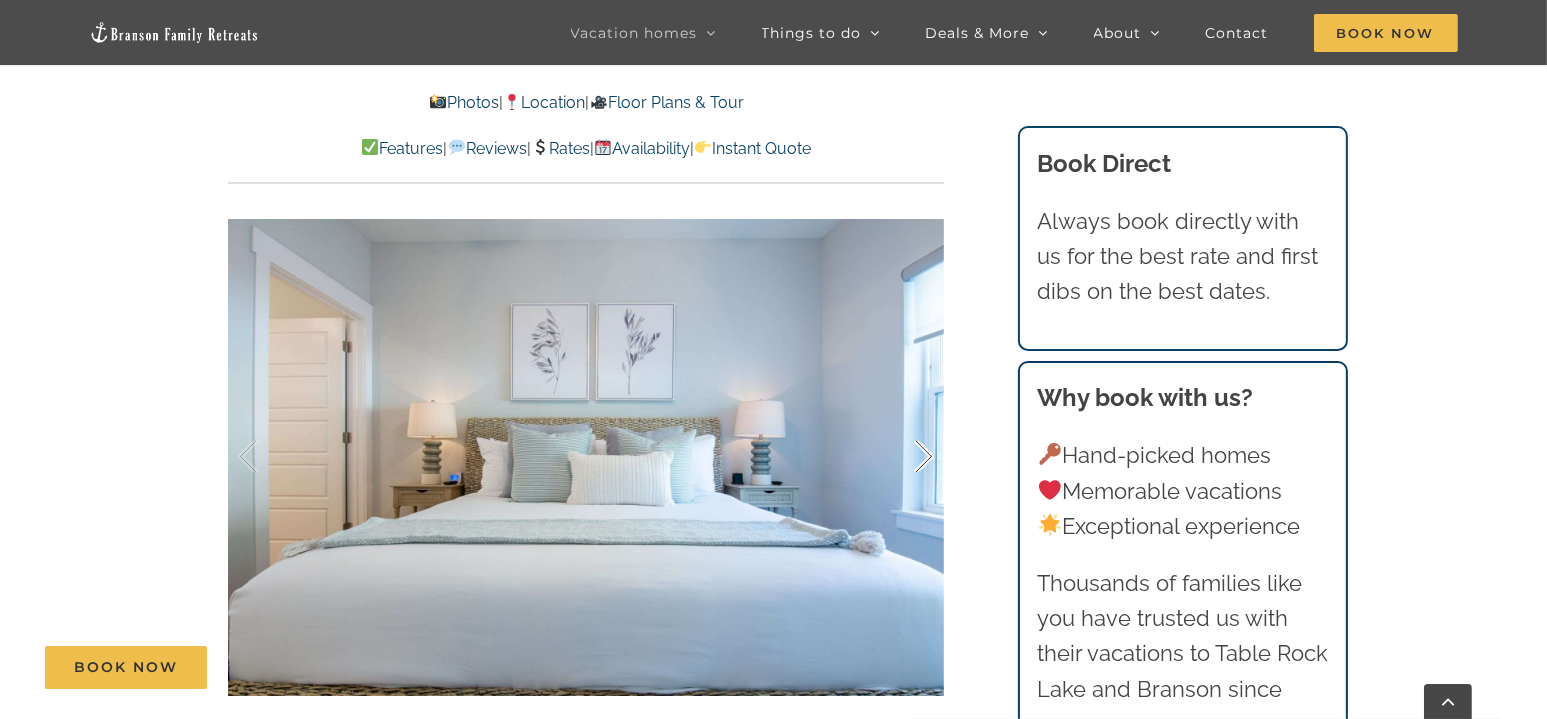 click at bounding box center [903, 457] 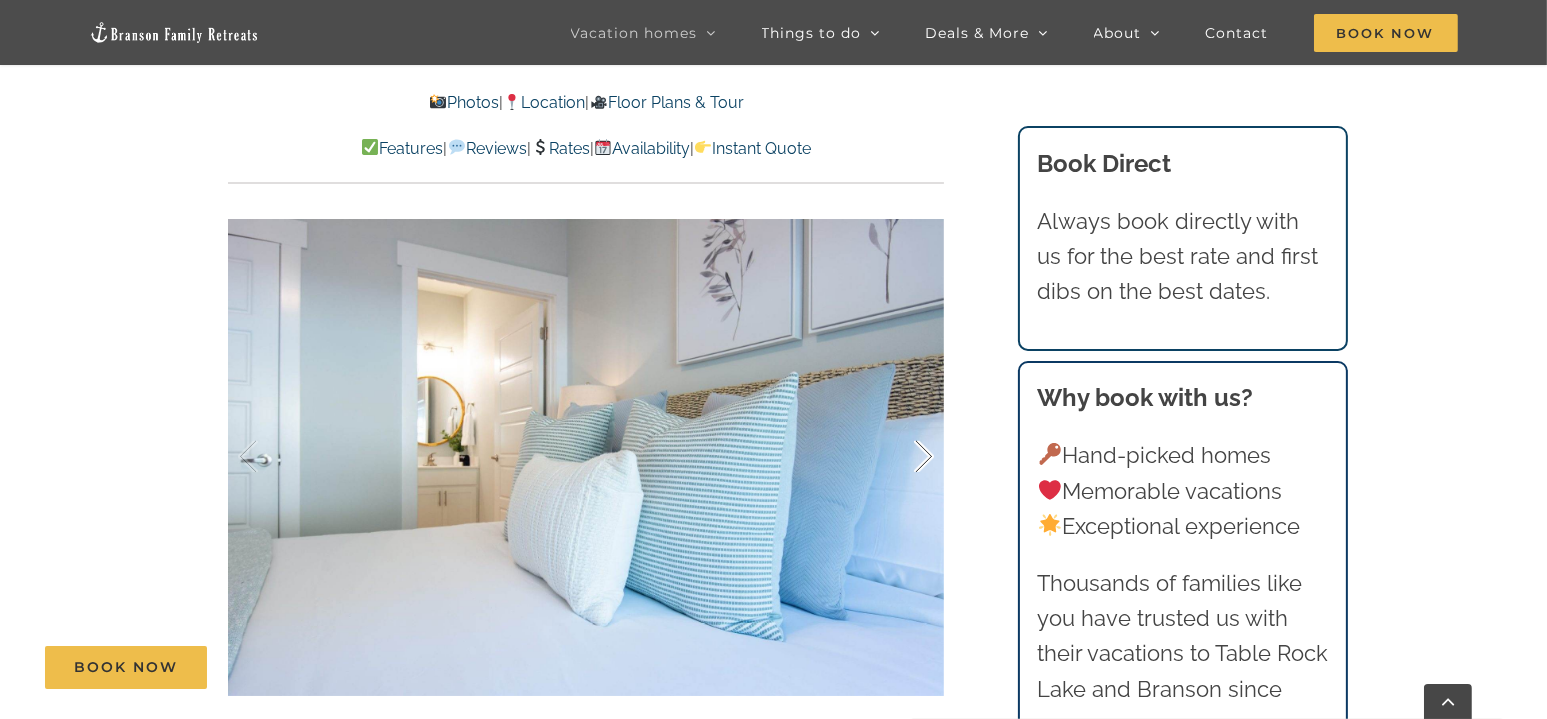 click at bounding box center [903, 457] 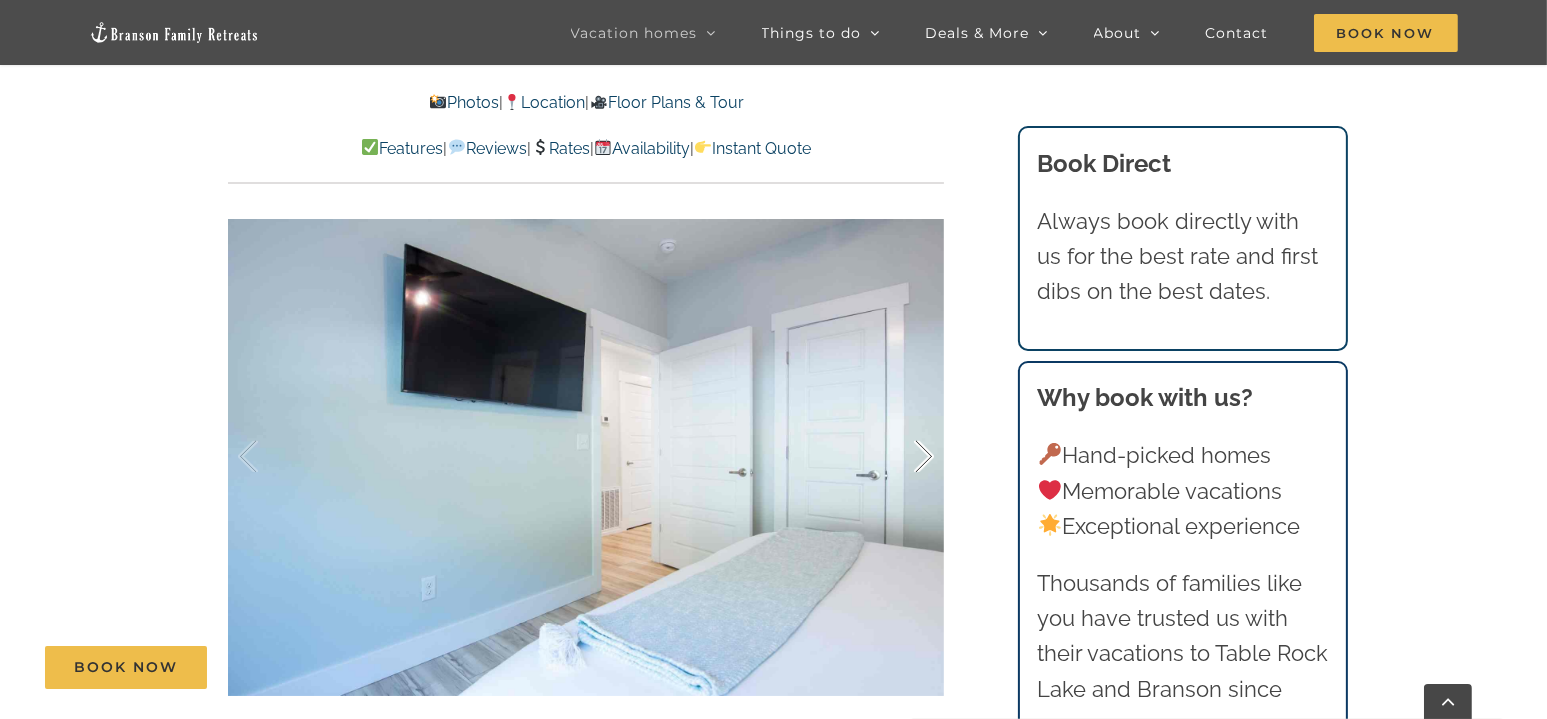 click at bounding box center (903, 457) 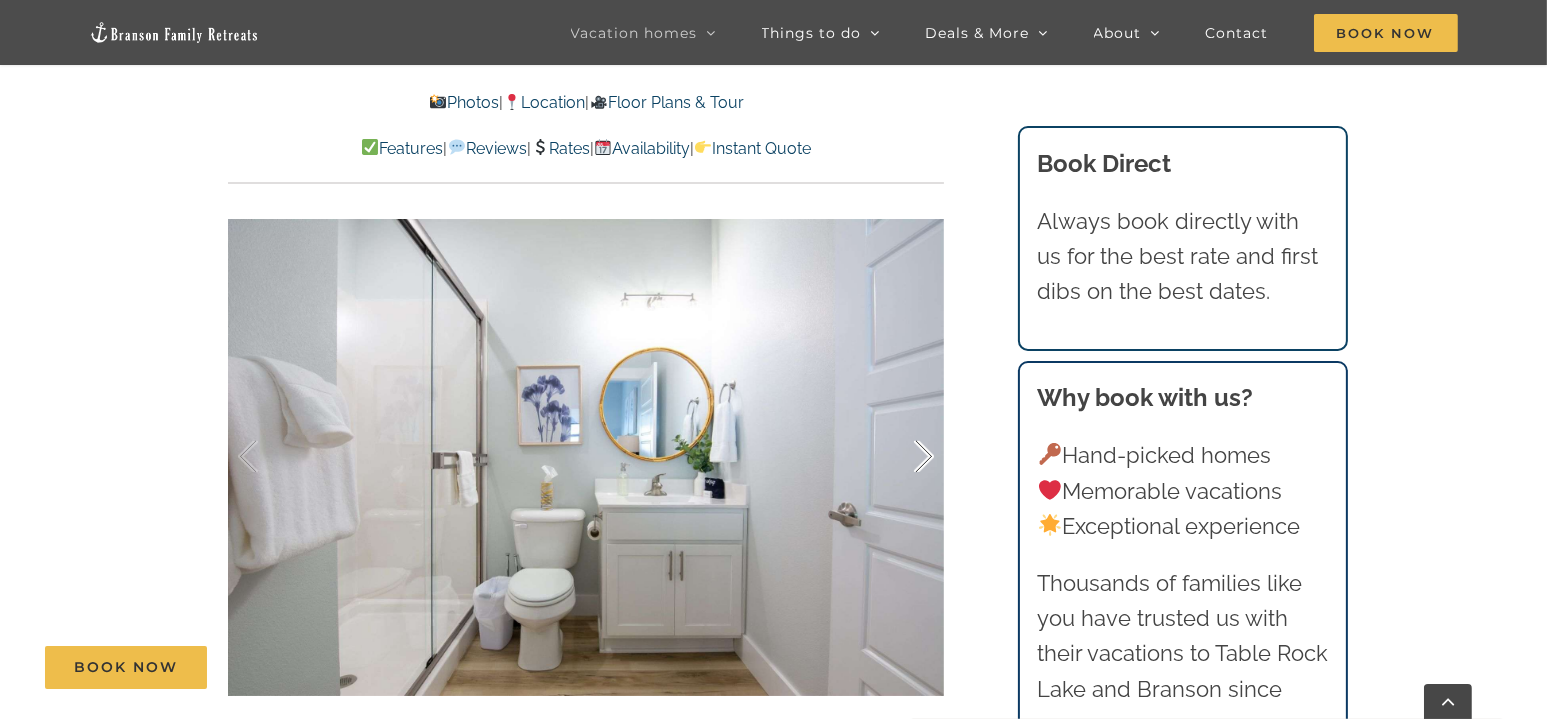 click at bounding box center (903, 457) 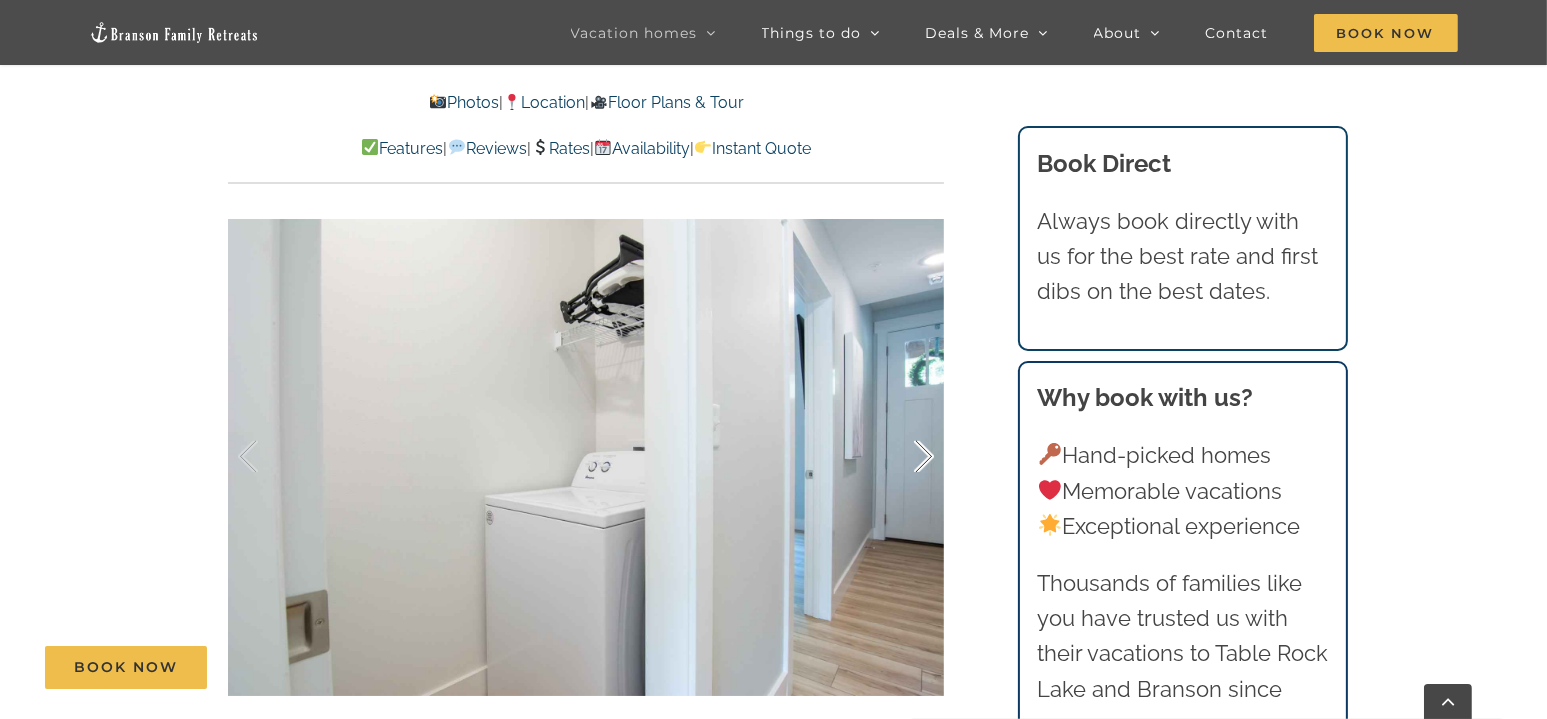 click at bounding box center (903, 457) 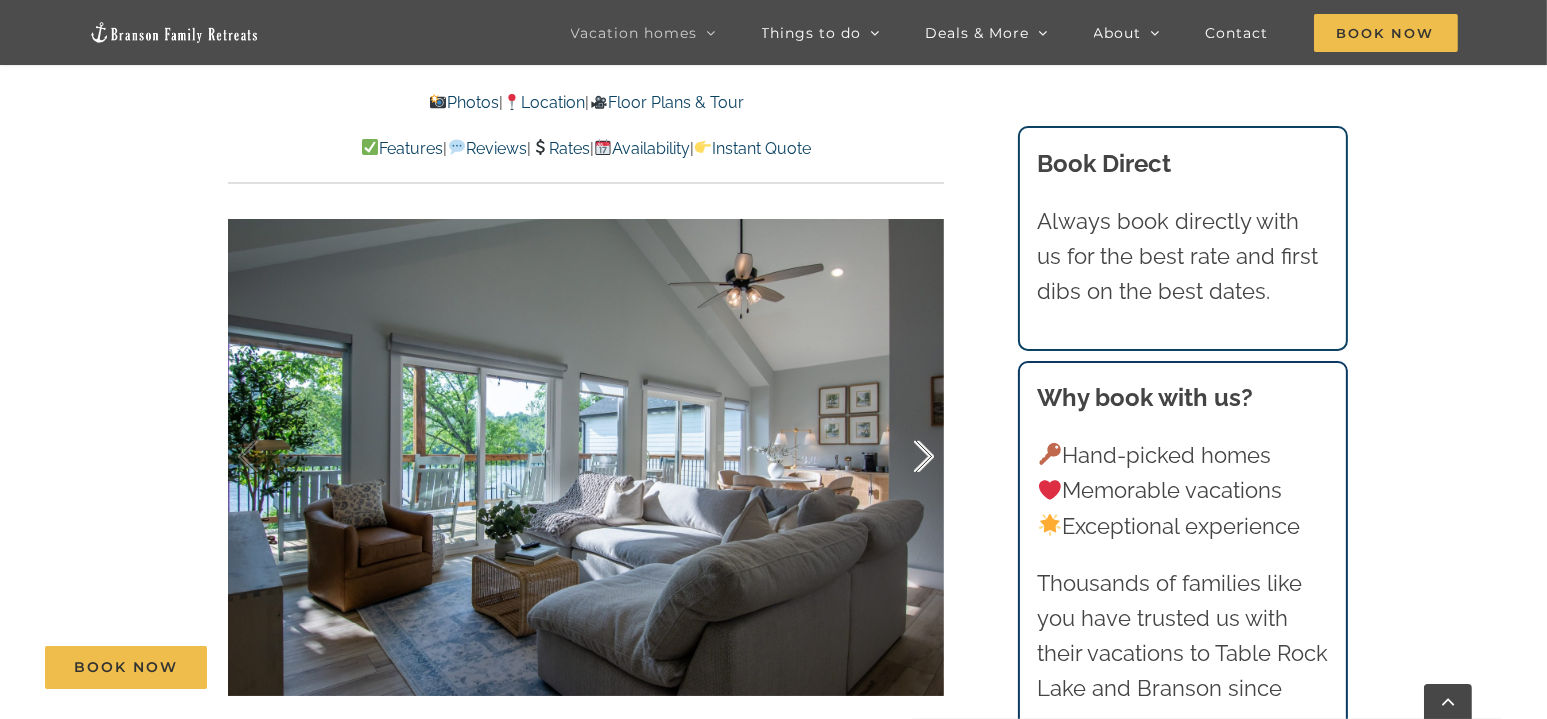 click at bounding box center (903, 457) 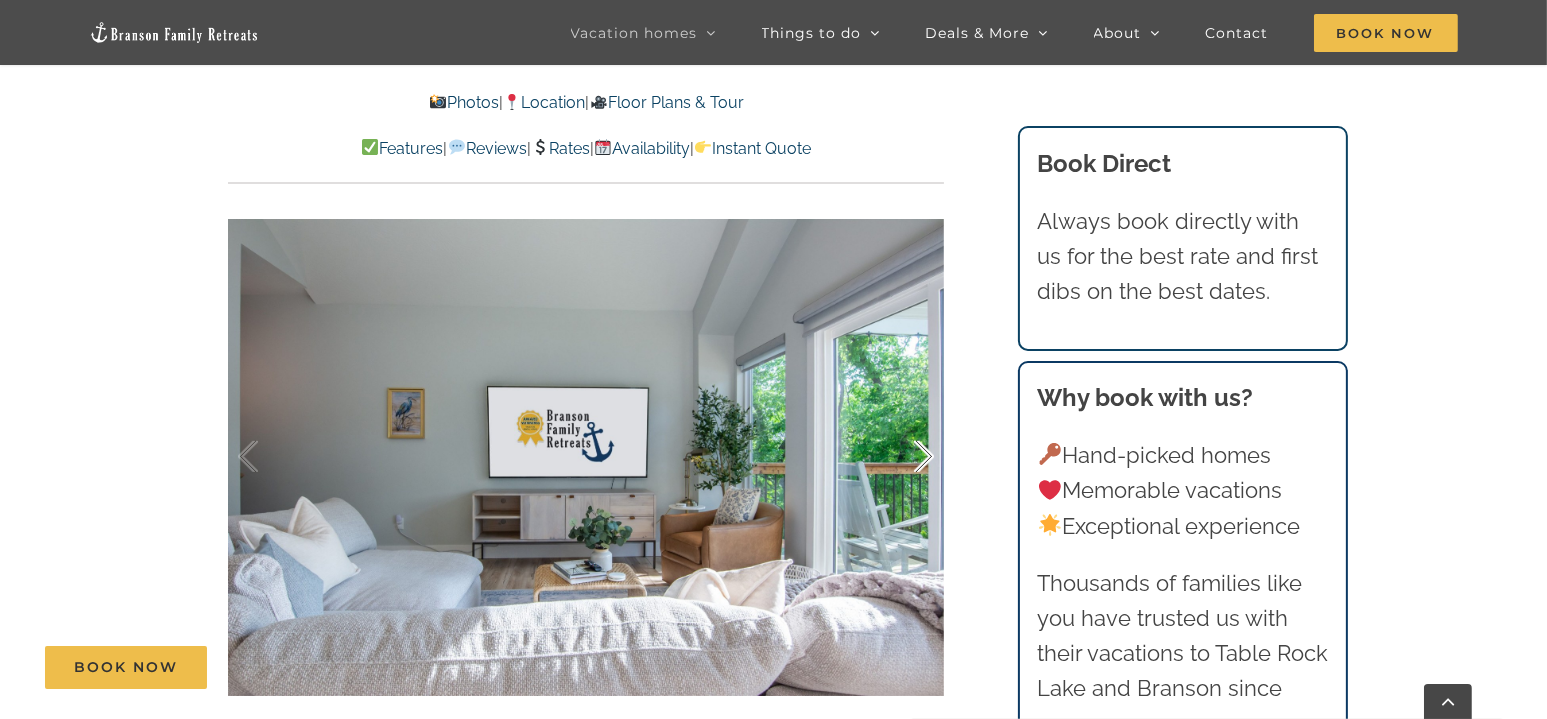 click at bounding box center (903, 457) 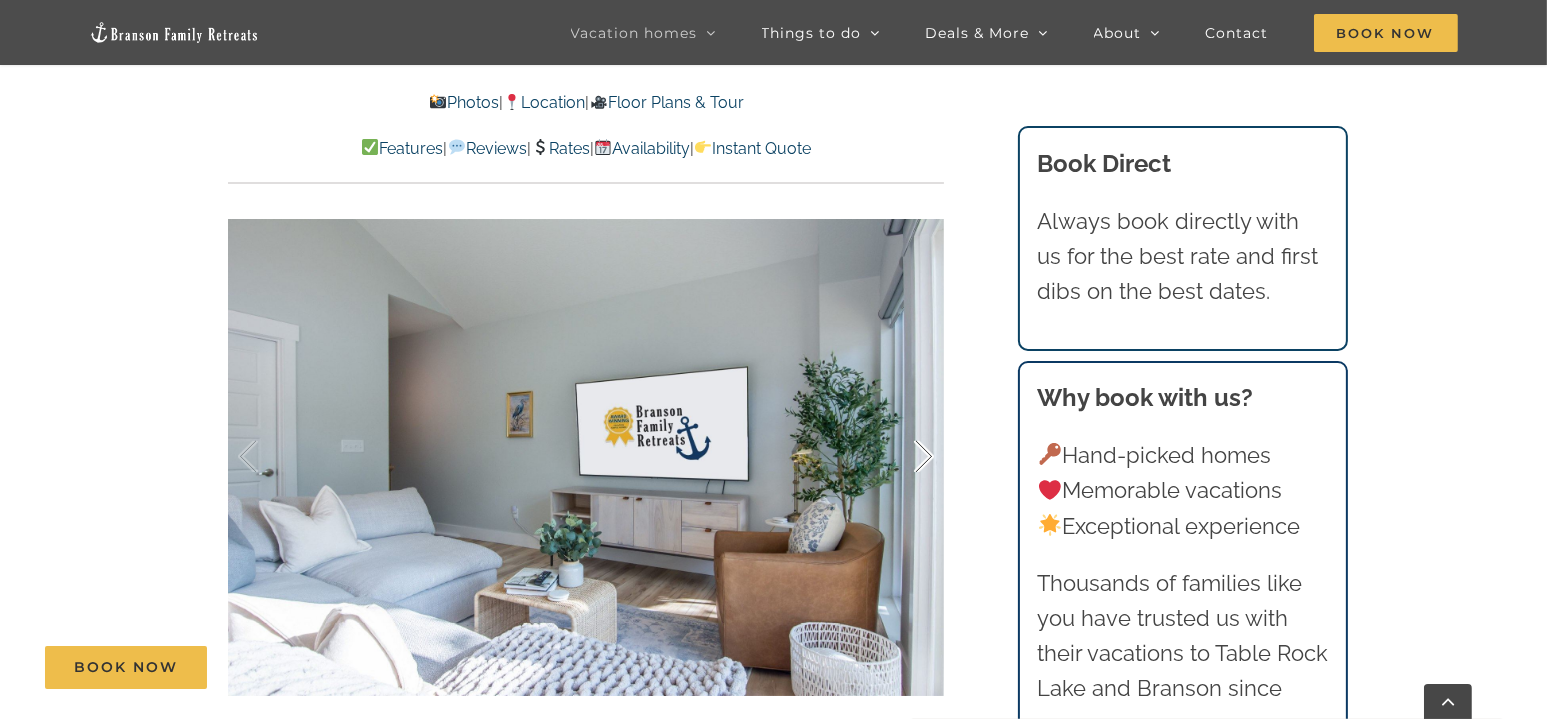 click at bounding box center (903, 457) 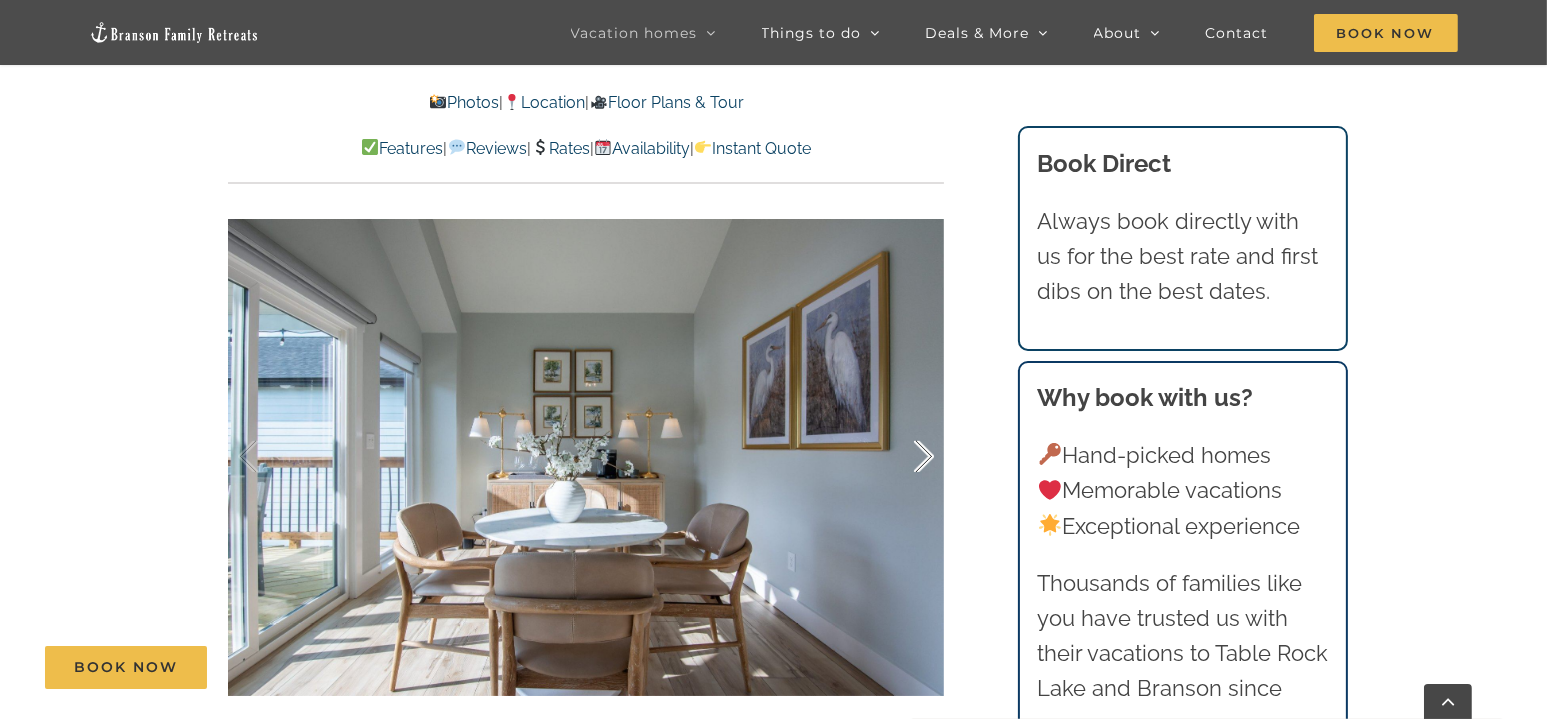 click at bounding box center [903, 457] 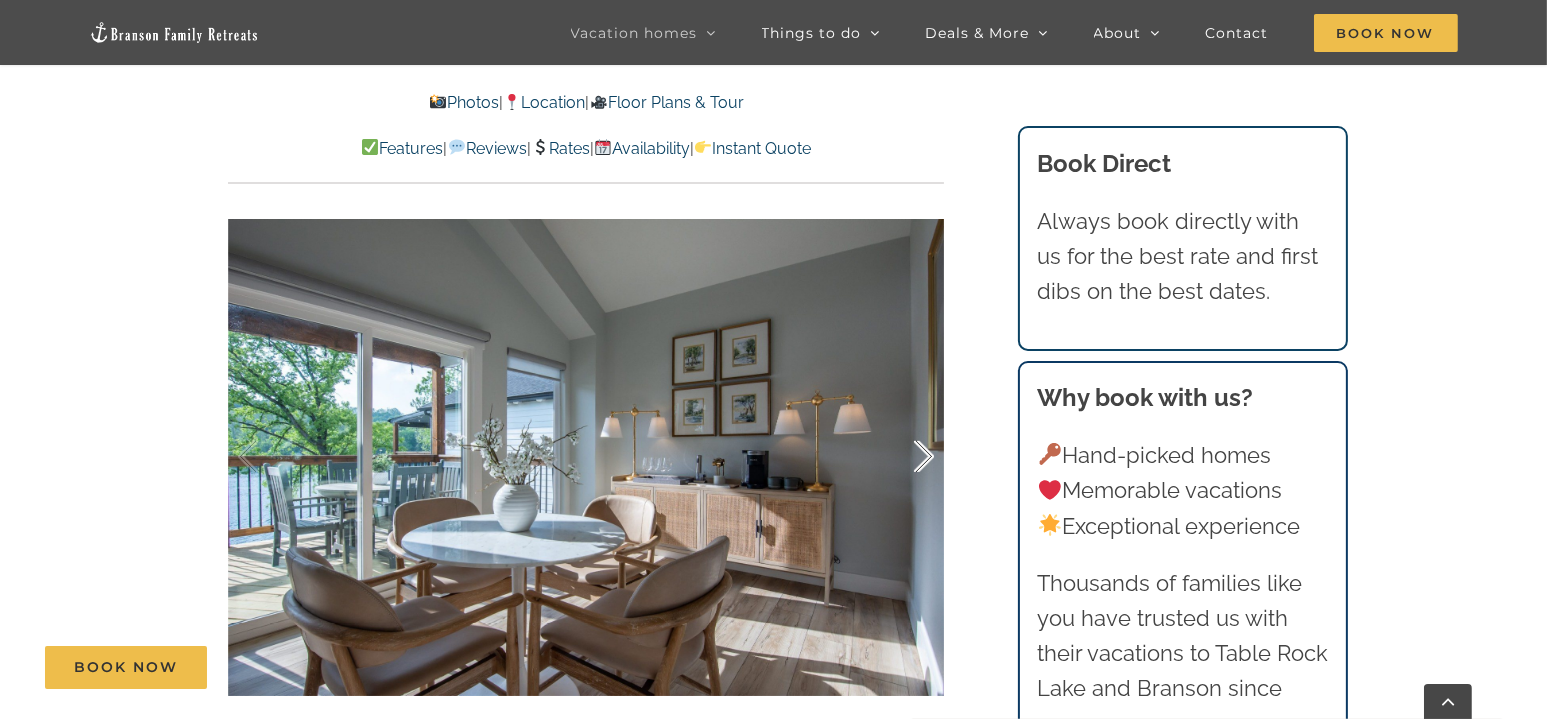click at bounding box center (903, 457) 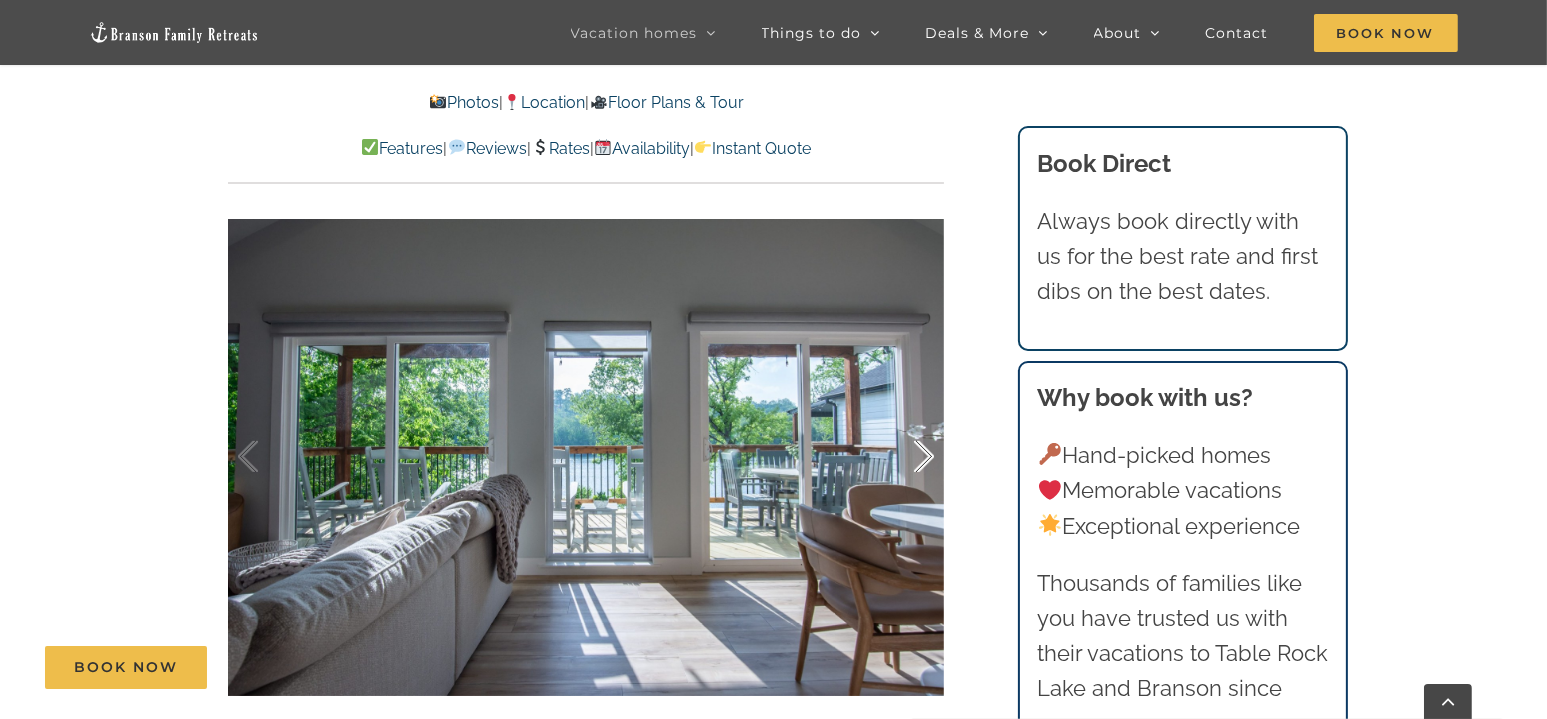 click at bounding box center [903, 457] 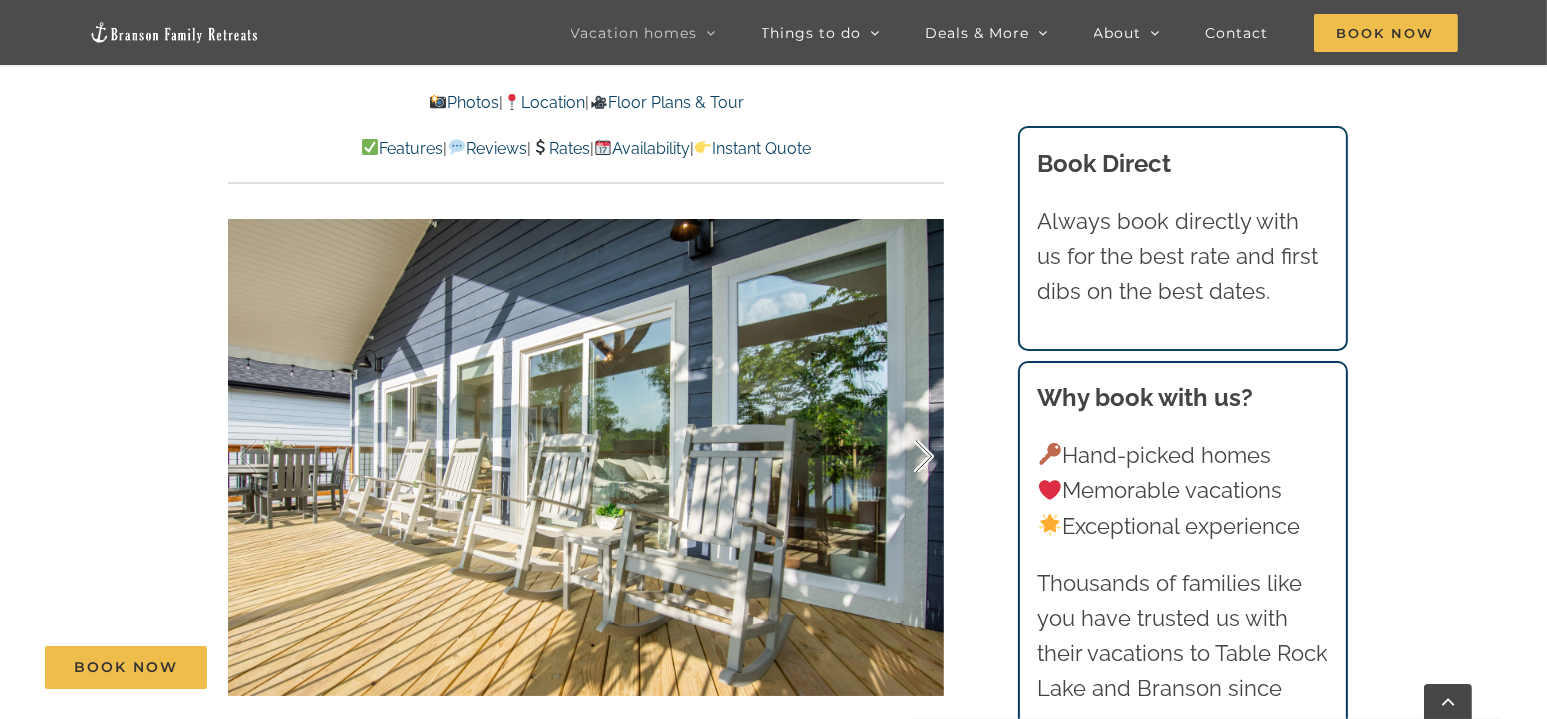 click at bounding box center [903, 457] 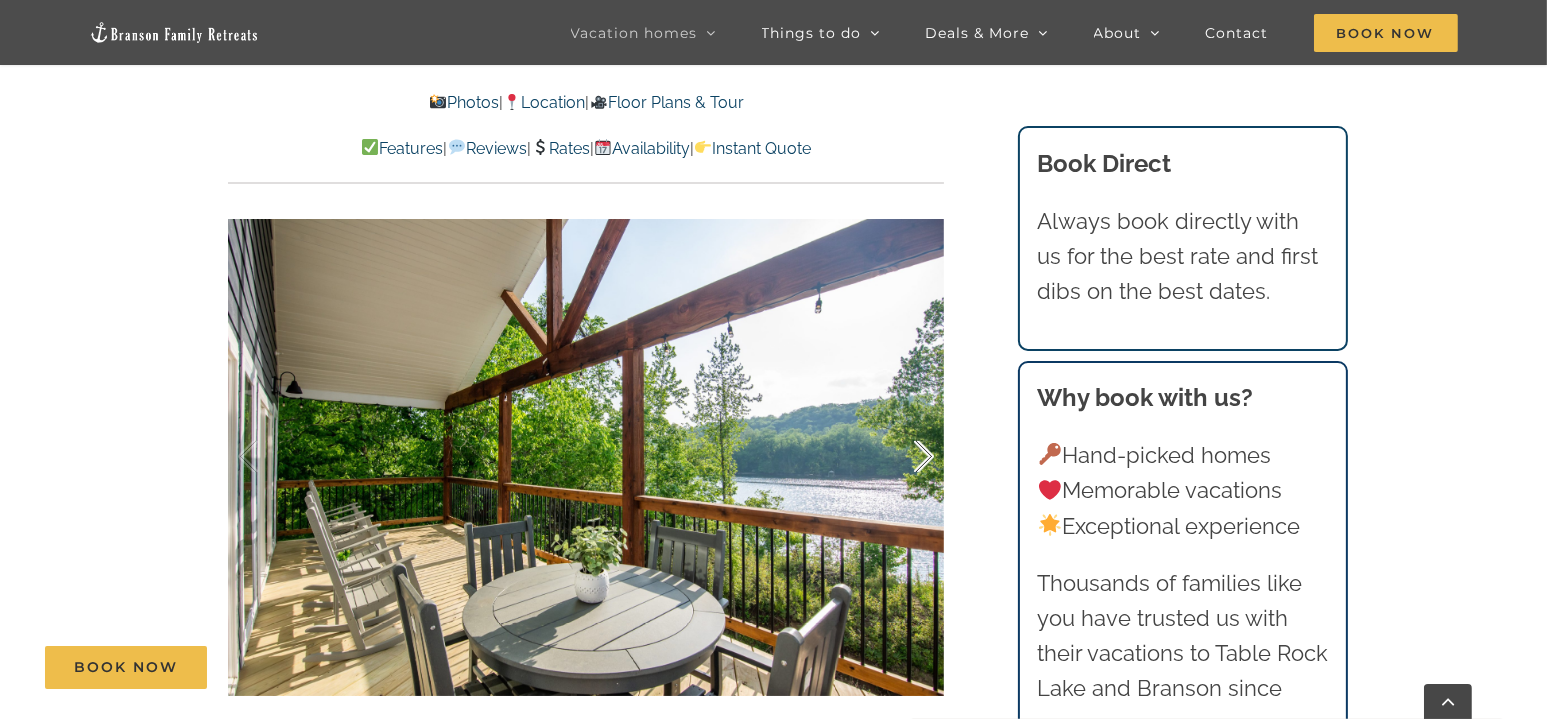 click at bounding box center (903, 457) 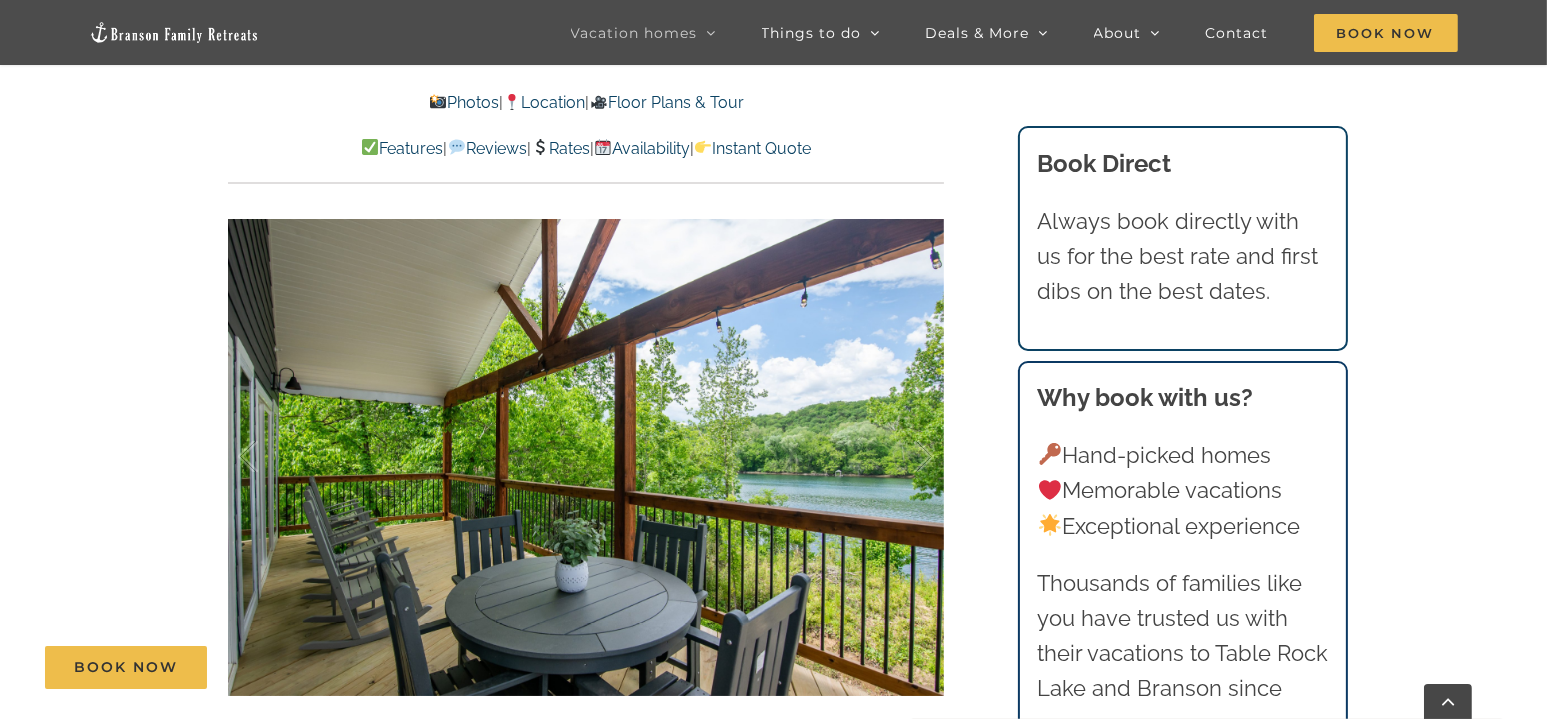 click on "Location" at bounding box center (544, 102) 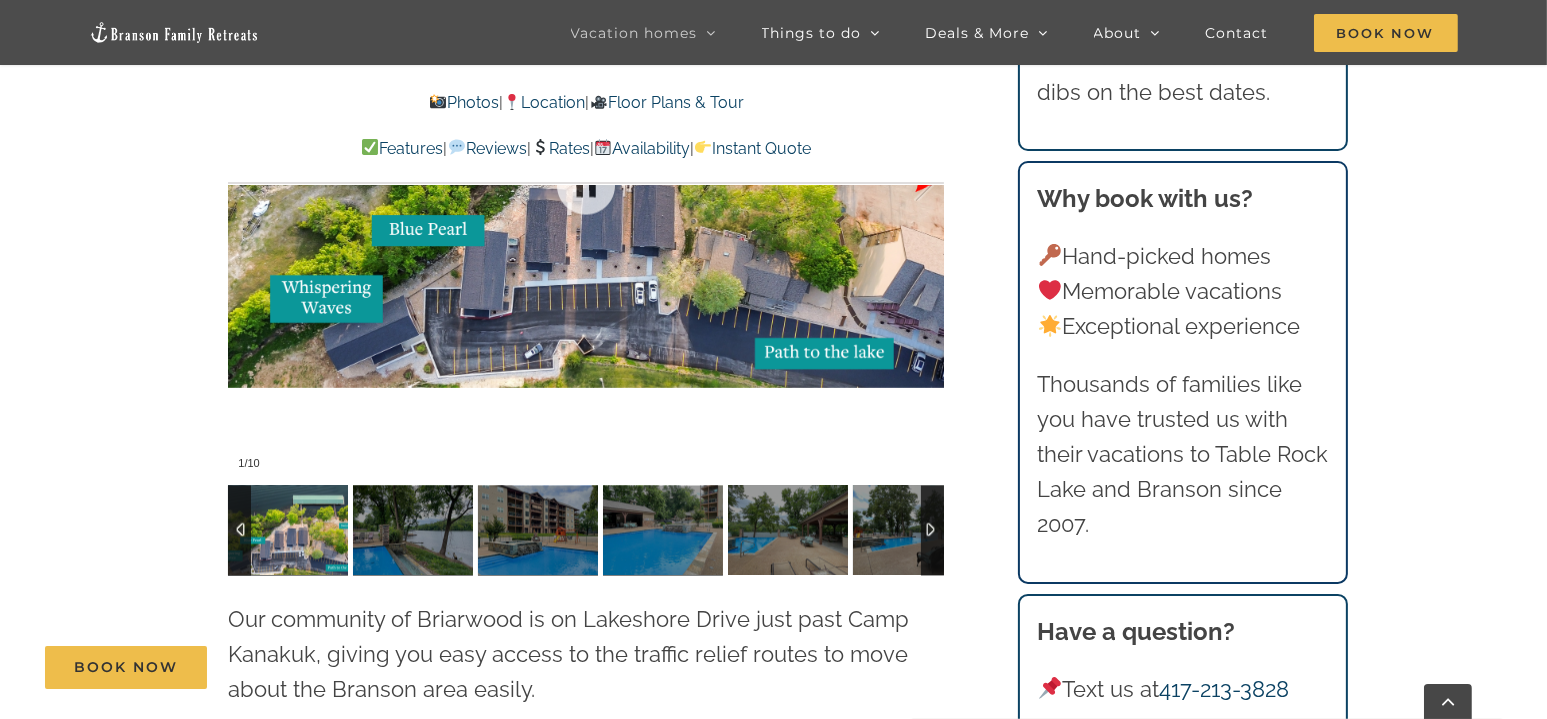 scroll, scrollTop: 4642, scrollLeft: 0, axis: vertical 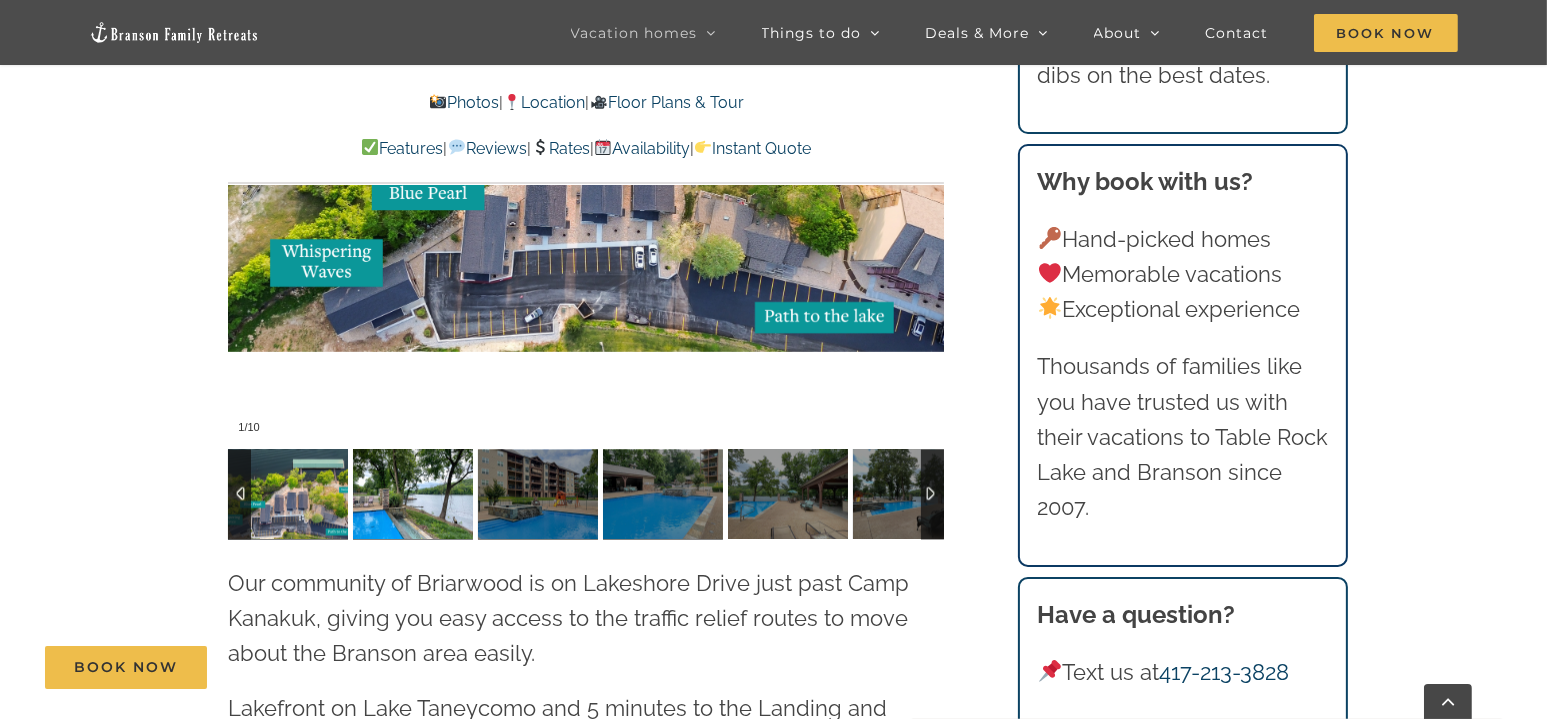 click at bounding box center (413, 495) 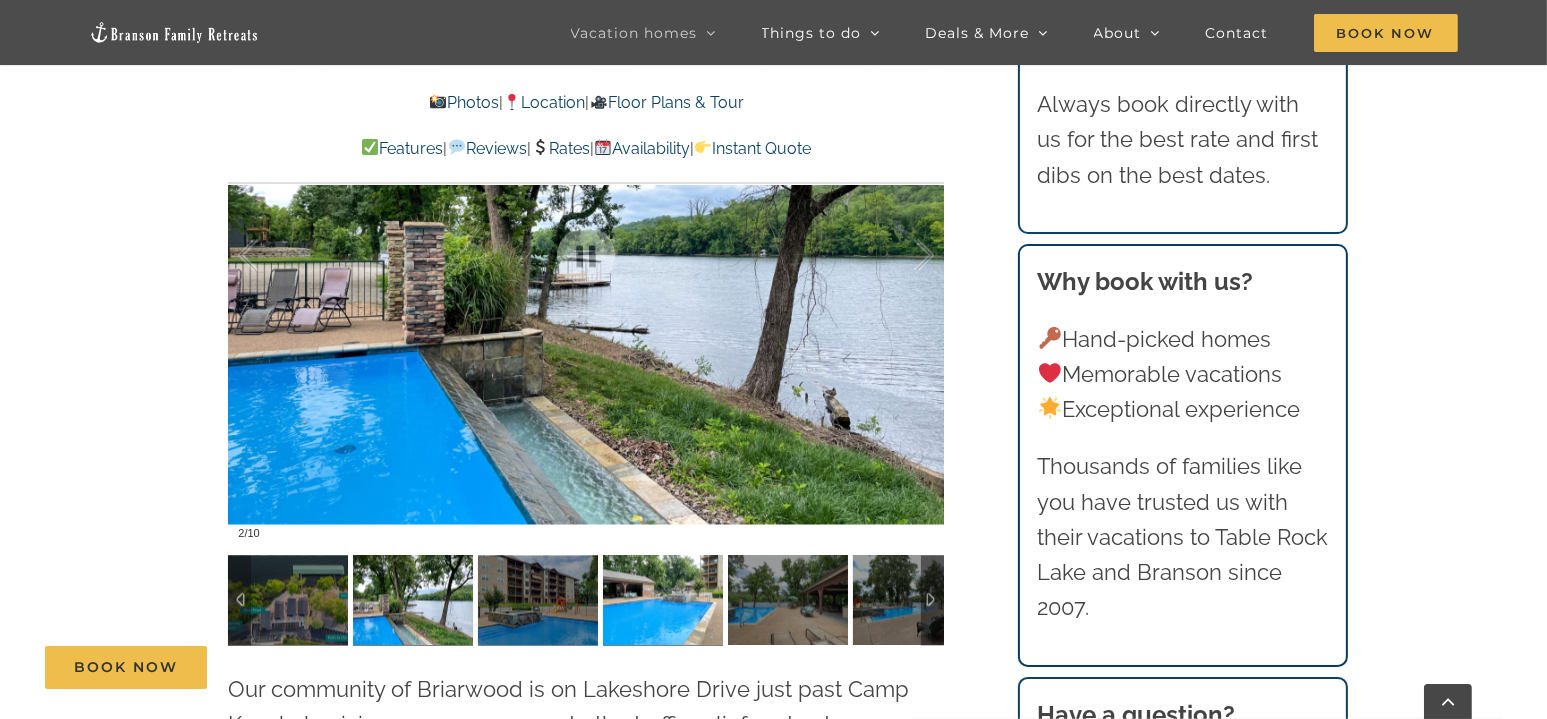 scroll, scrollTop: 4442, scrollLeft: 0, axis: vertical 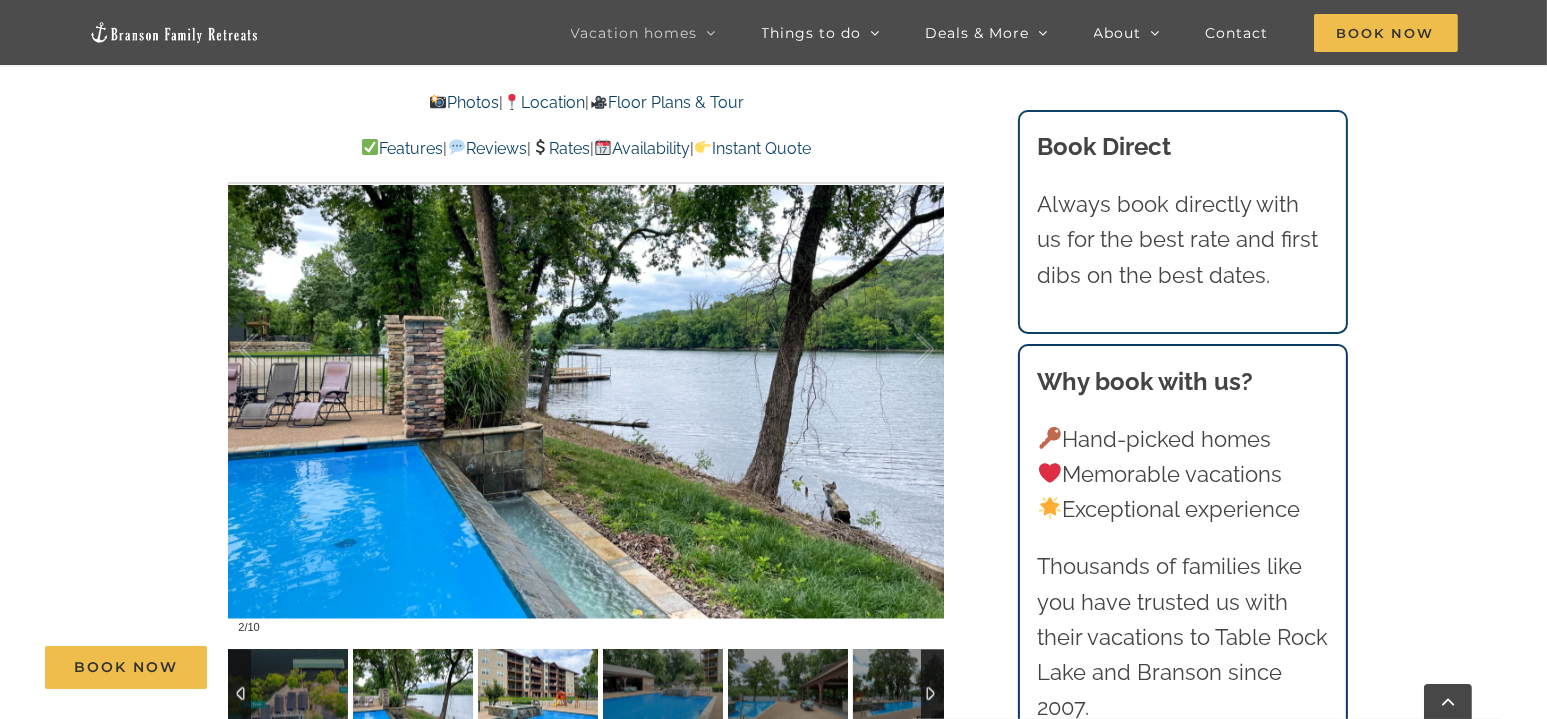click on "Book Now" at bounding box center [789, 667] 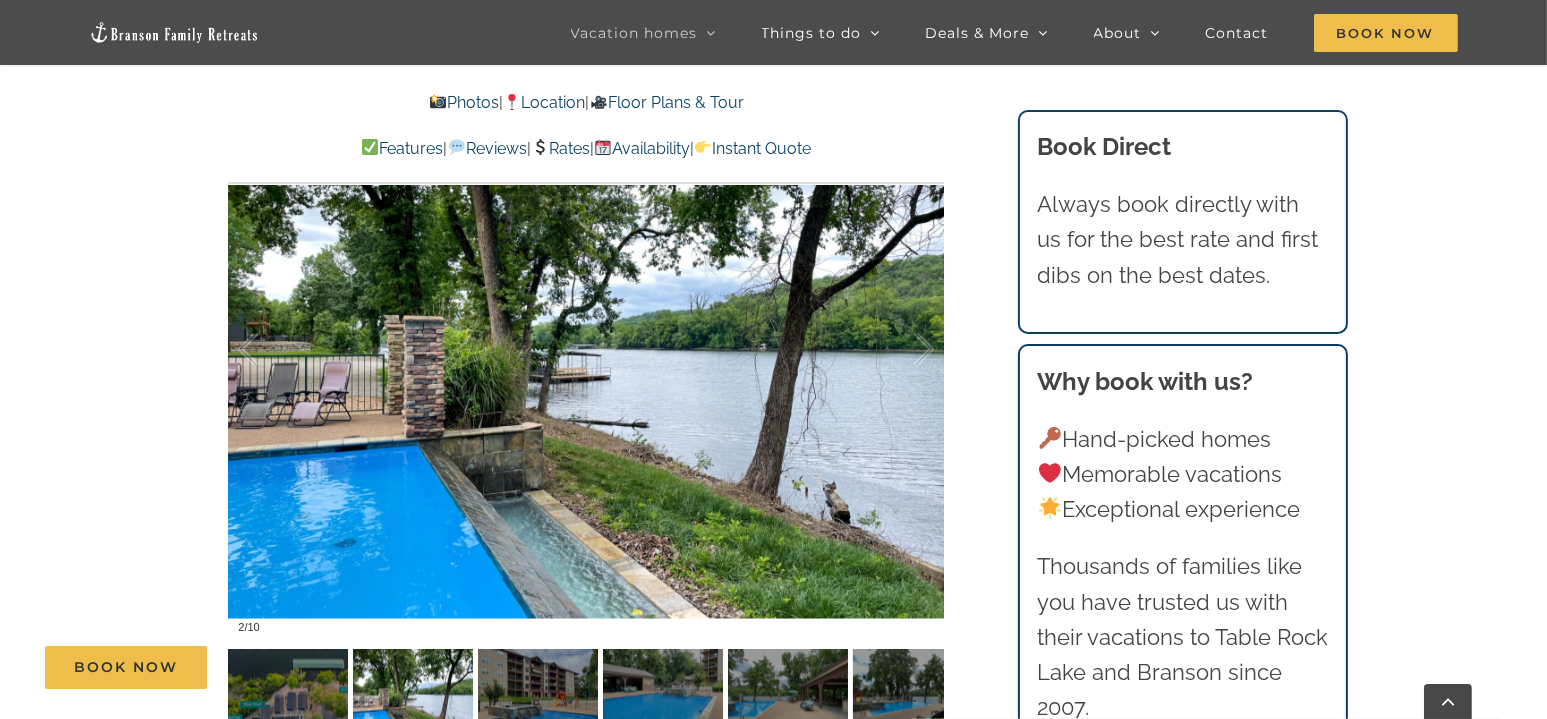 click on "Book Now" at bounding box center (789, 667) 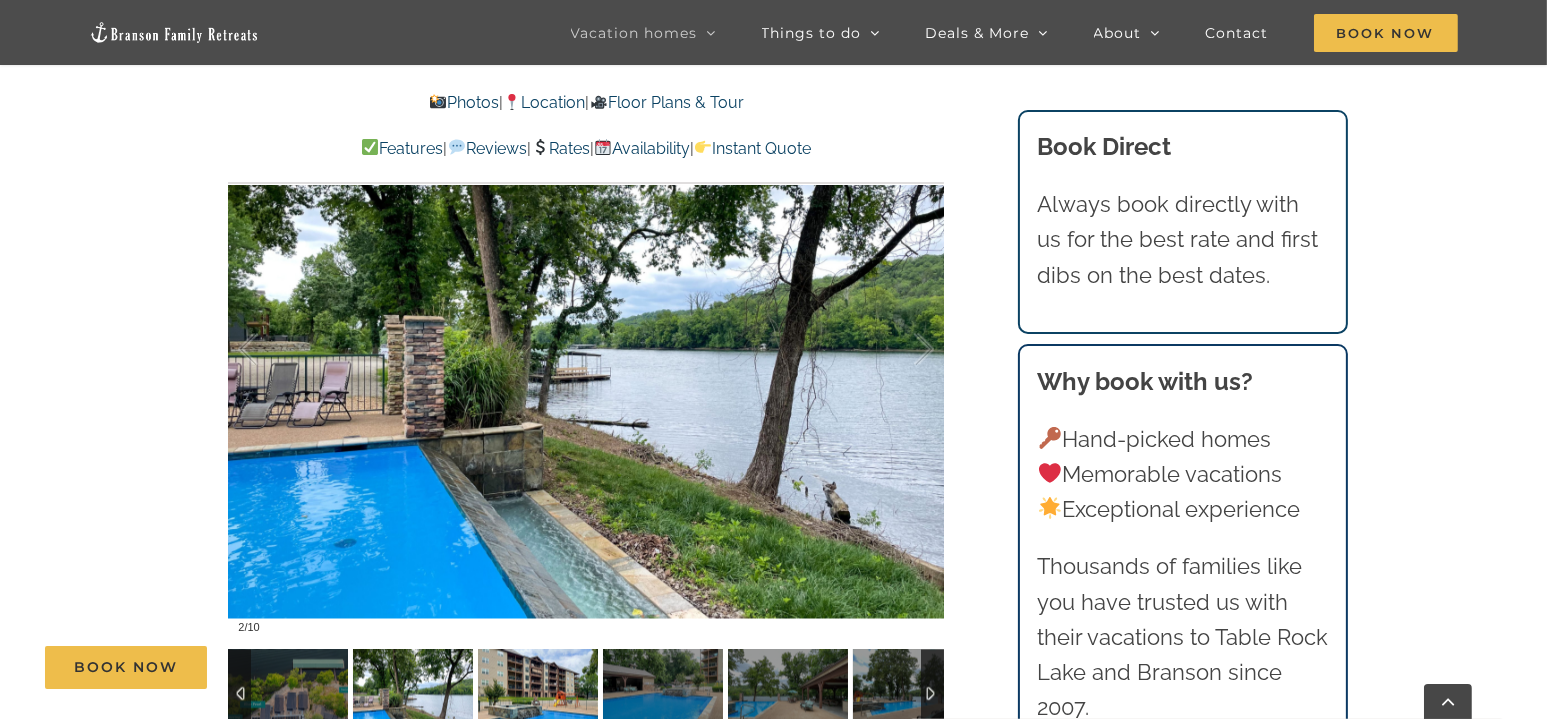 click on "Book Now" at bounding box center [789, 667] 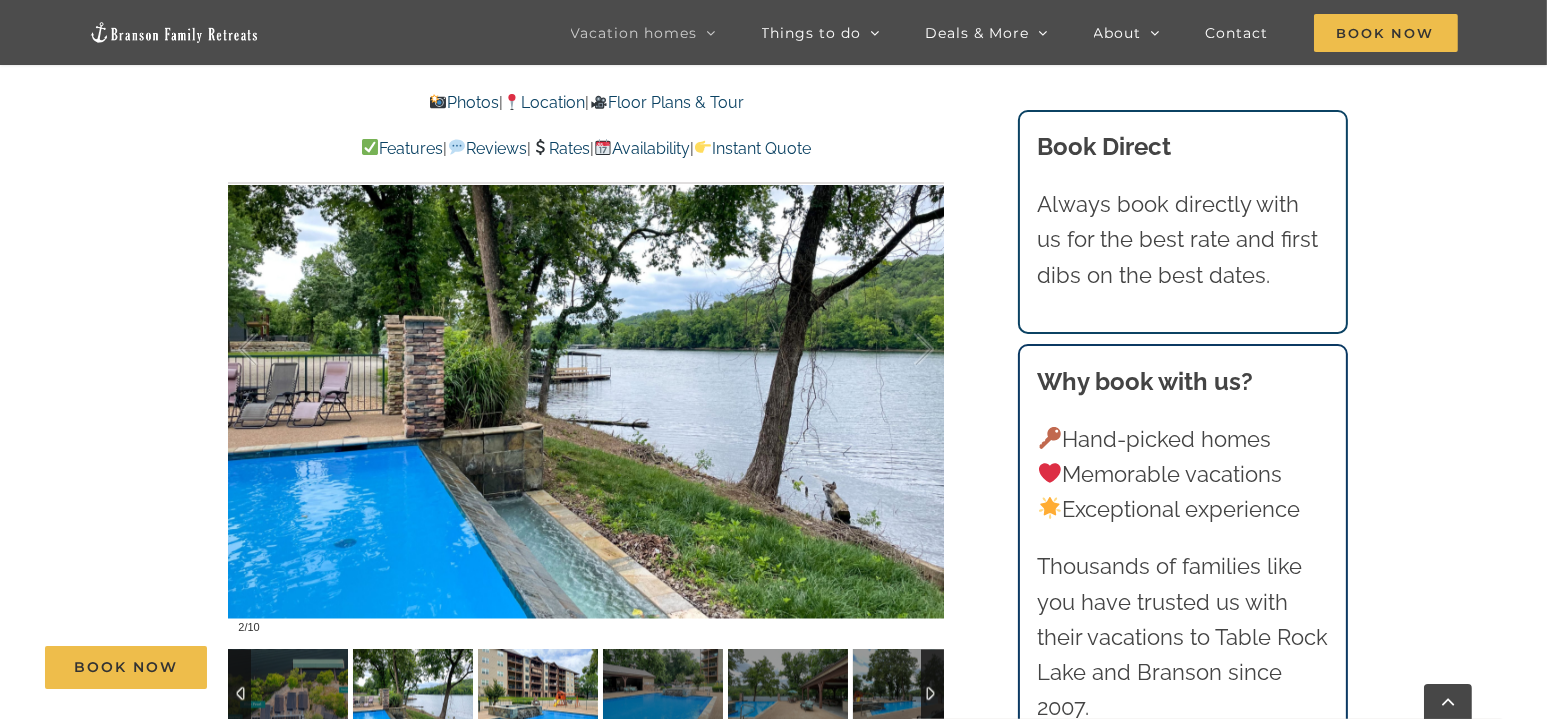 click at bounding box center (538, 695) 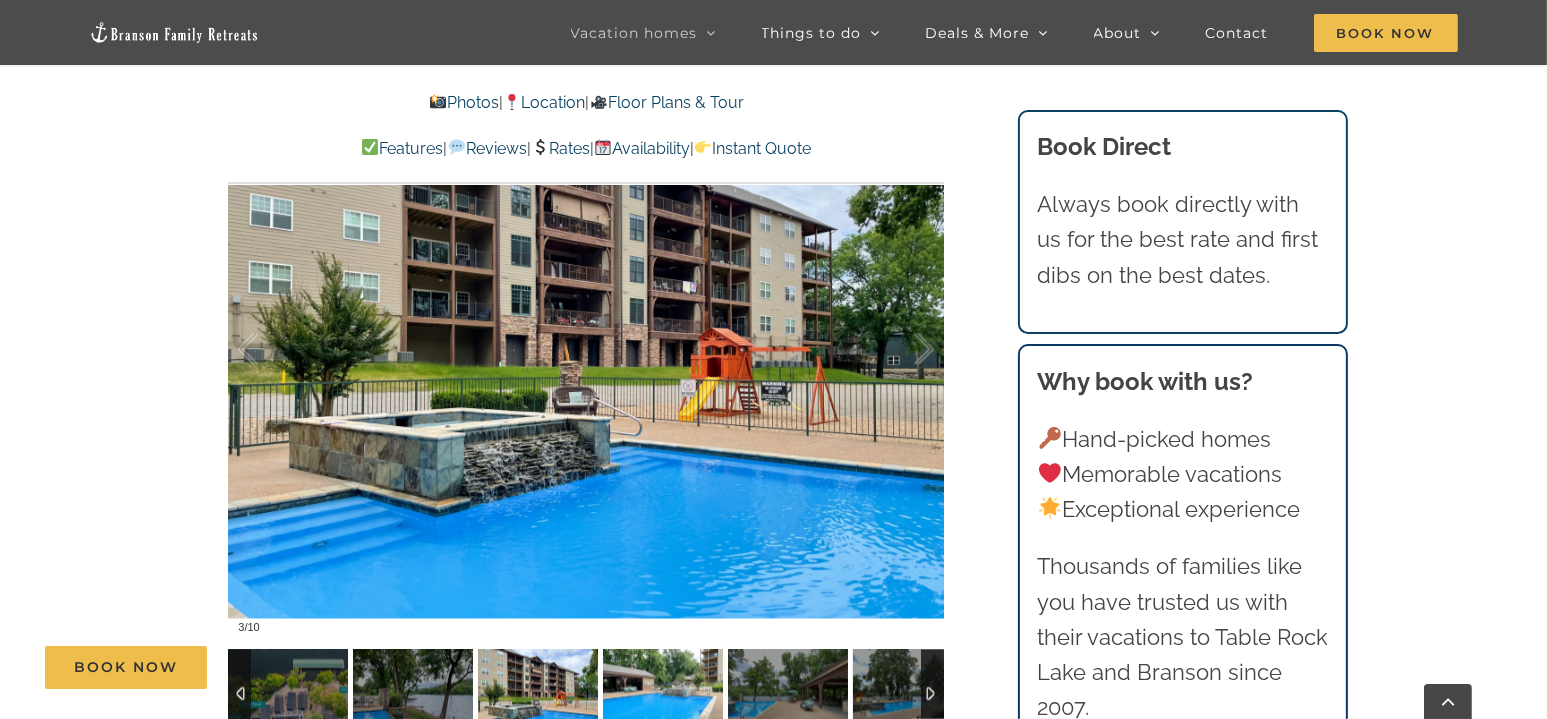 click at bounding box center (663, 695) 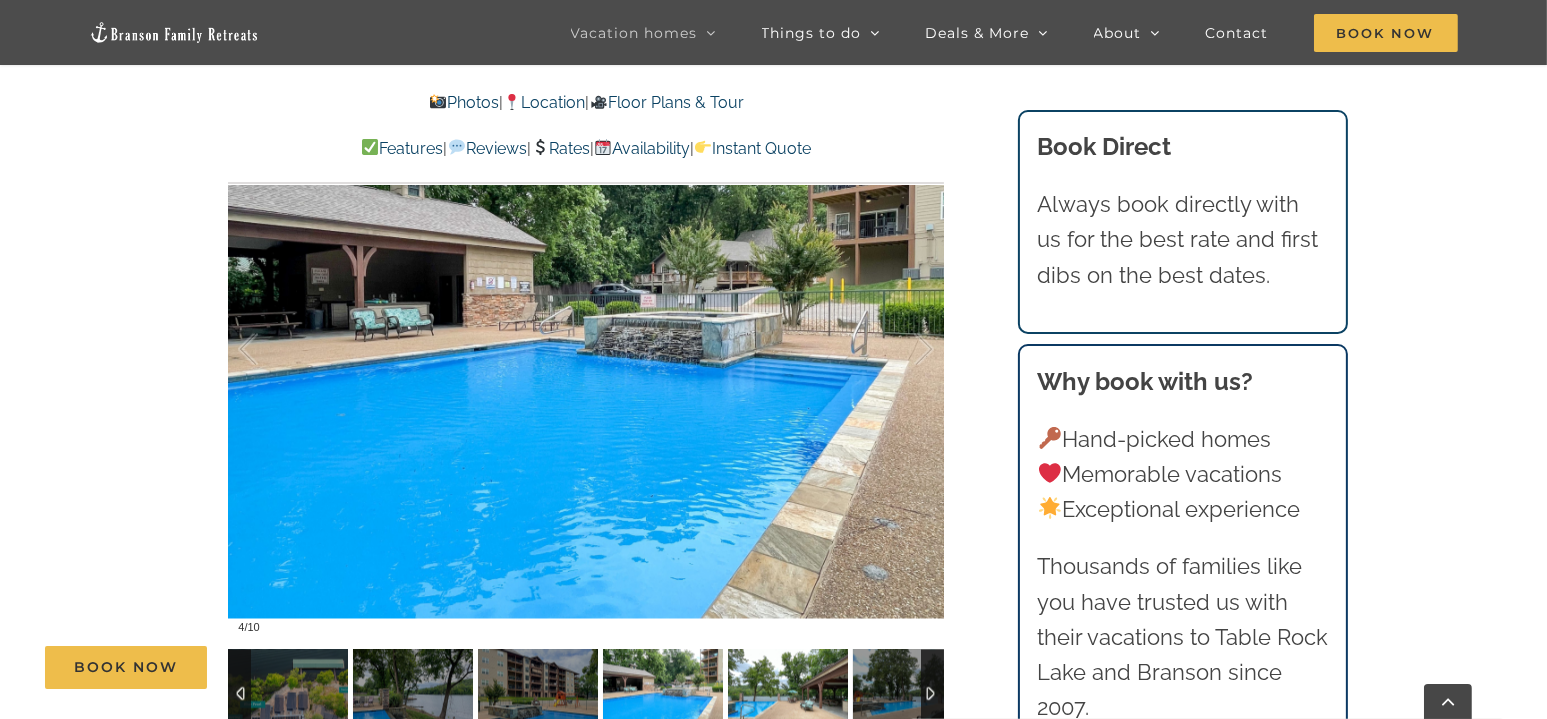 click at bounding box center (788, 695) 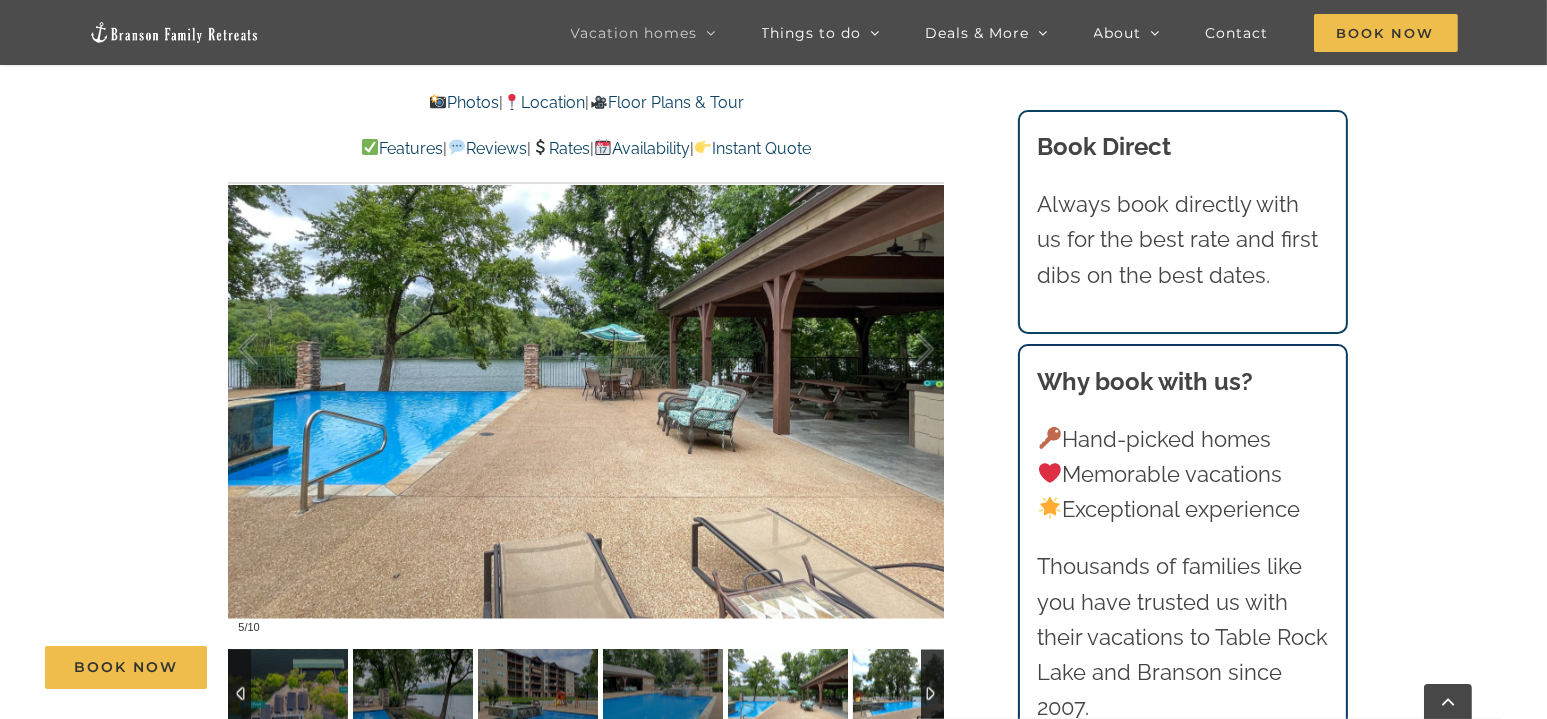 click at bounding box center [913, 695] 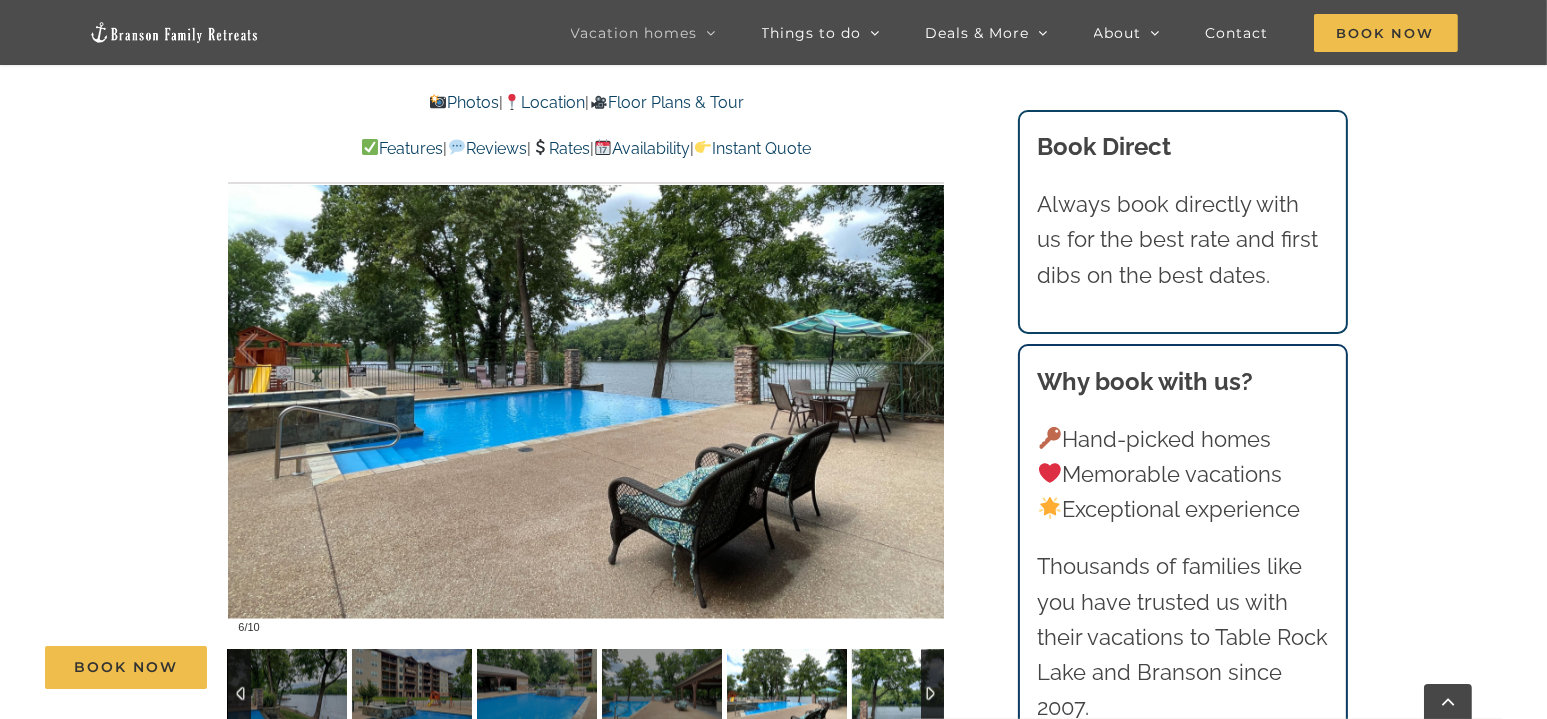 click at bounding box center (912, 695) 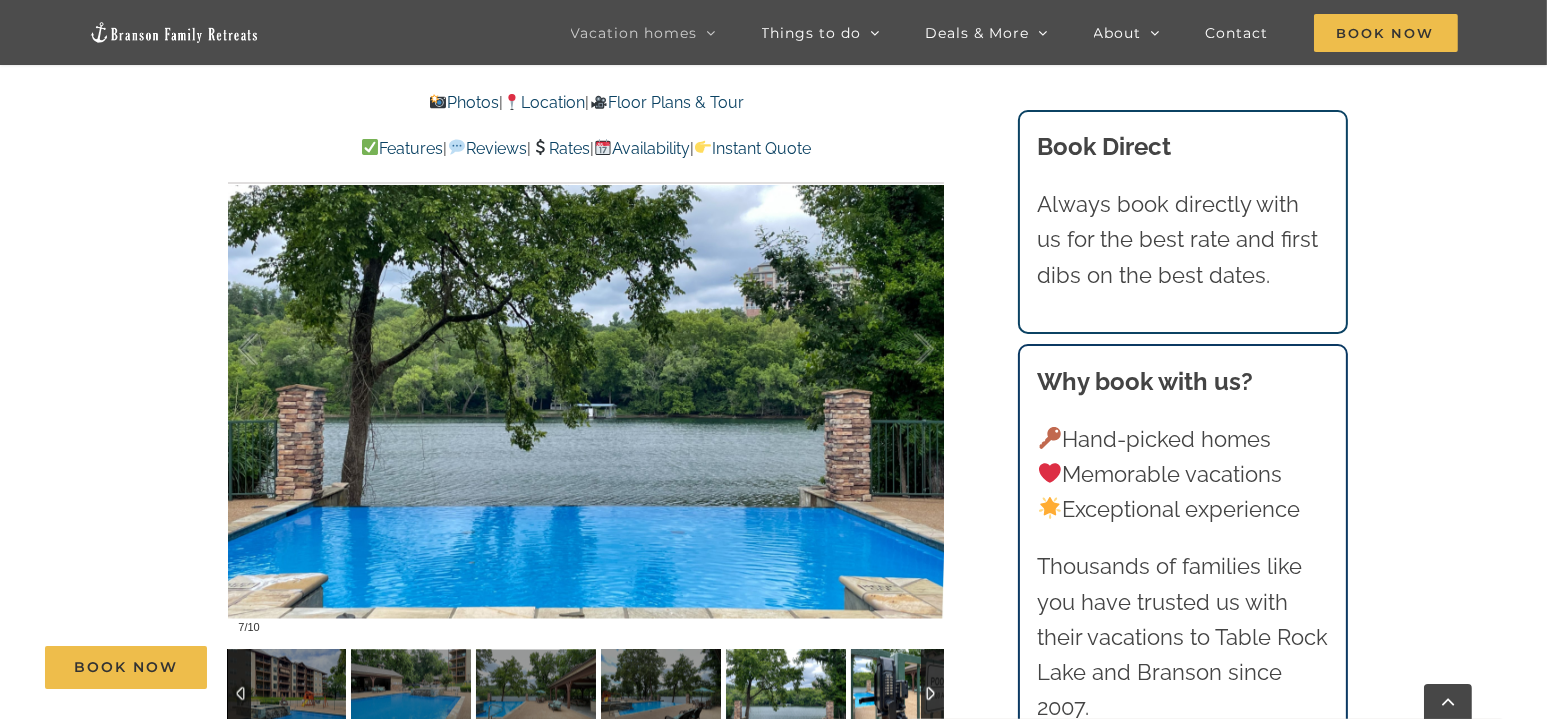 click at bounding box center [911, 695] 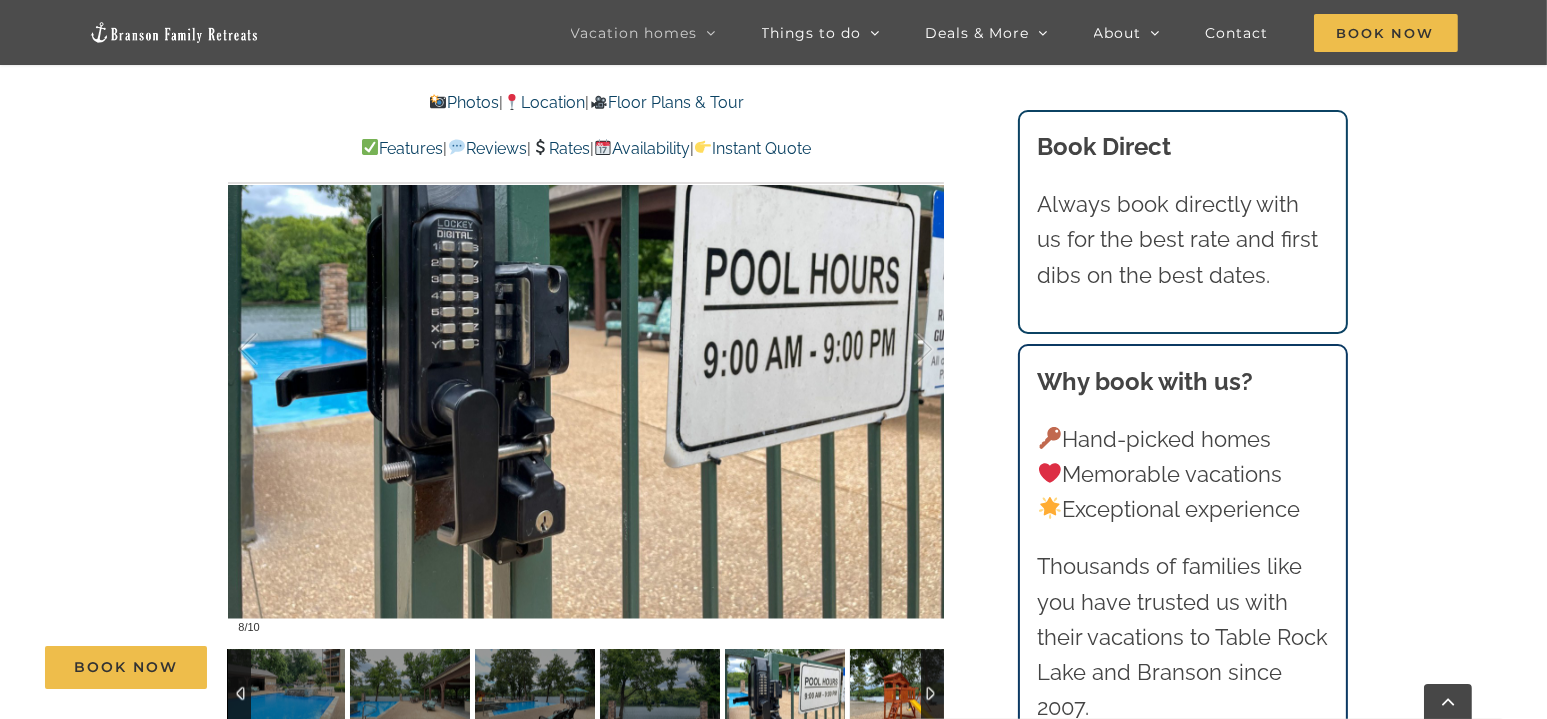 click at bounding box center (910, 695) 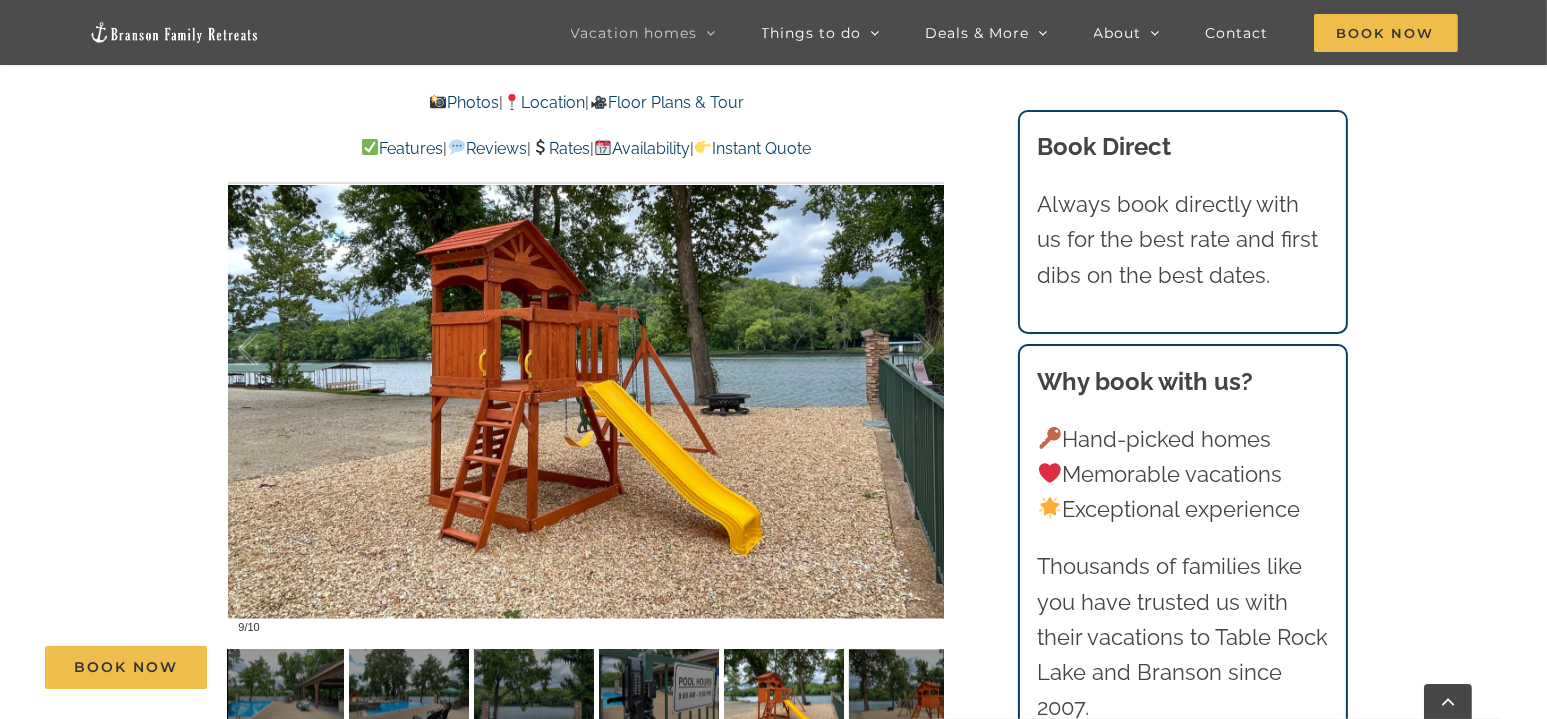 click on "Book Now" at bounding box center (789, 667) 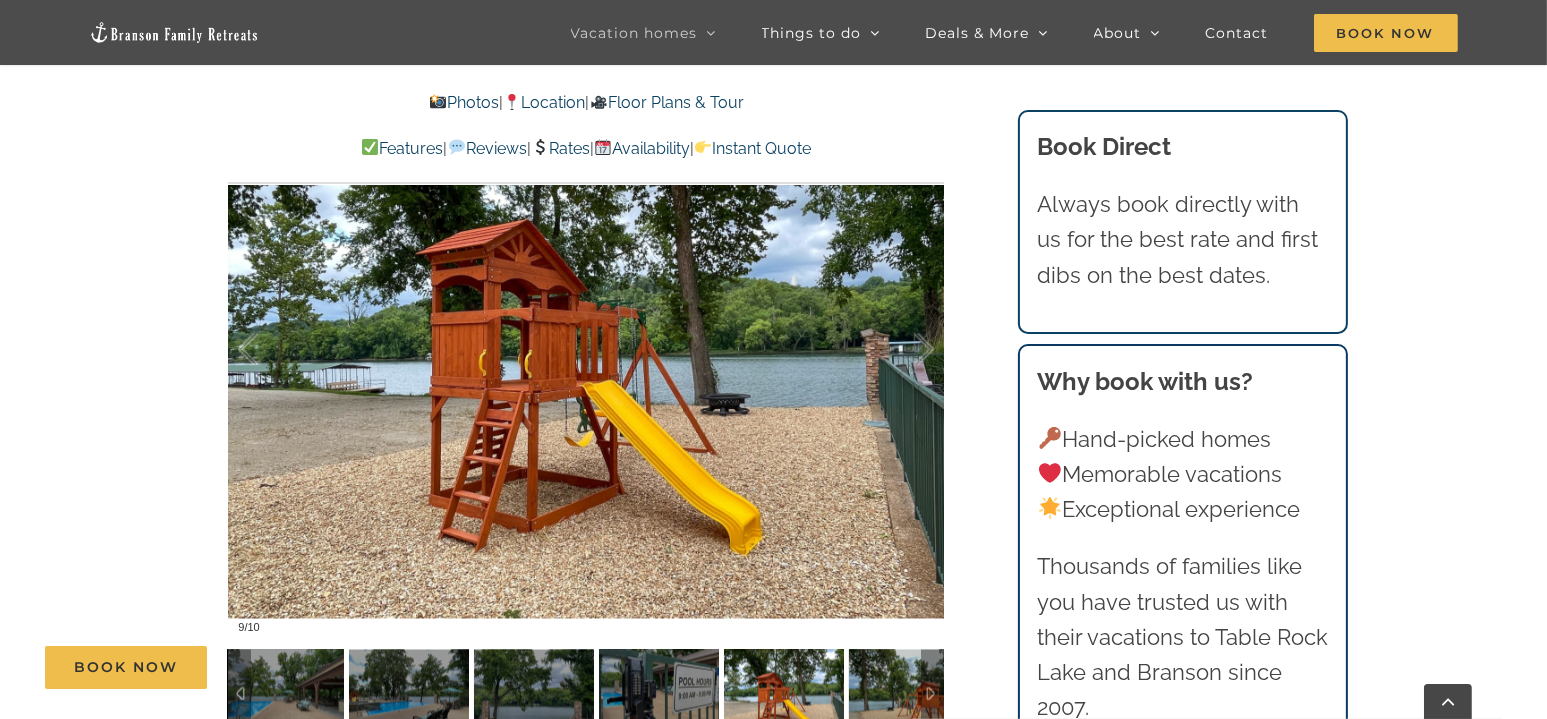 click on "Book Now" at bounding box center (789, 667) 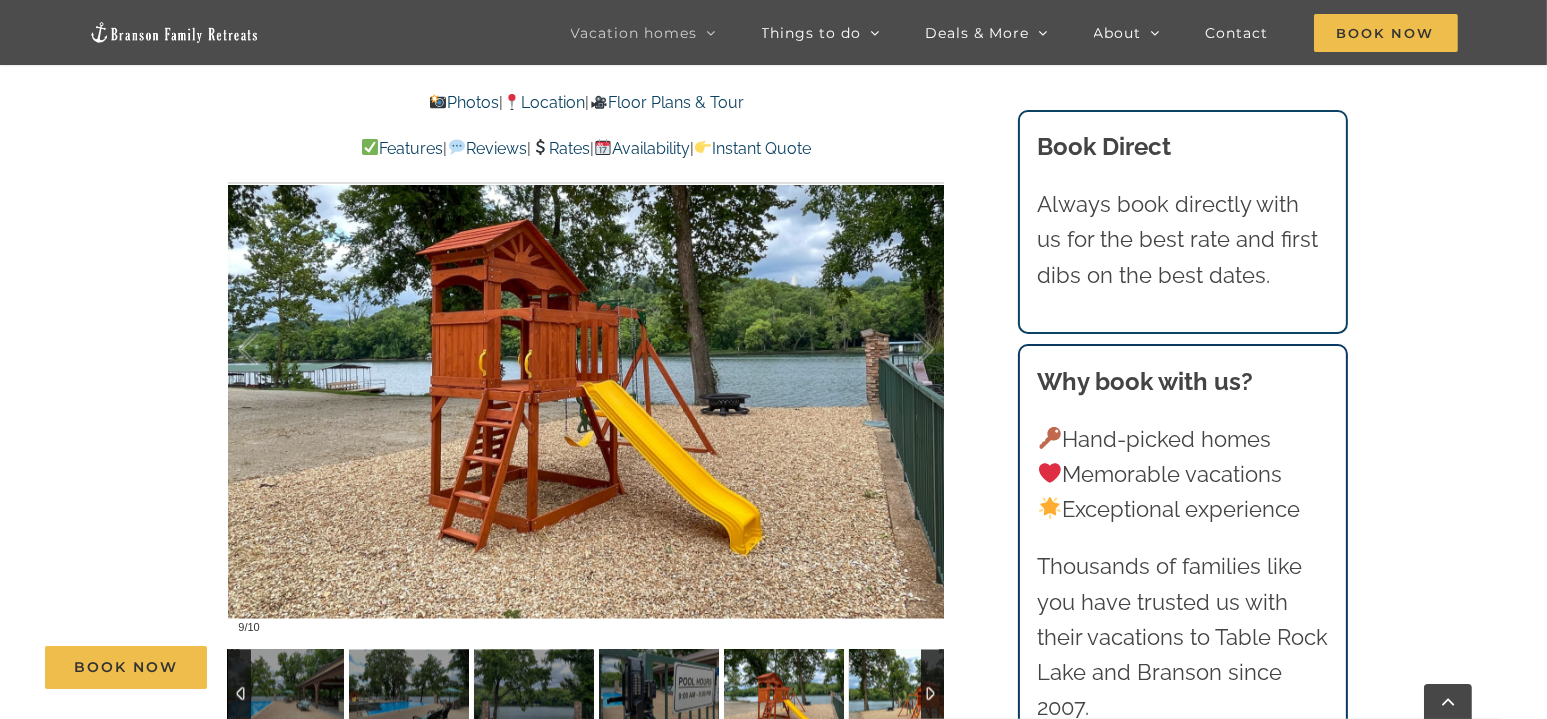 click at bounding box center (909, 695) 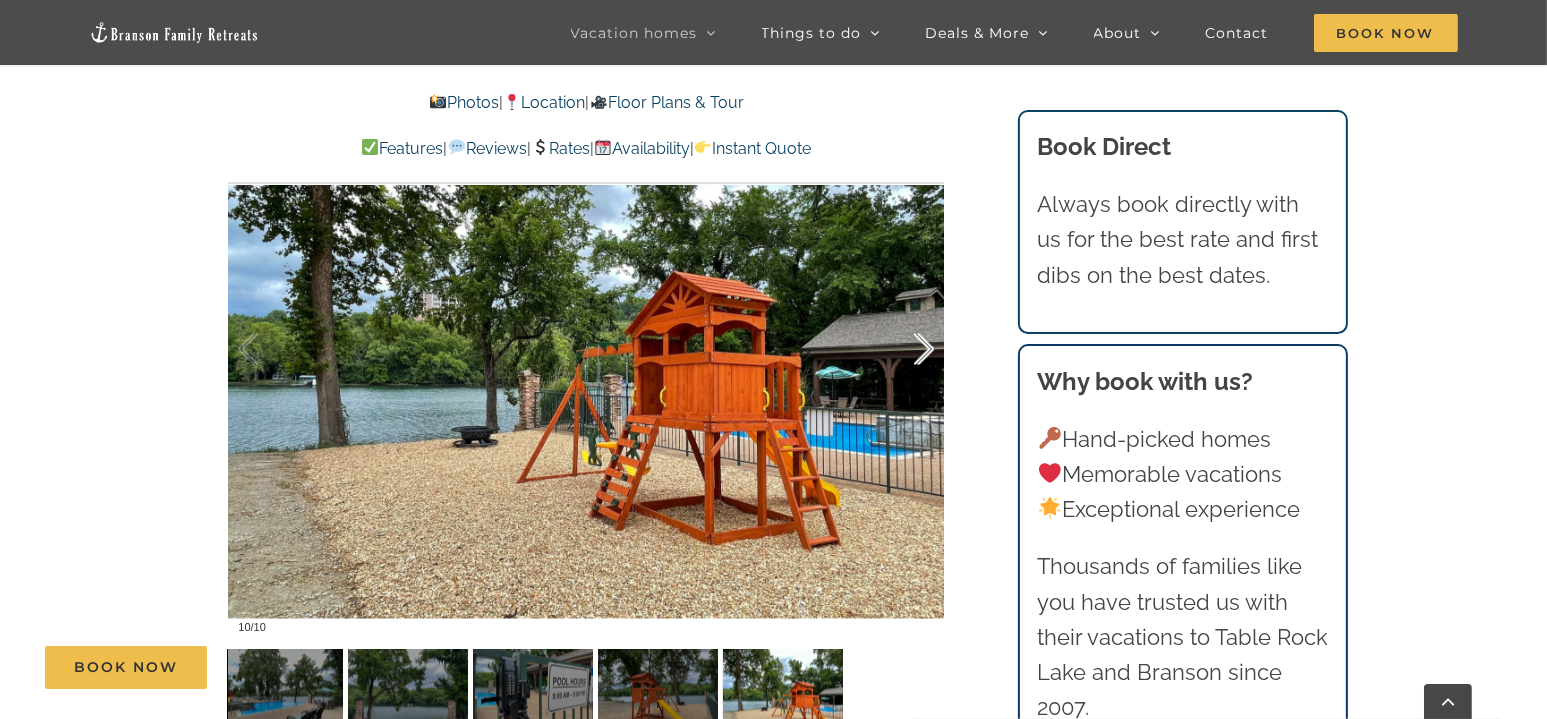 click at bounding box center [903, 350] 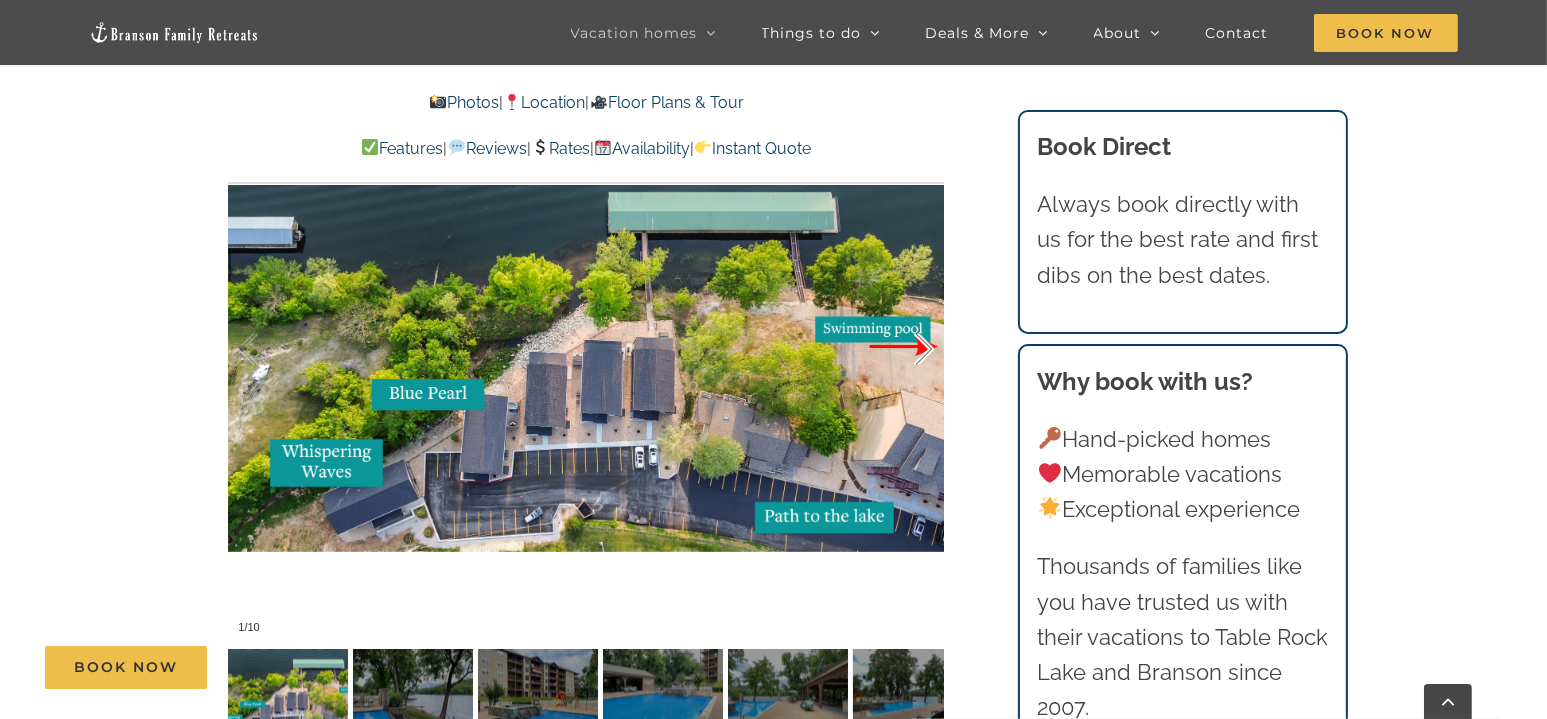 click at bounding box center [903, 350] 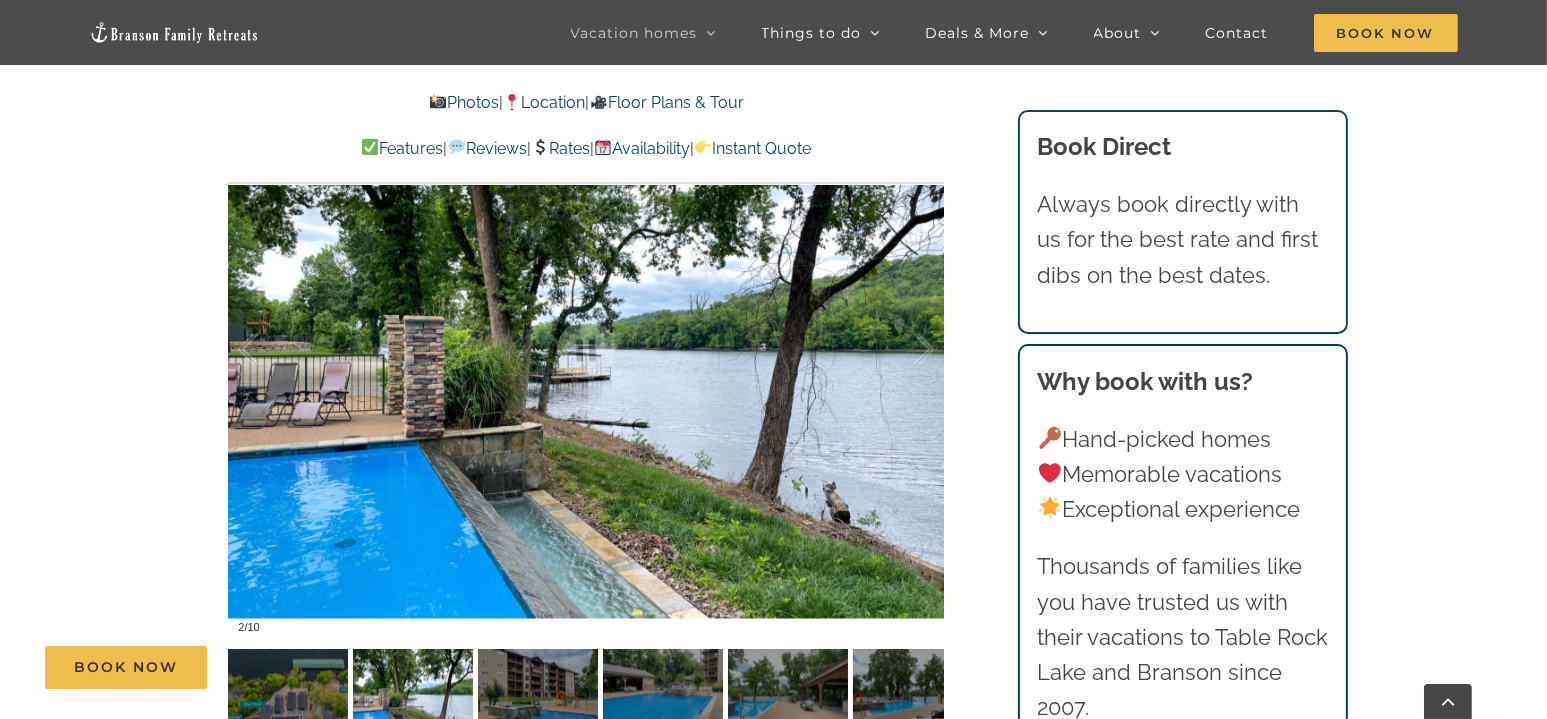 click at bounding box center (586, 350) 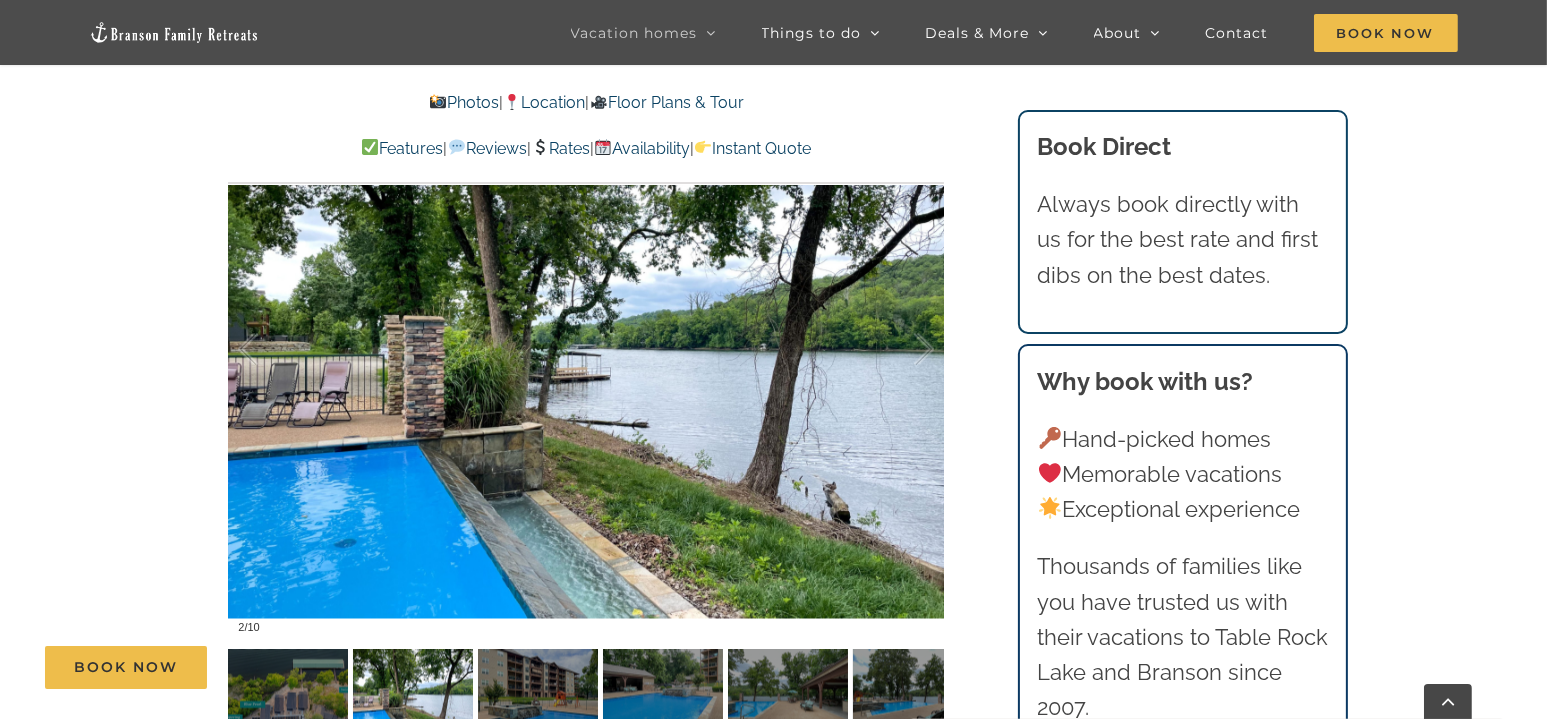 click at bounding box center [586, 350] 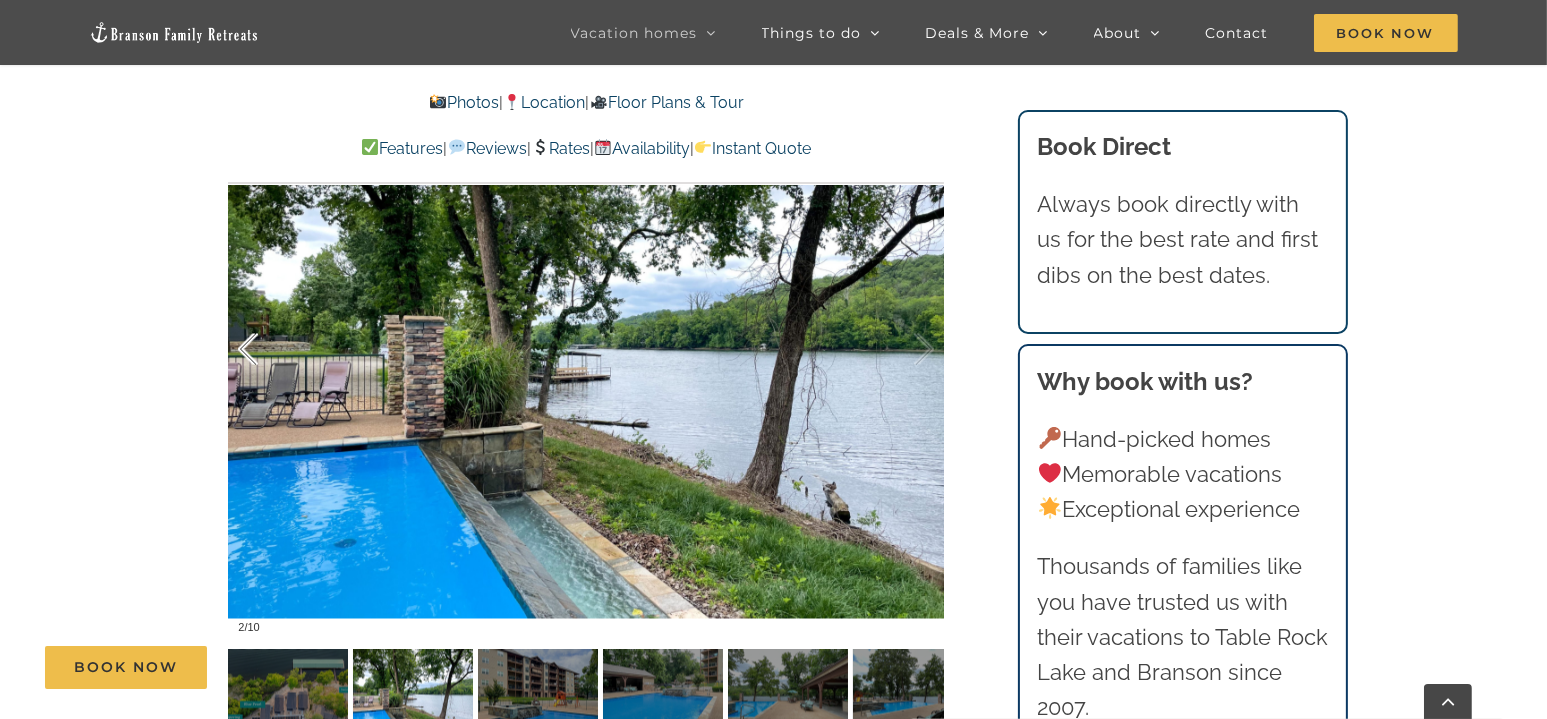 click at bounding box center [269, 350] 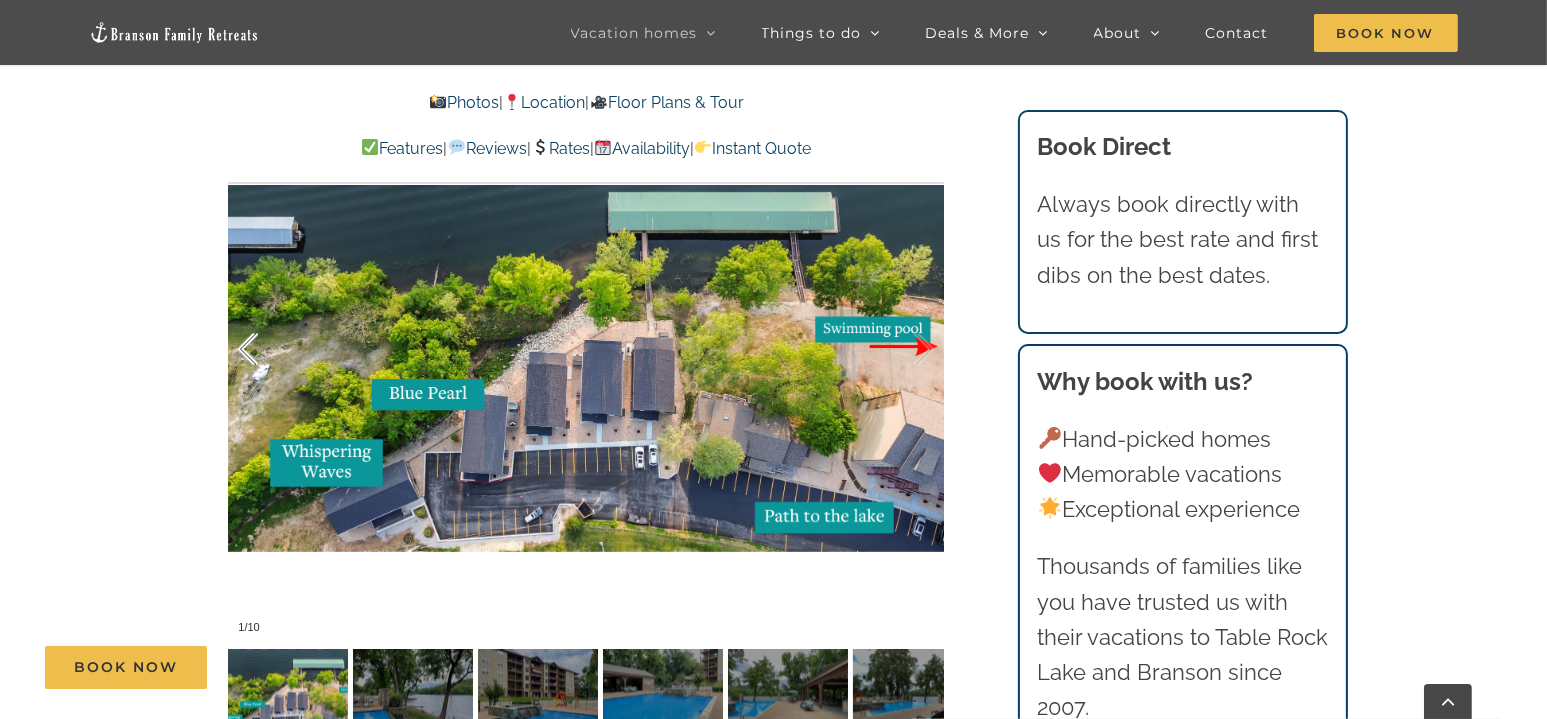 click at bounding box center (269, 350) 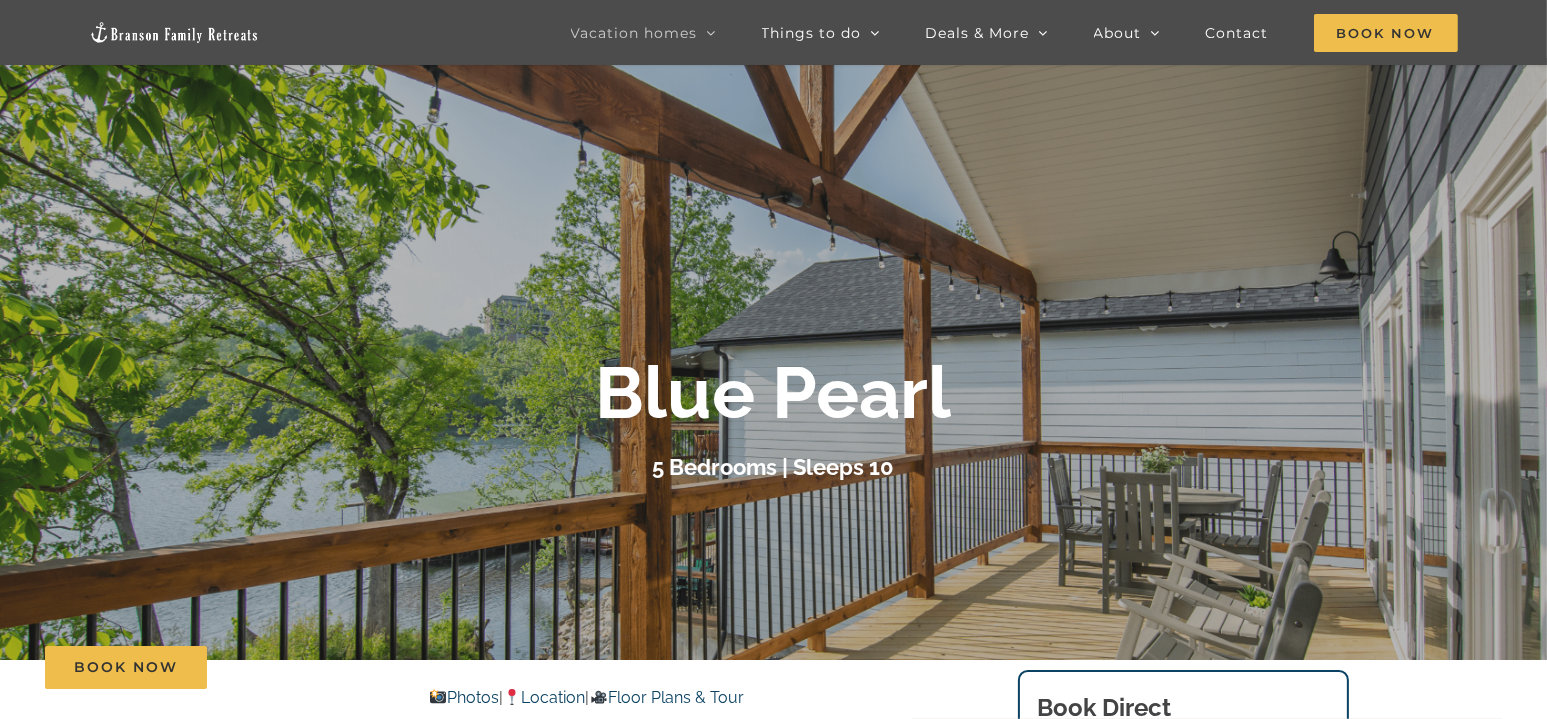 scroll, scrollTop: 0, scrollLeft: 0, axis: both 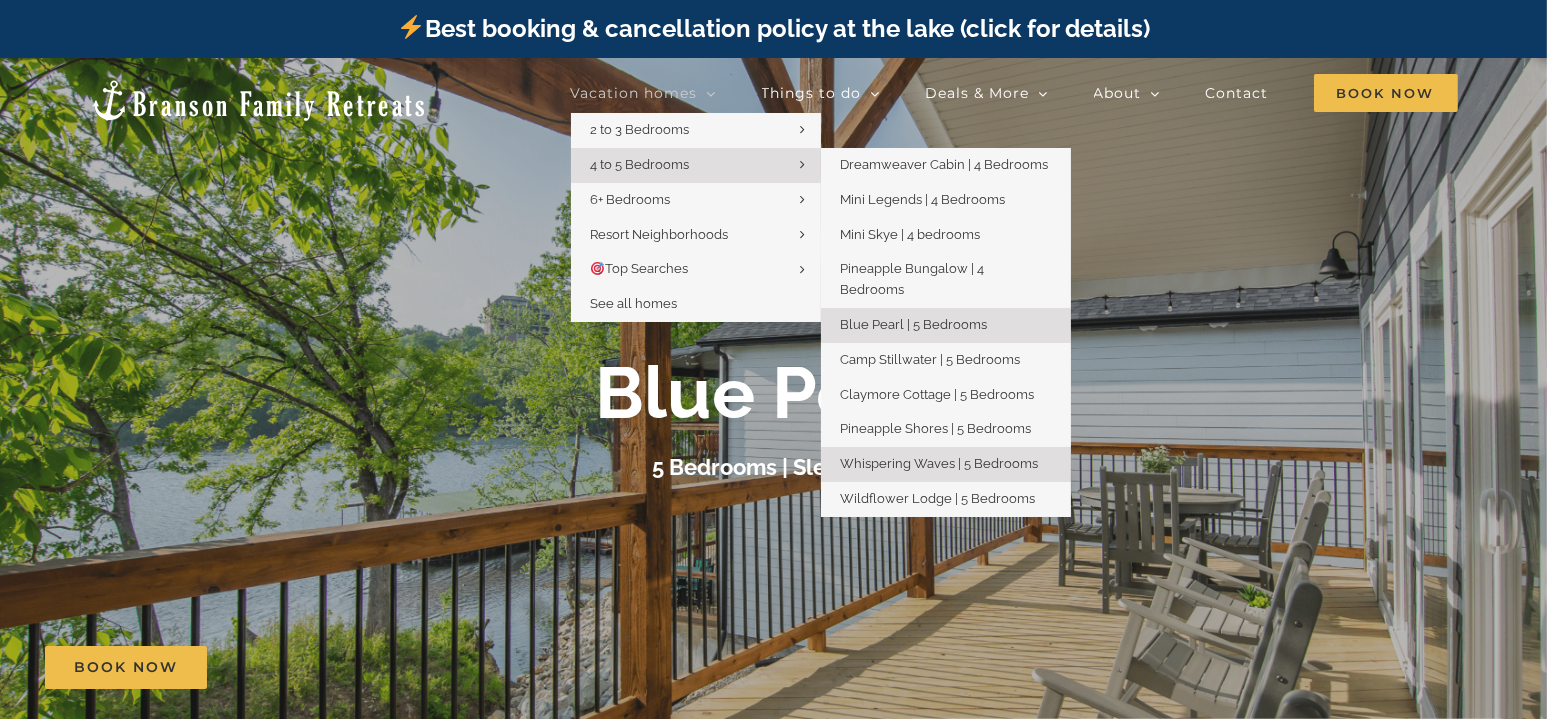 click on "Whispering Waves | 5 Bedrooms" at bounding box center (940, 463) 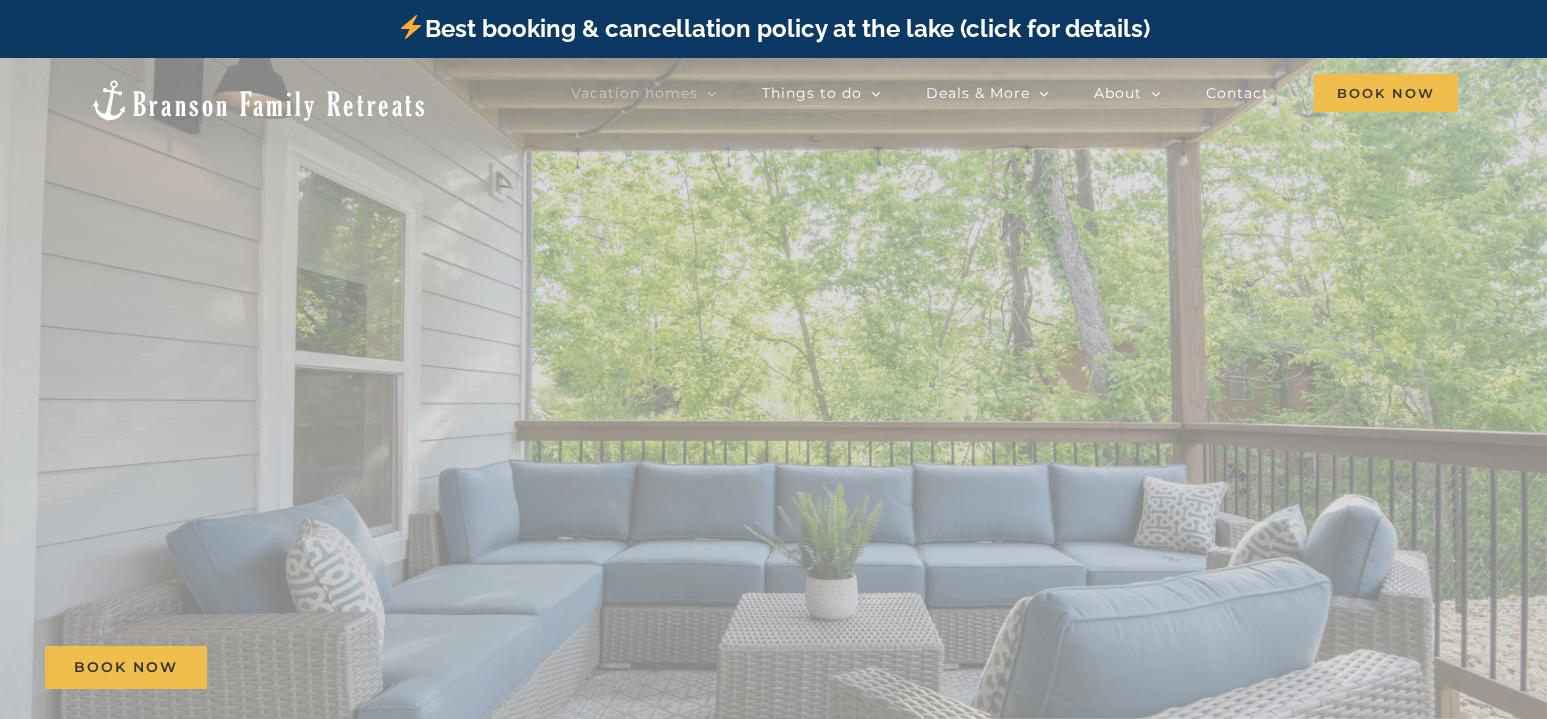 scroll, scrollTop: 0, scrollLeft: 0, axis: both 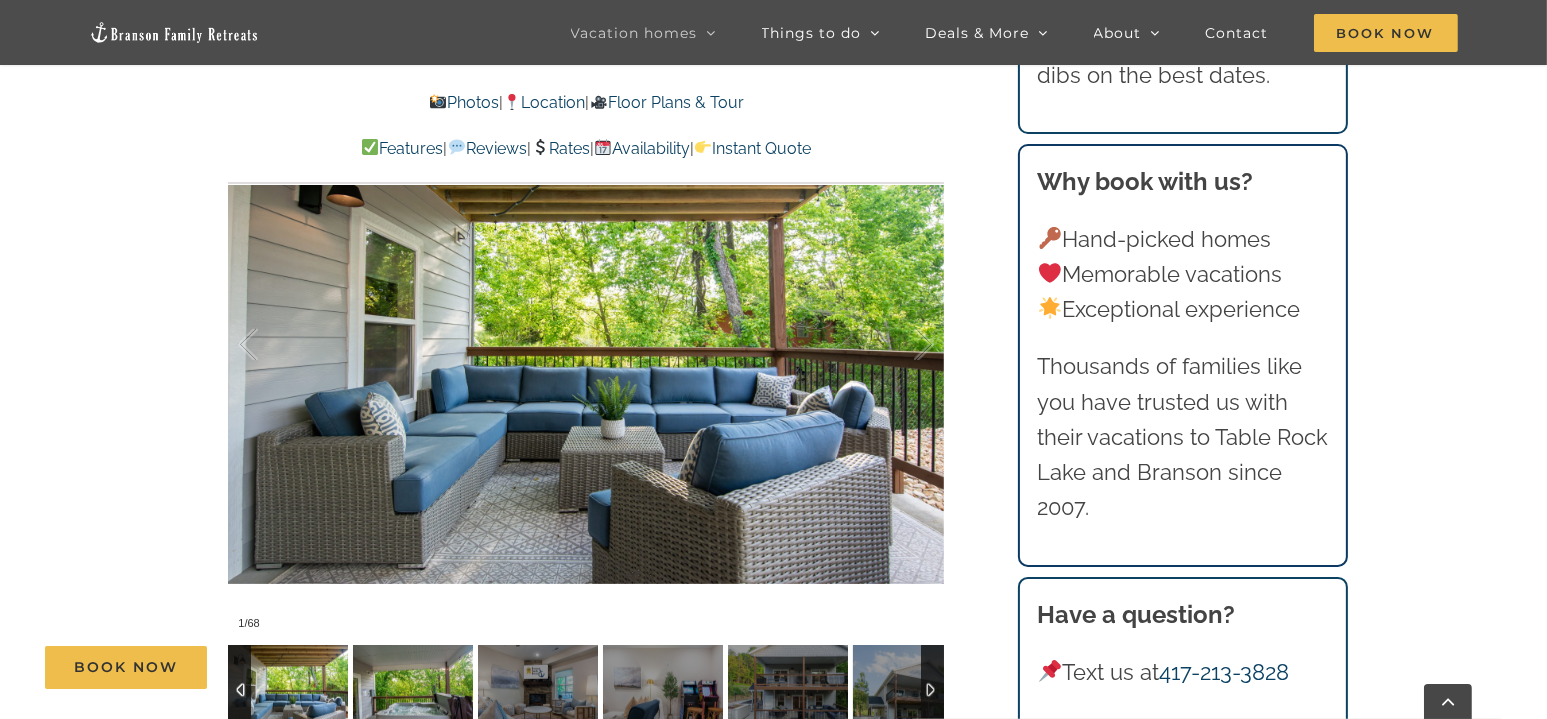 click at bounding box center [413, 690] 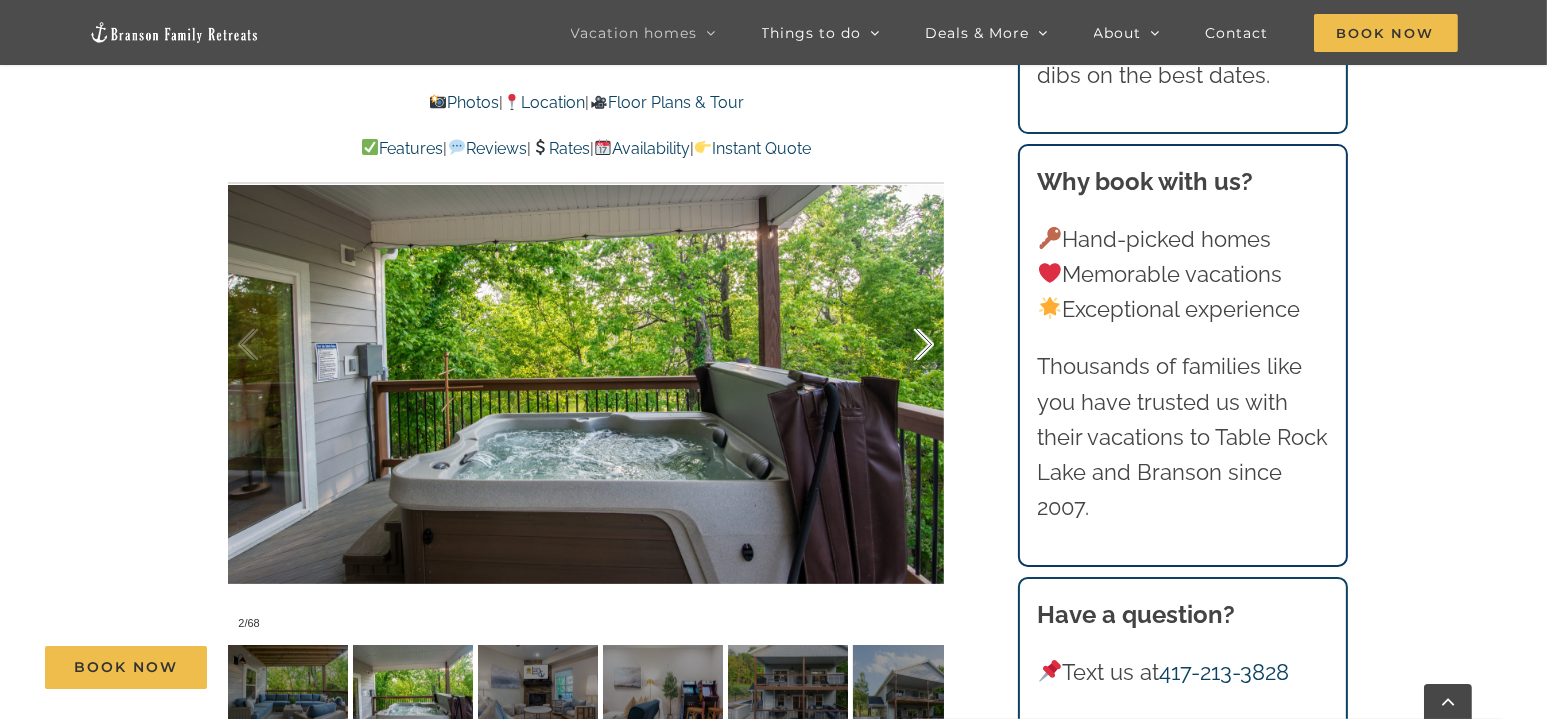 click at bounding box center (903, 345) 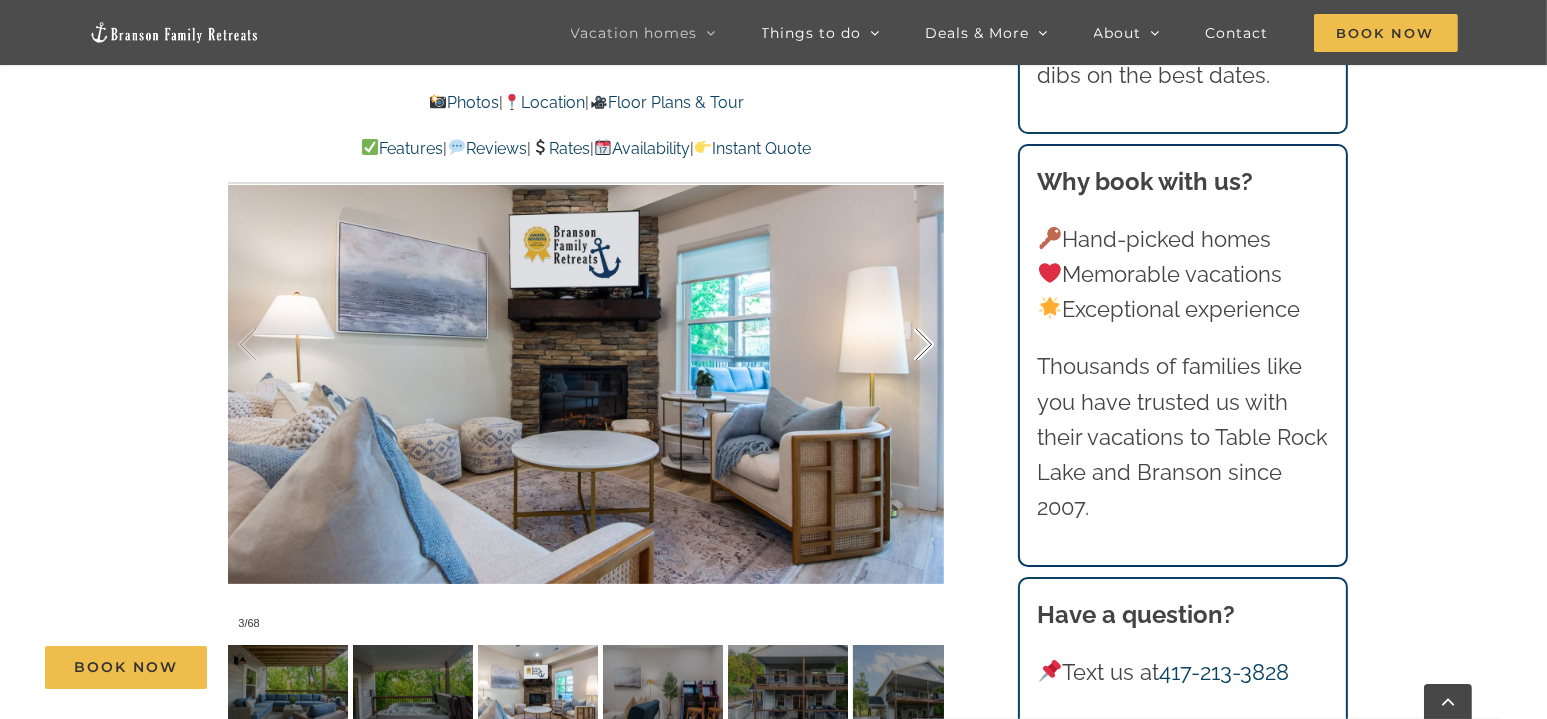 click at bounding box center [903, 345] 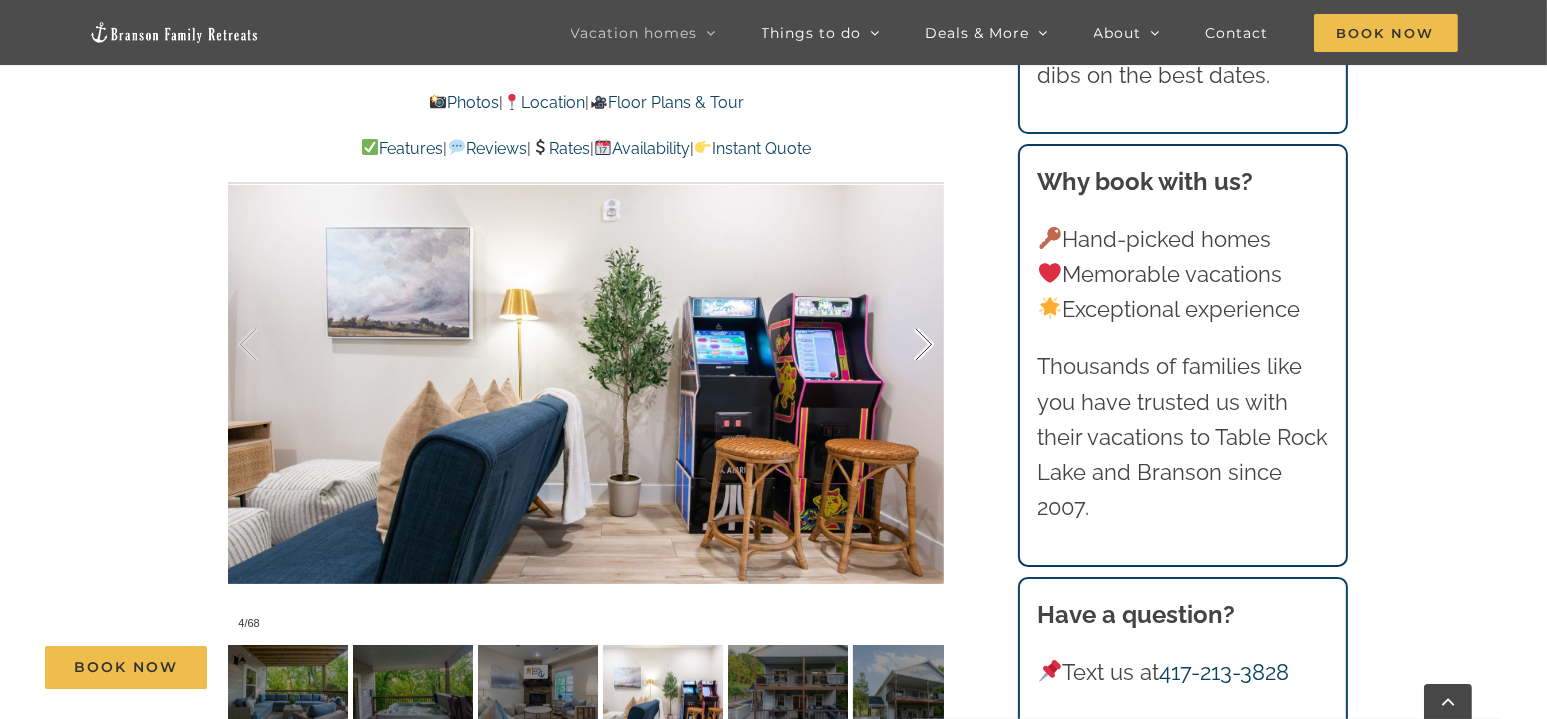 click at bounding box center (903, 345) 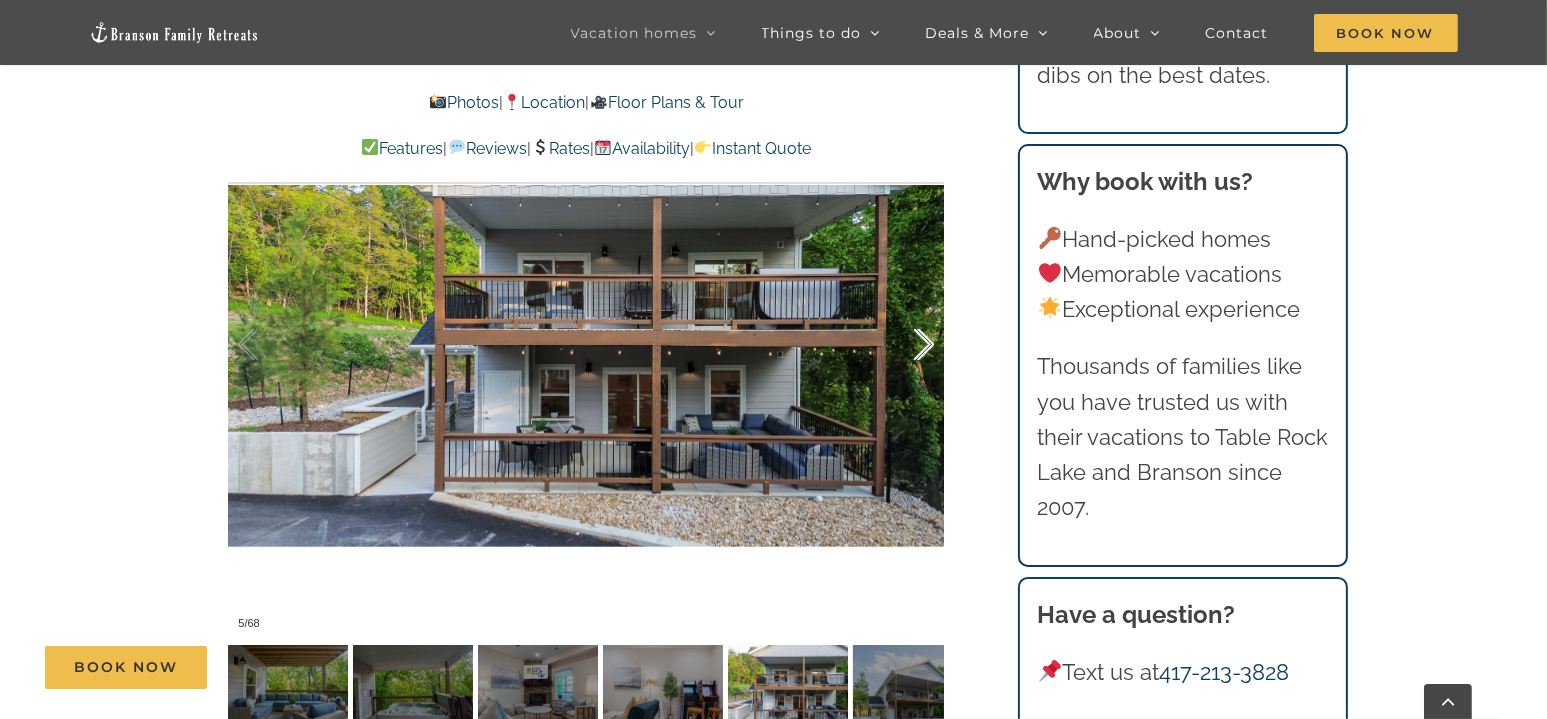 click at bounding box center [903, 345] 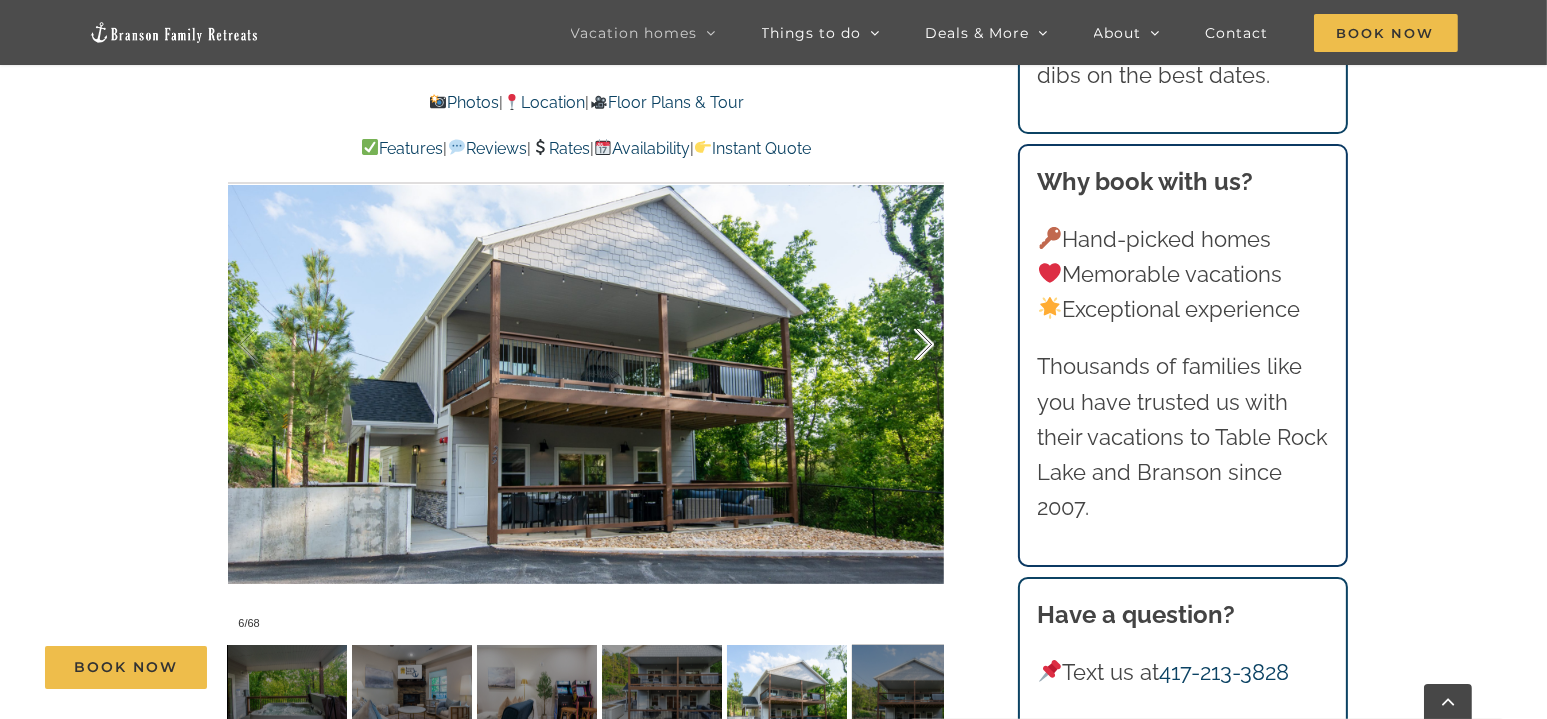 click at bounding box center [903, 345] 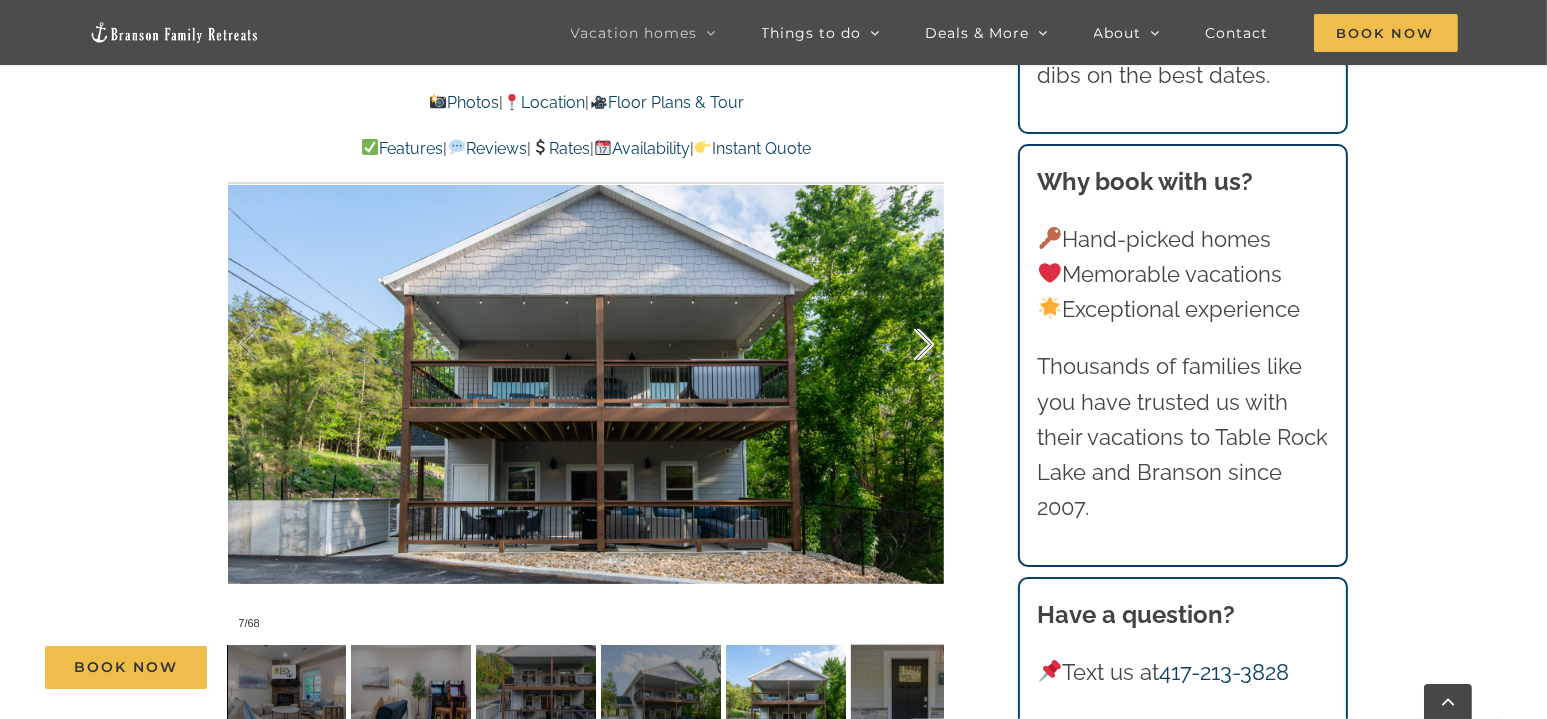 click at bounding box center (903, 345) 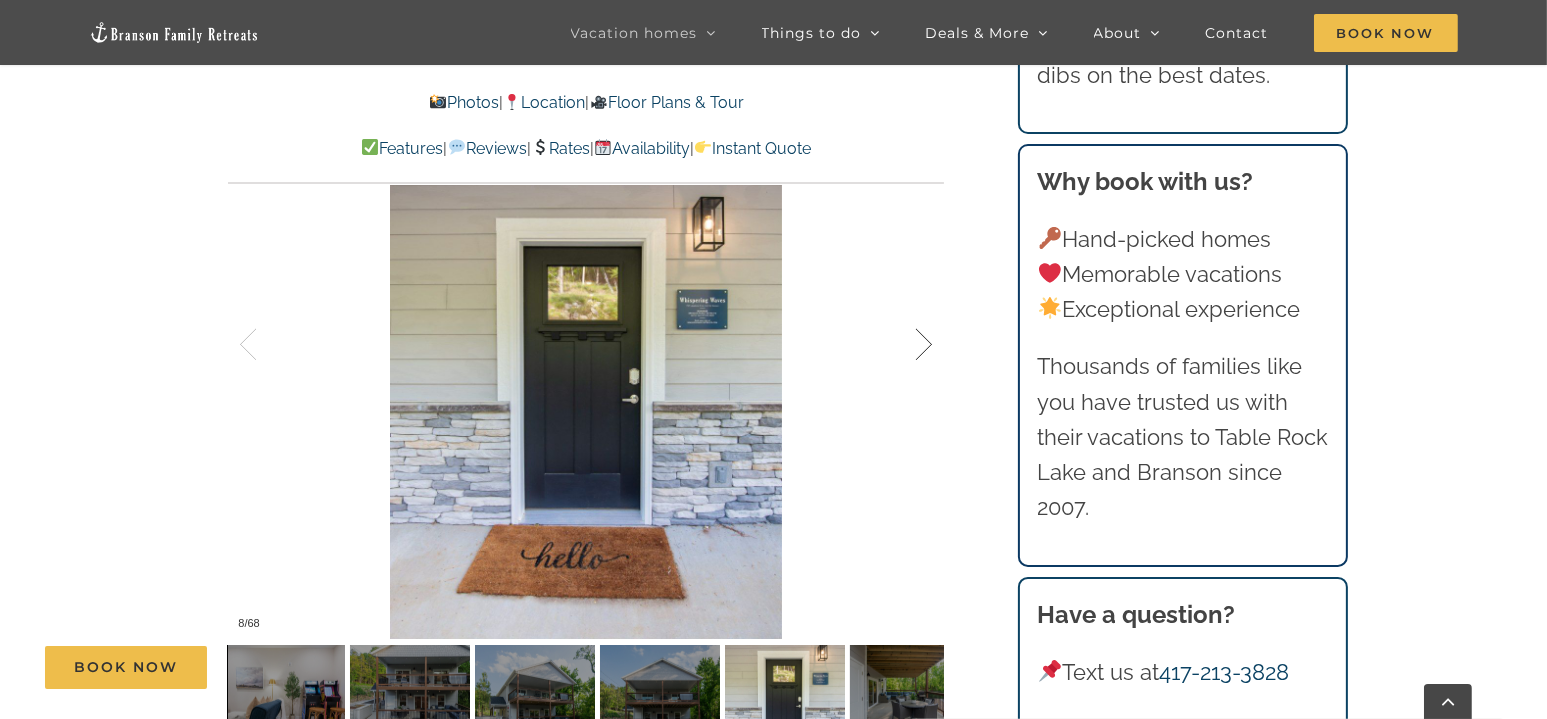 click at bounding box center [903, 345] 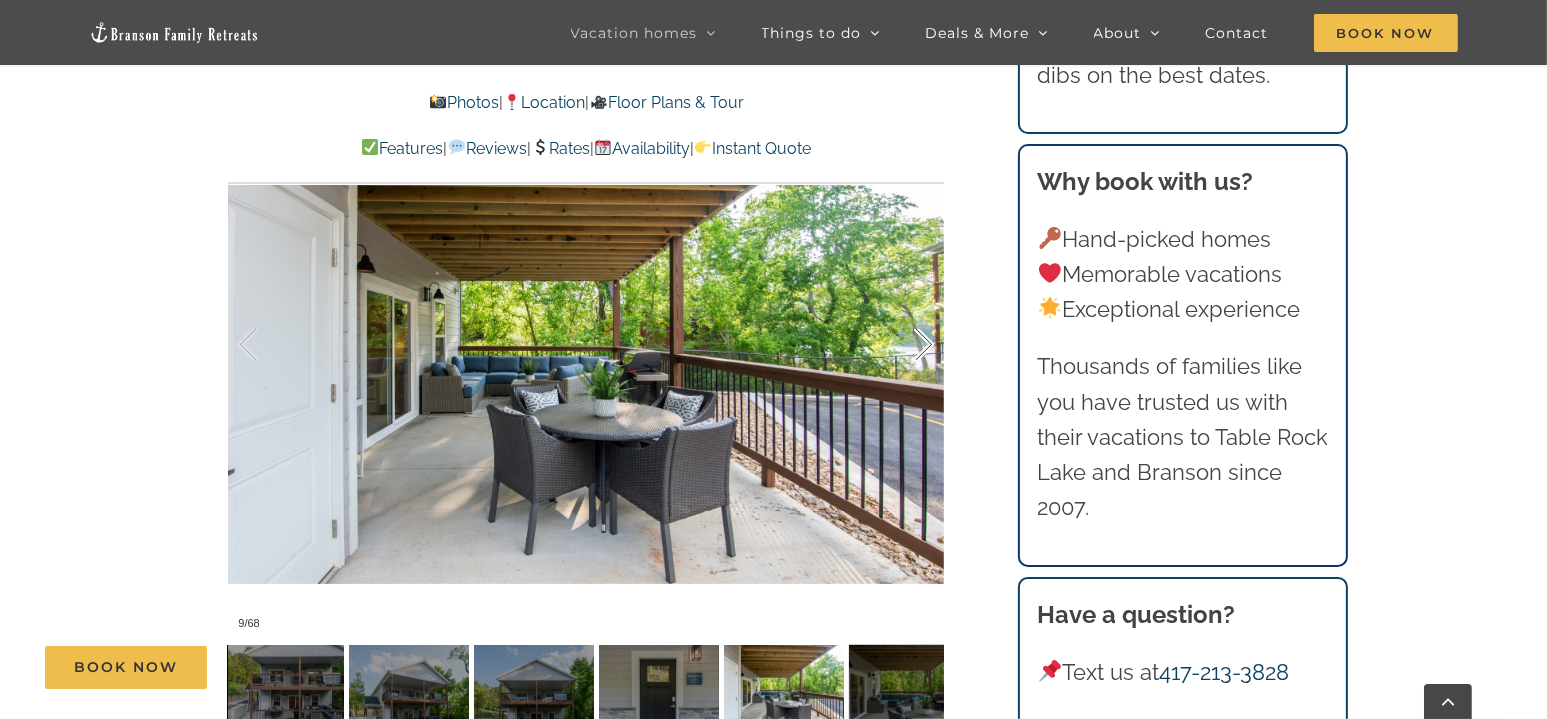 click at bounding box center [903, 345] 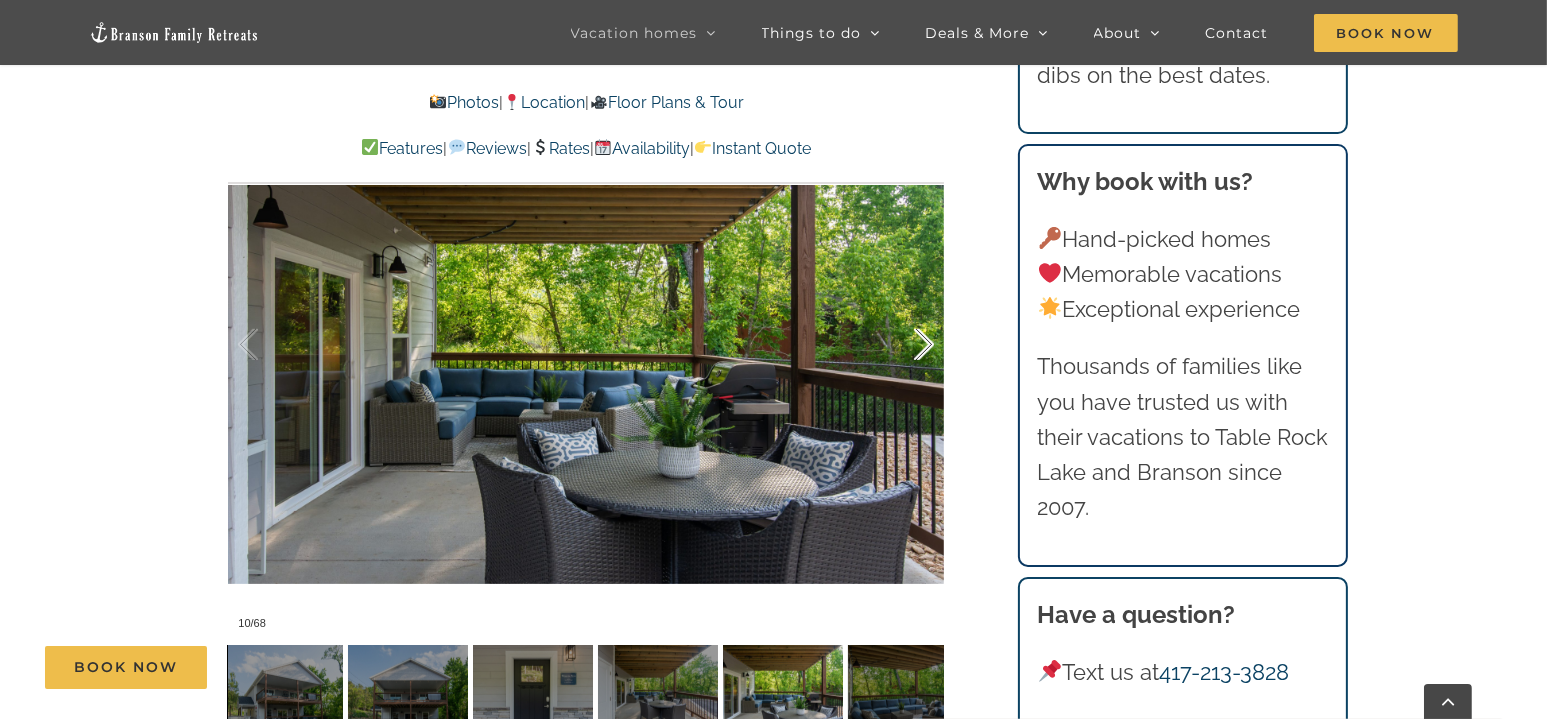 click at bounding box center [903, 345] 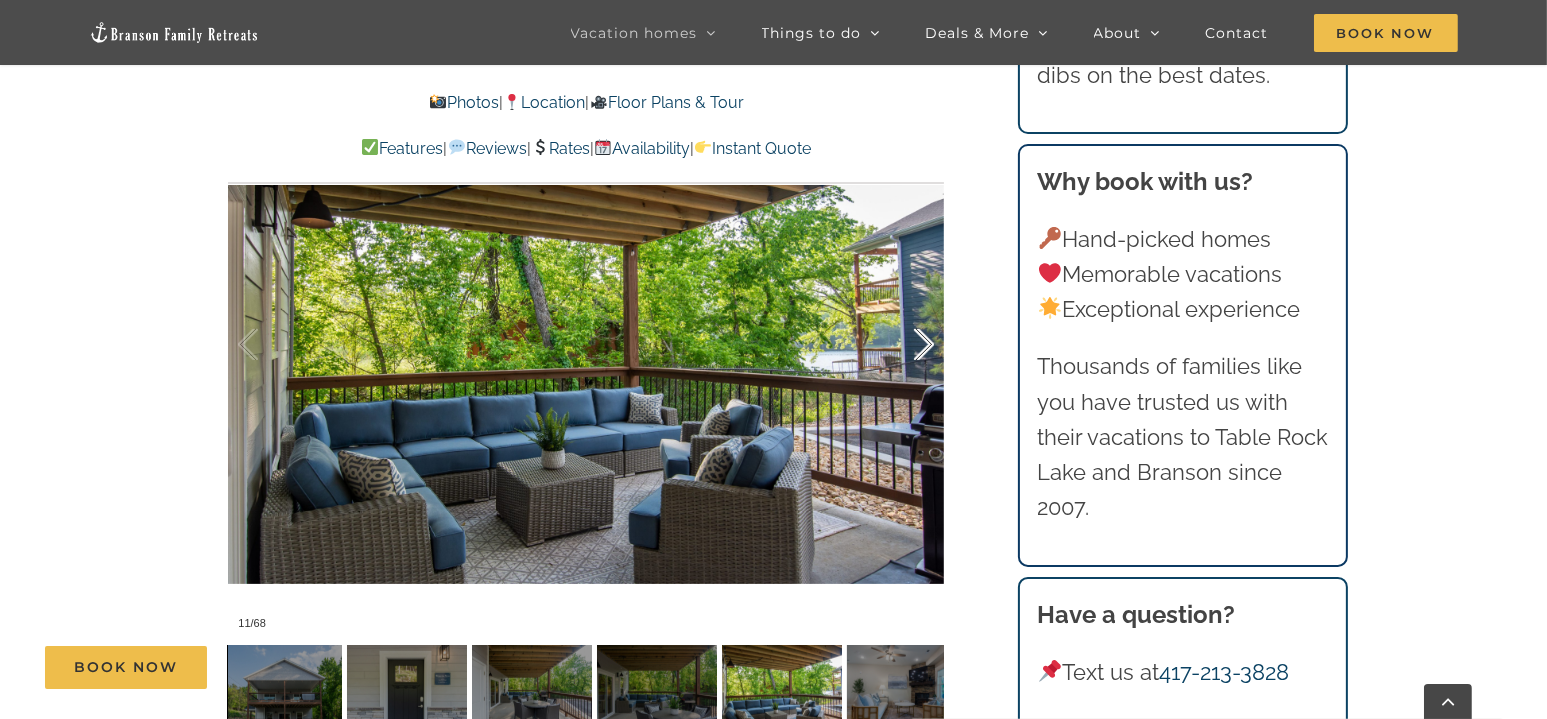 click at bounding box center (903, 345) 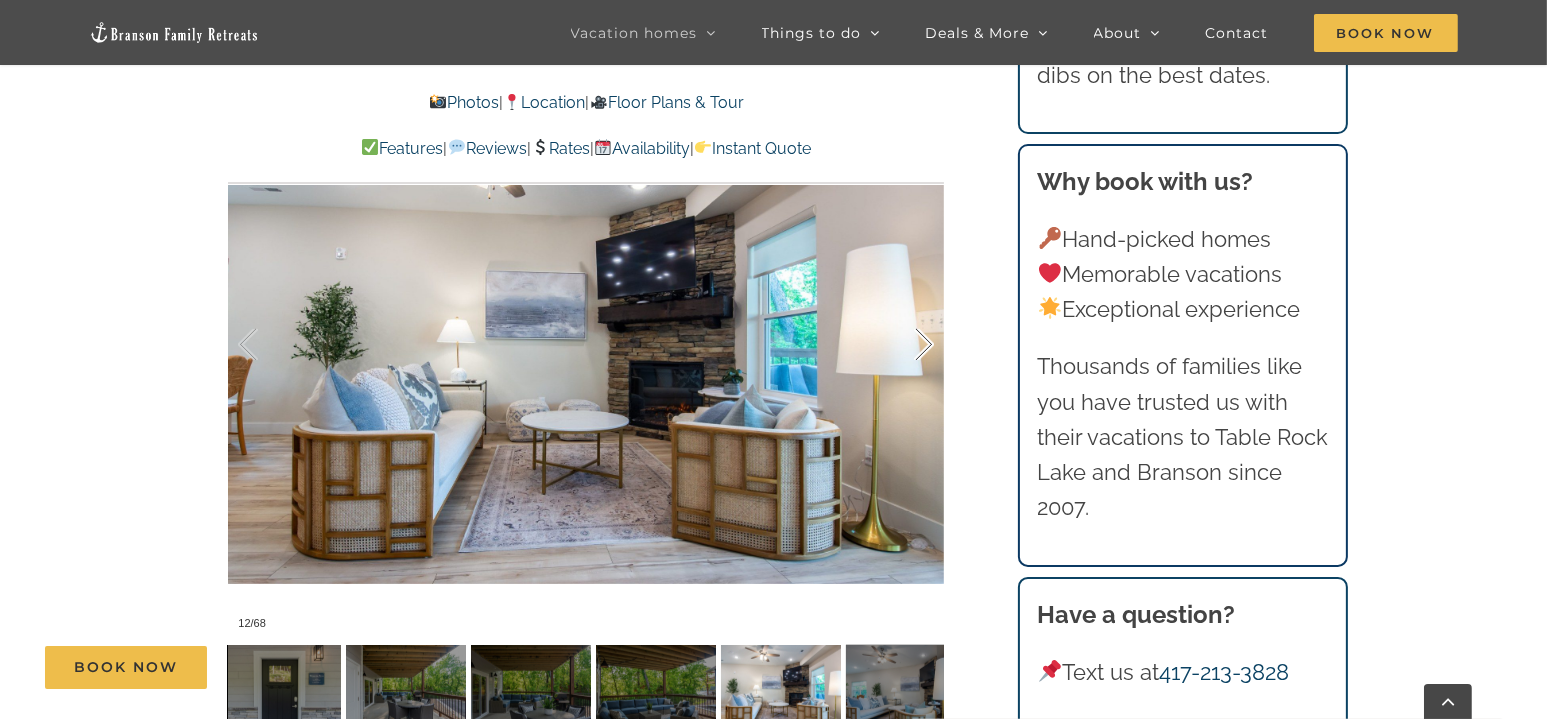 click at bounding box center (903, 345) 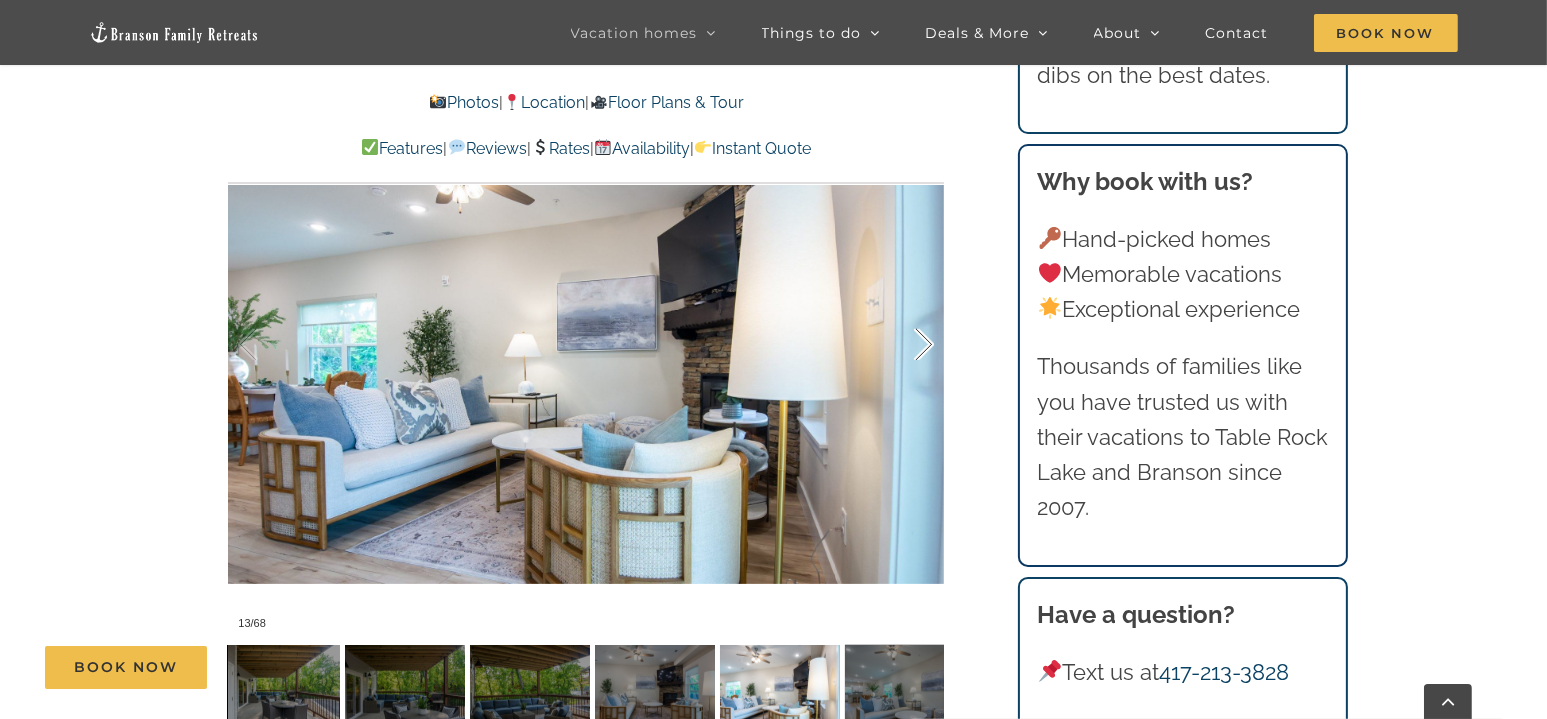 click at bounding box center [903, 345] 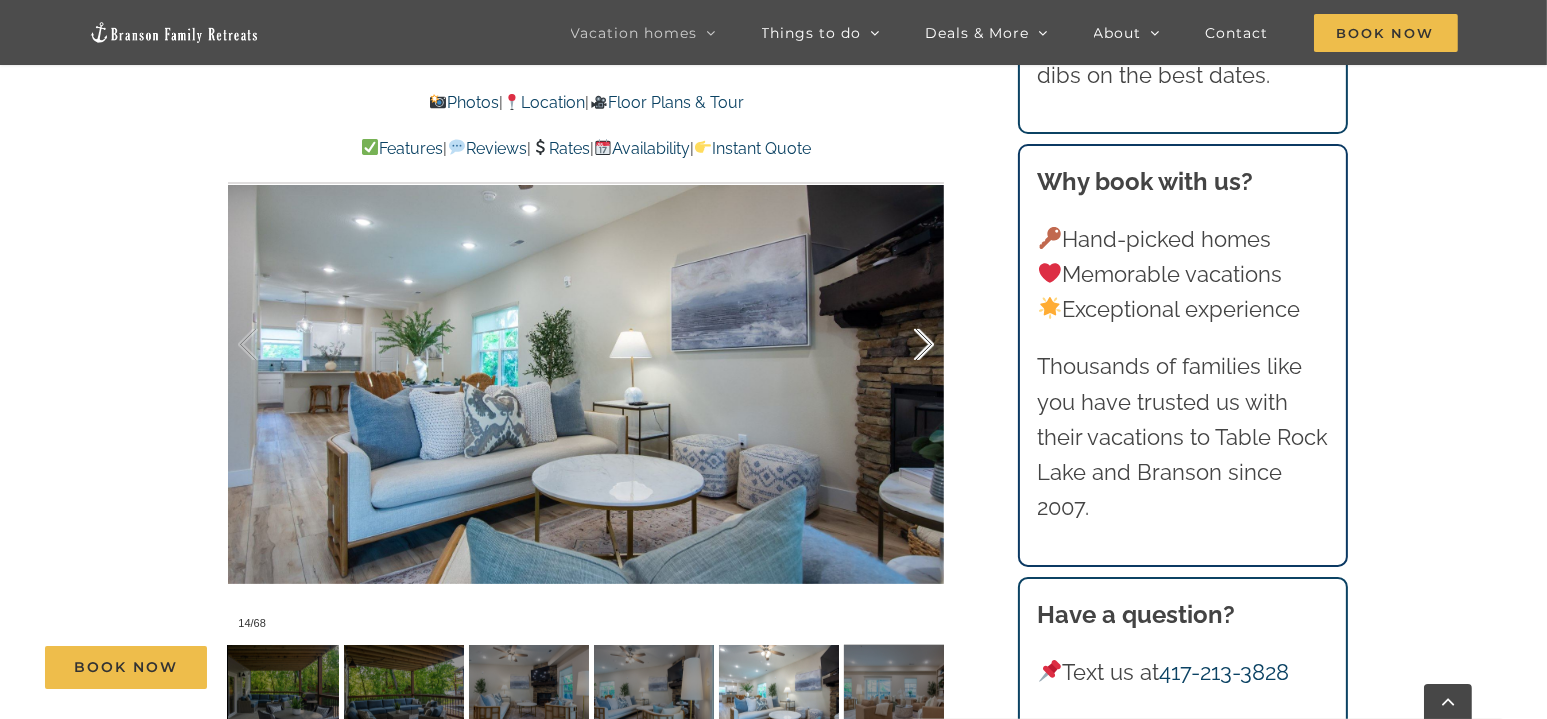 click at bounding box center (903, 345) 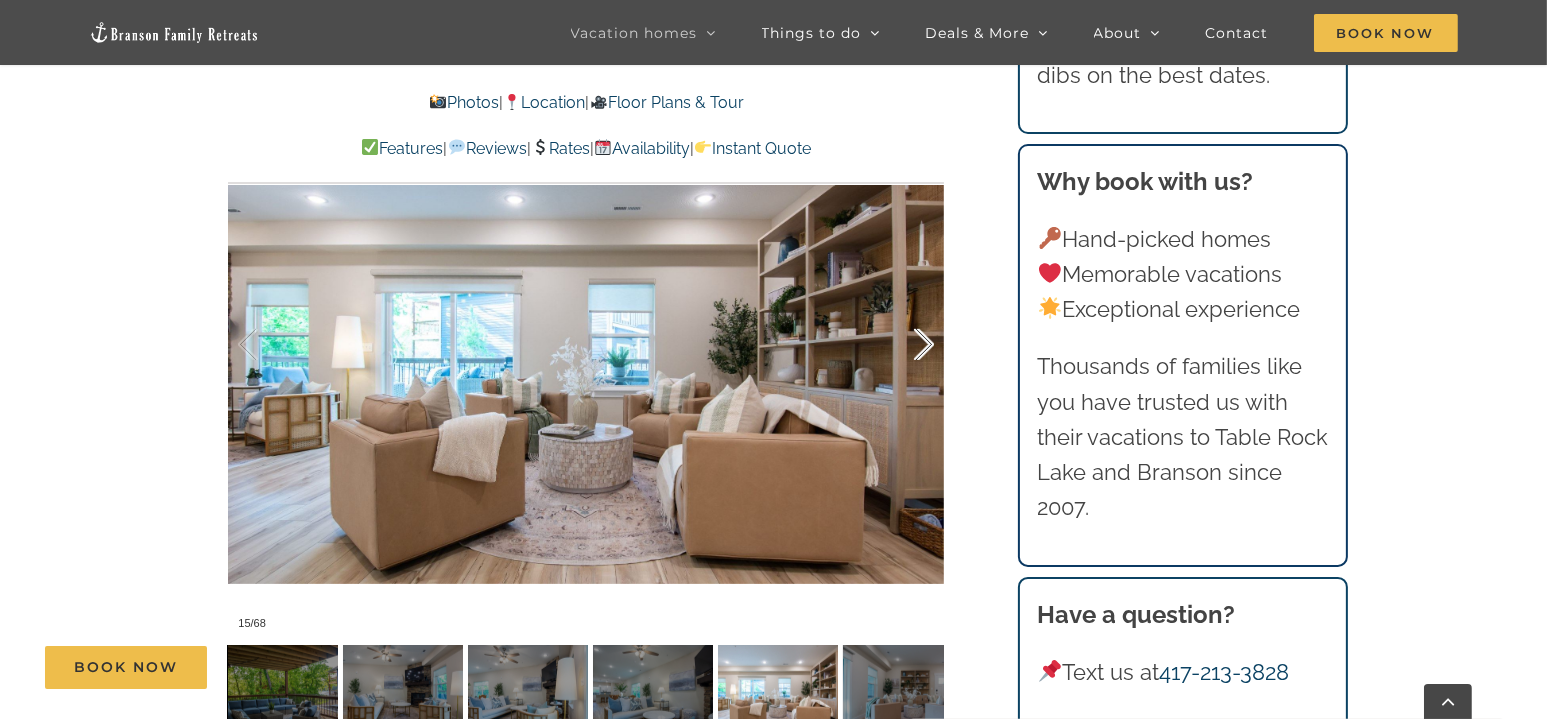 click at bounding box center (903, 345) 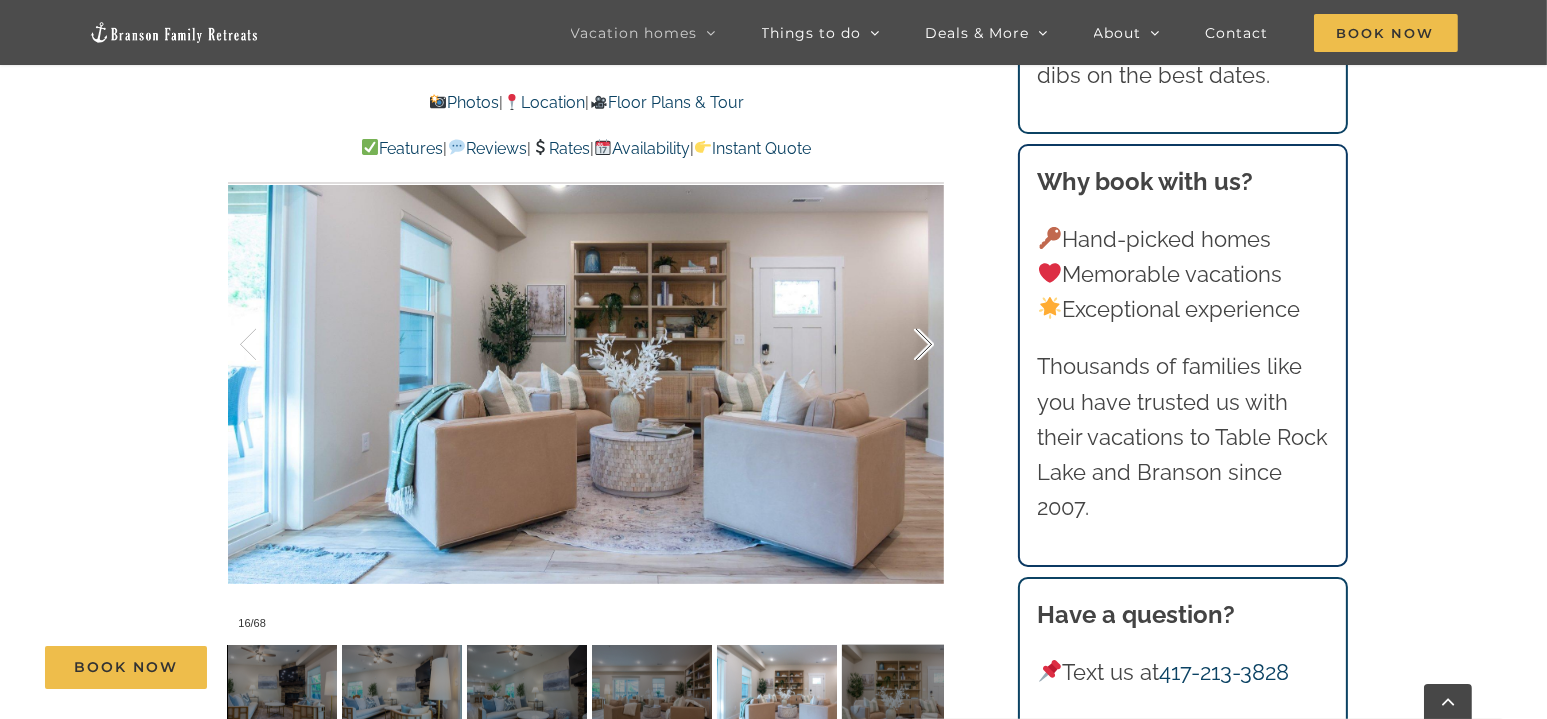 click at bounding box center [903, 345] 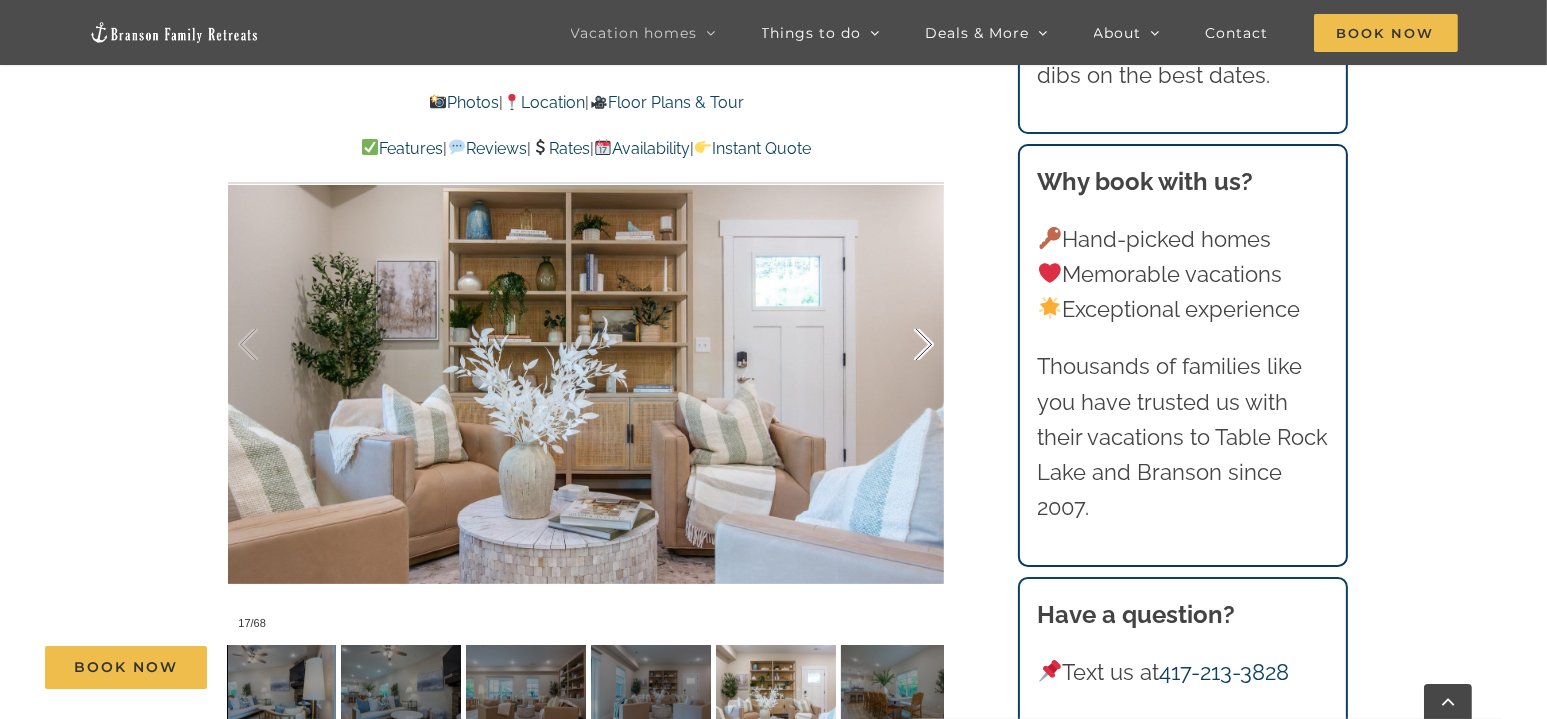 click at bounding box center [903, 345] 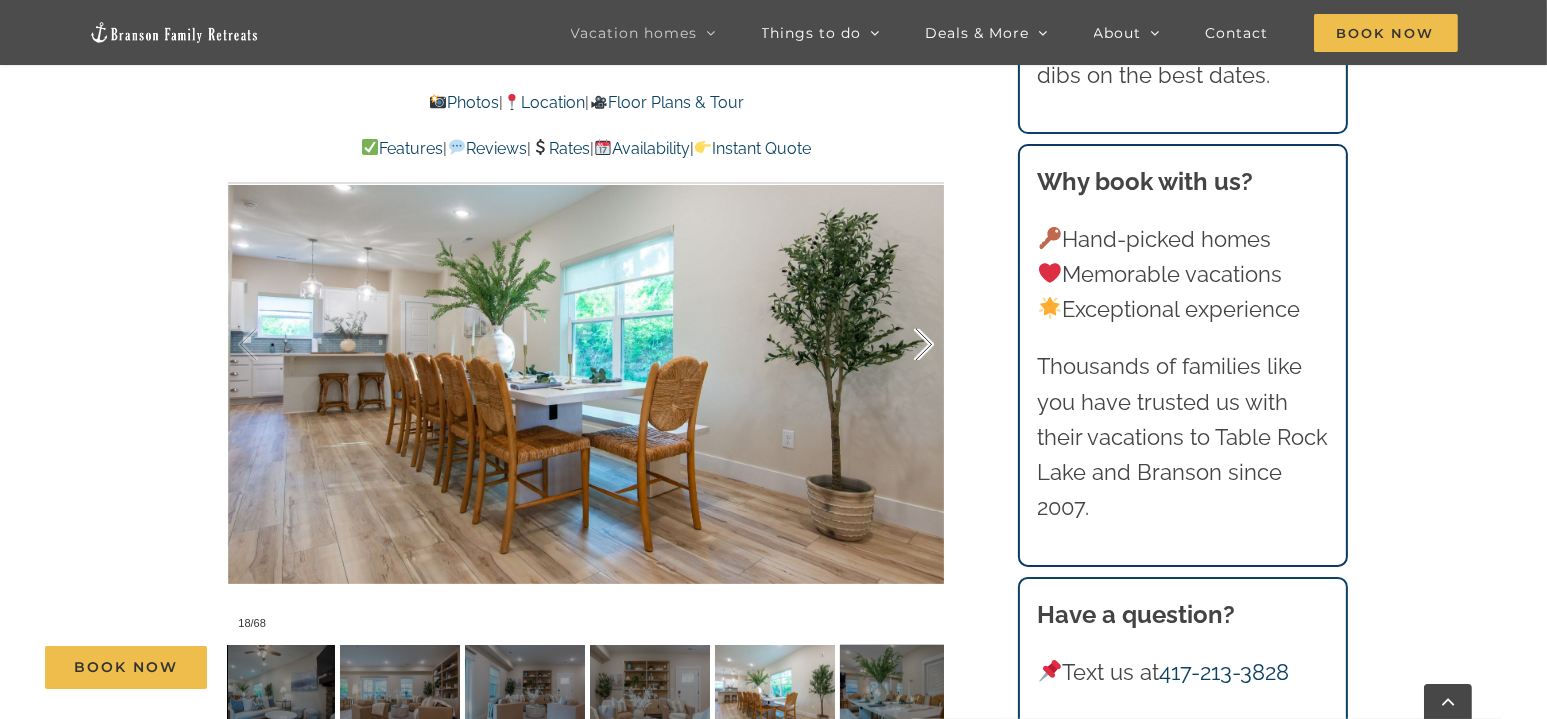 click at bounding box center [903, 345] 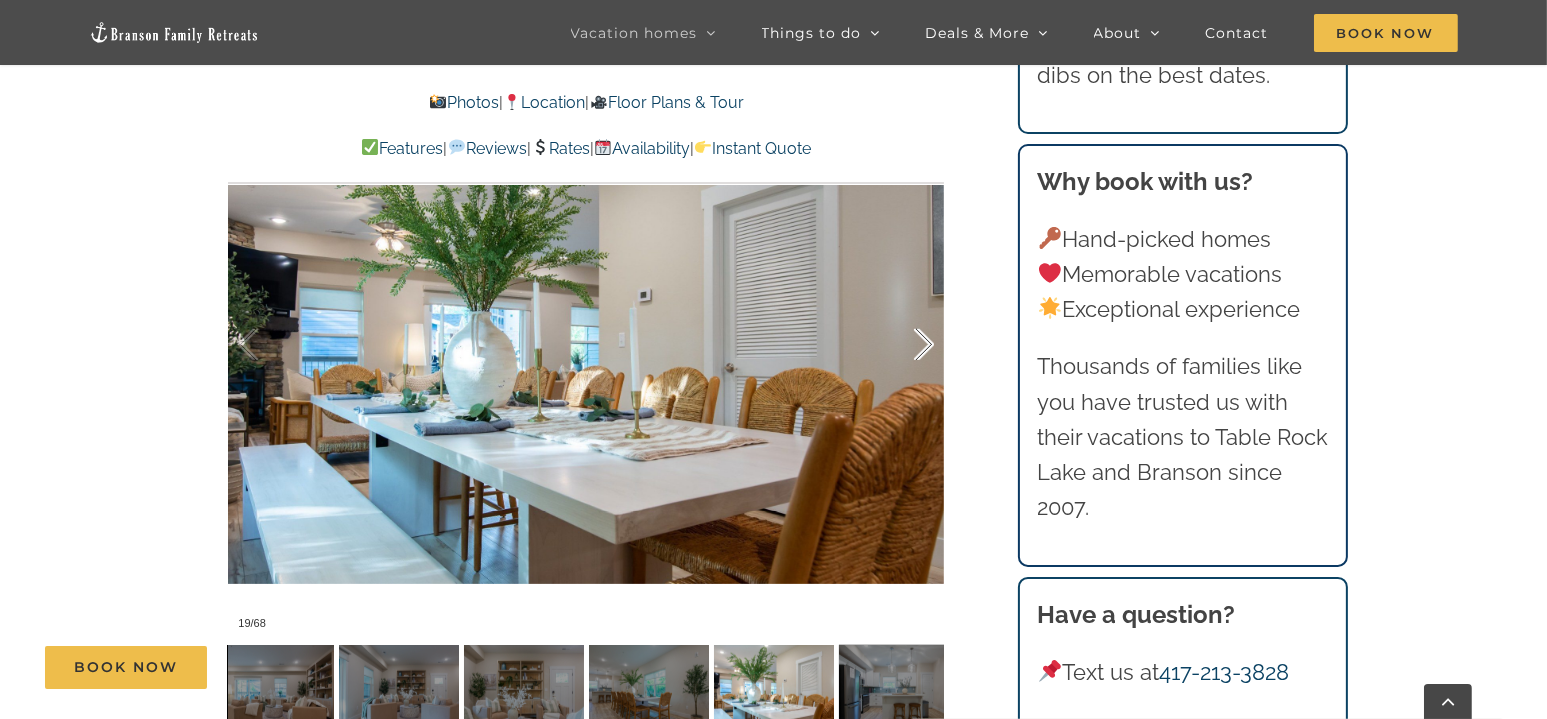 click at bounding box center [903, 345] 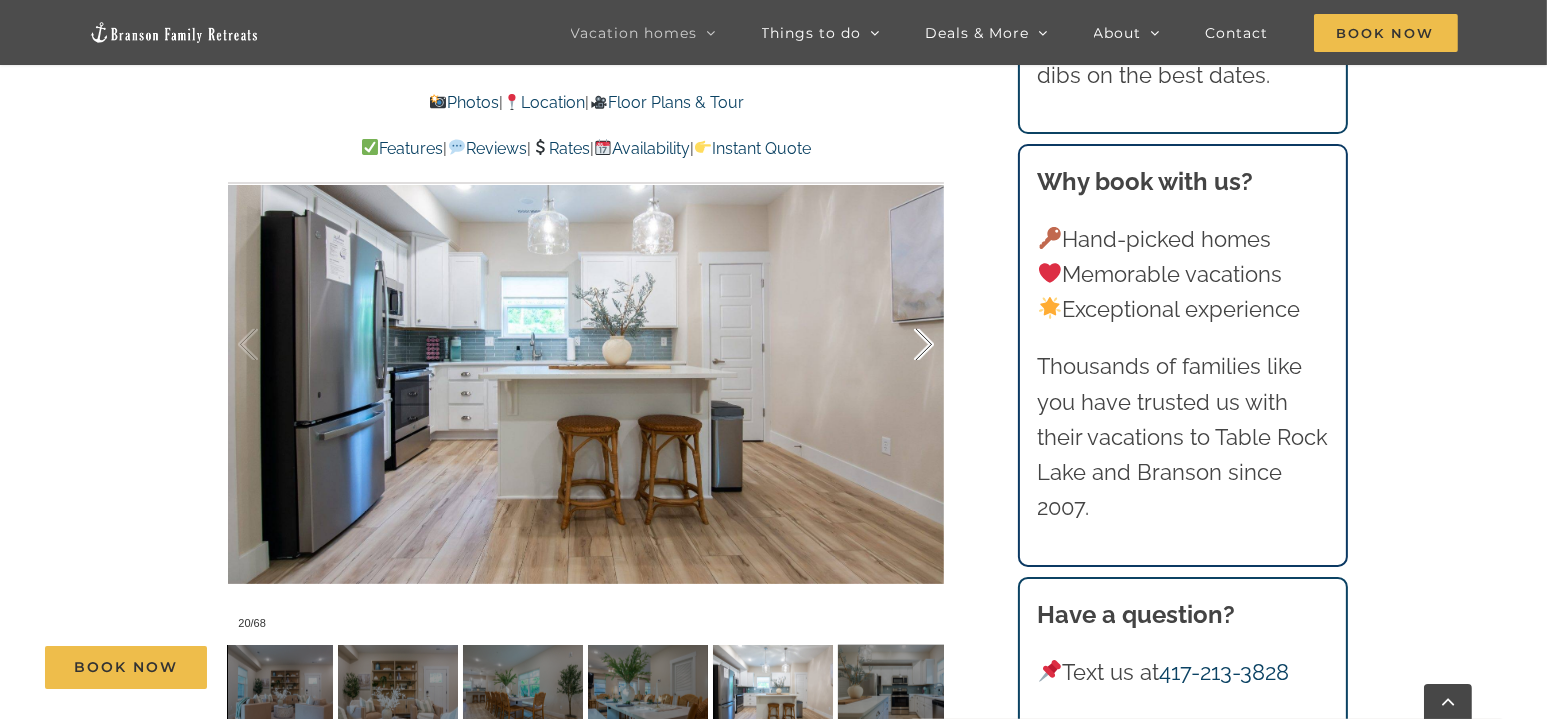 click at bounding box center (903, 345) 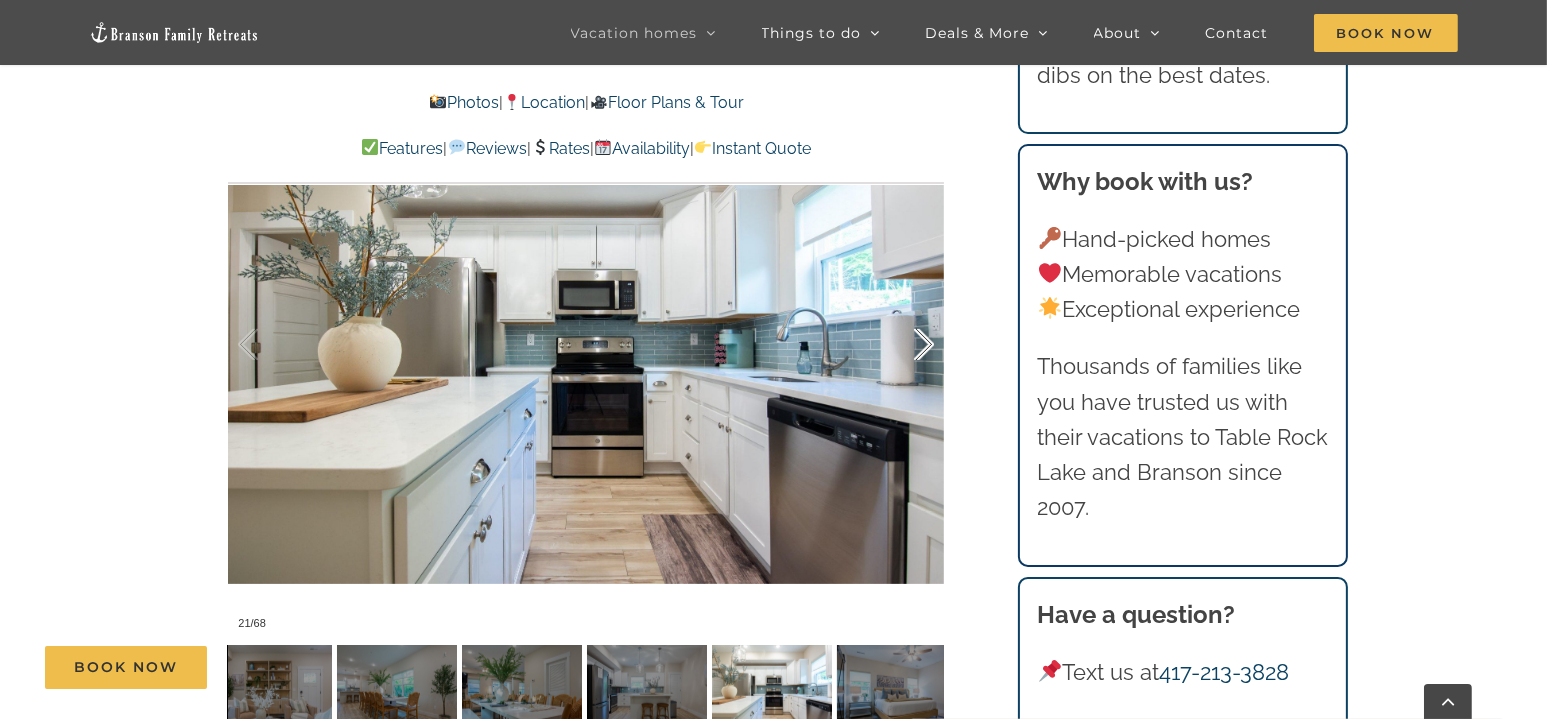 click at bounding box center [903, 345] 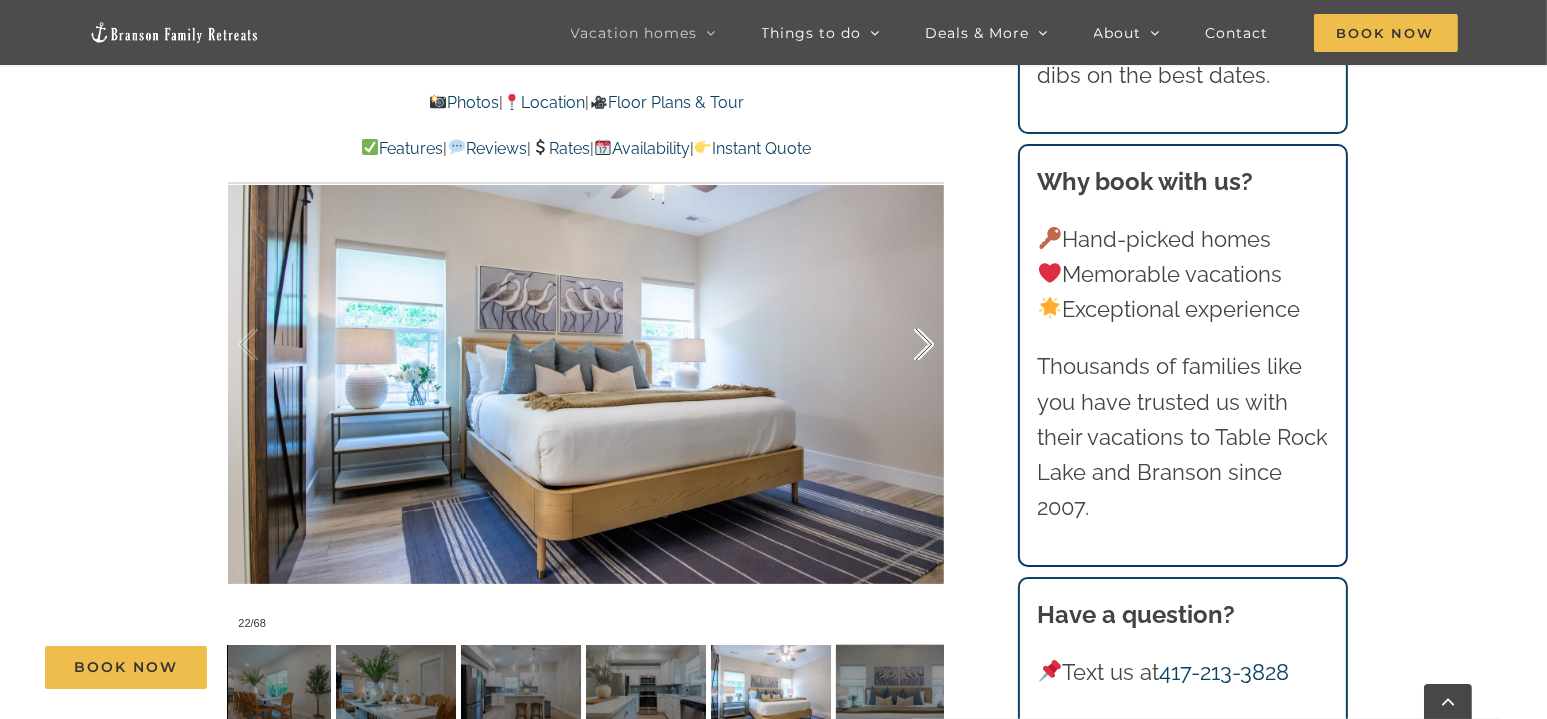 click at bounding box center (903, 345) 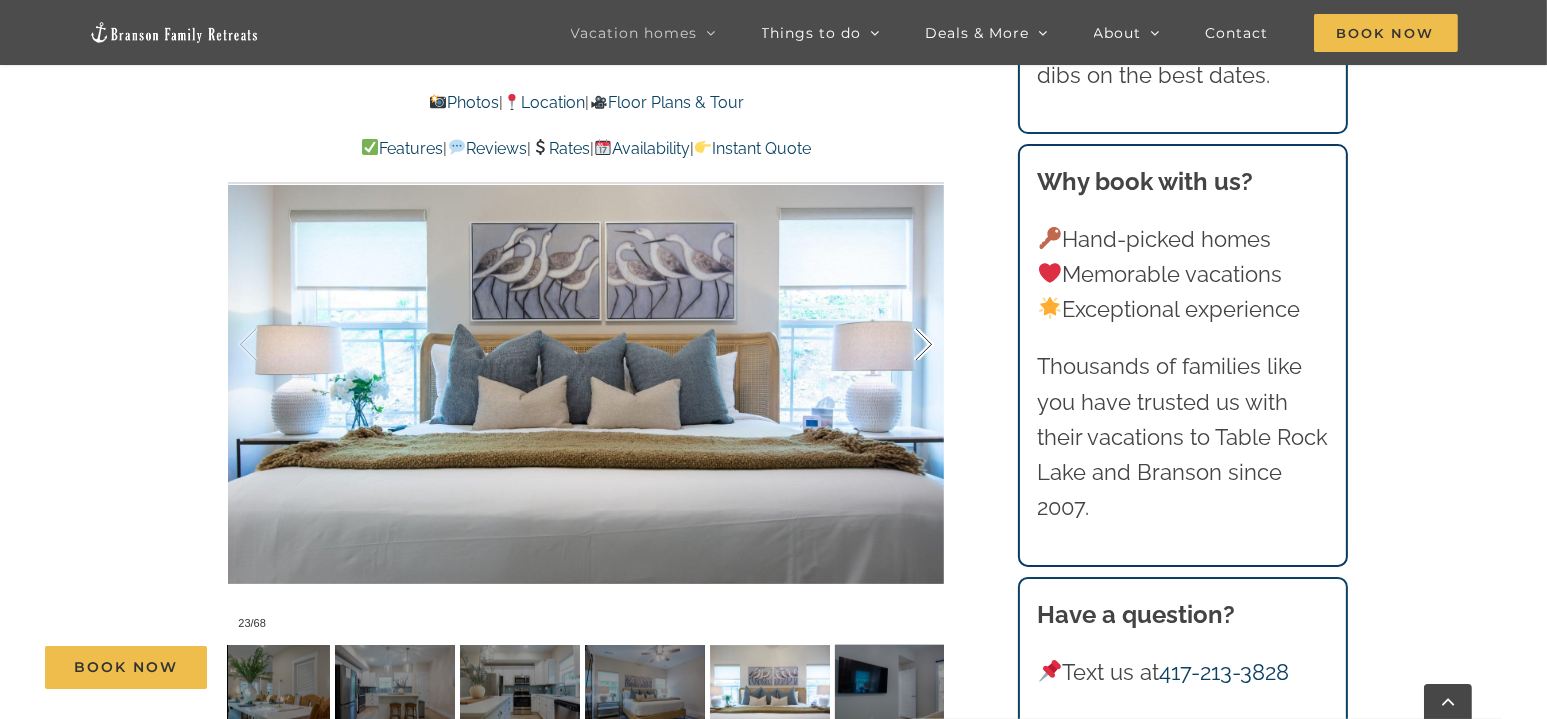 click at bounding box center (903, 345) 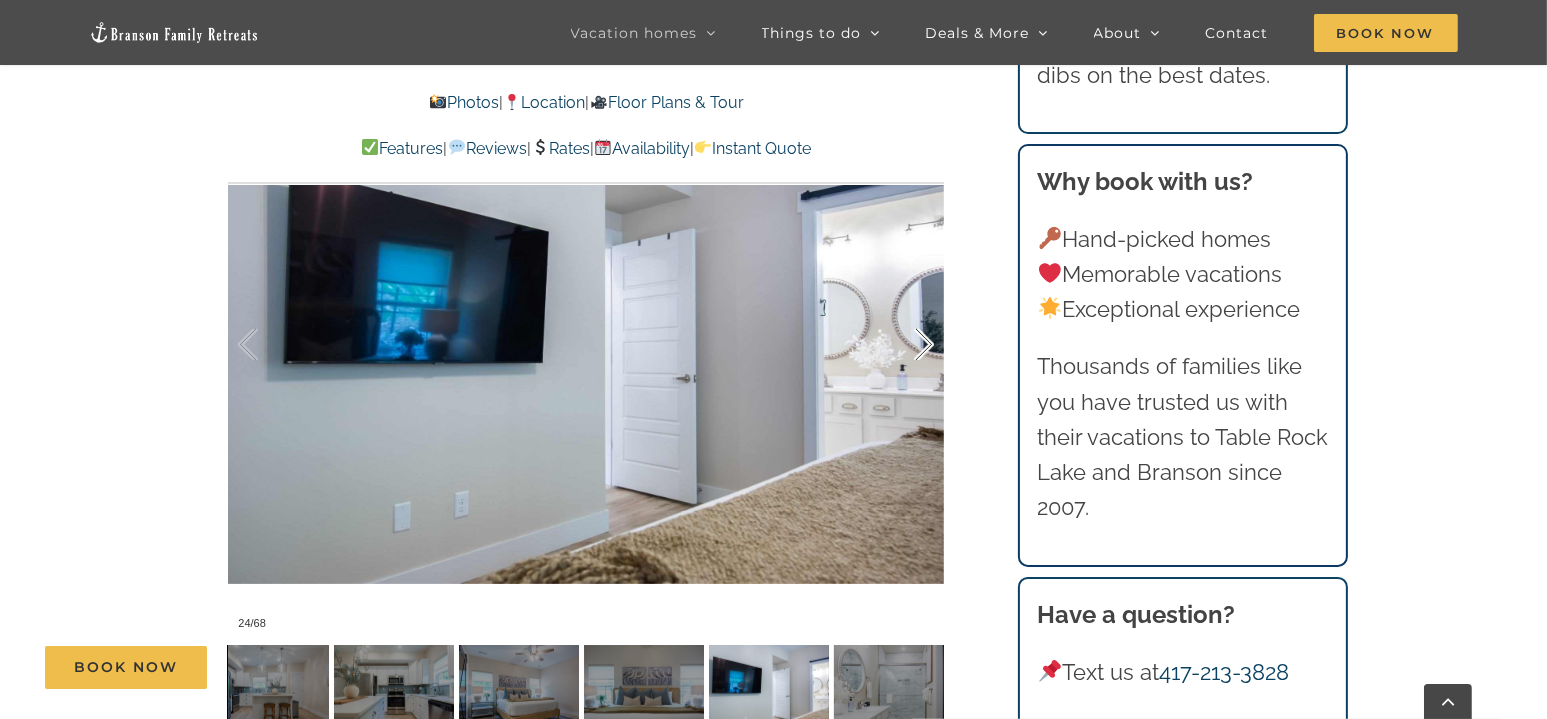 click at bounding box center [903, 345] 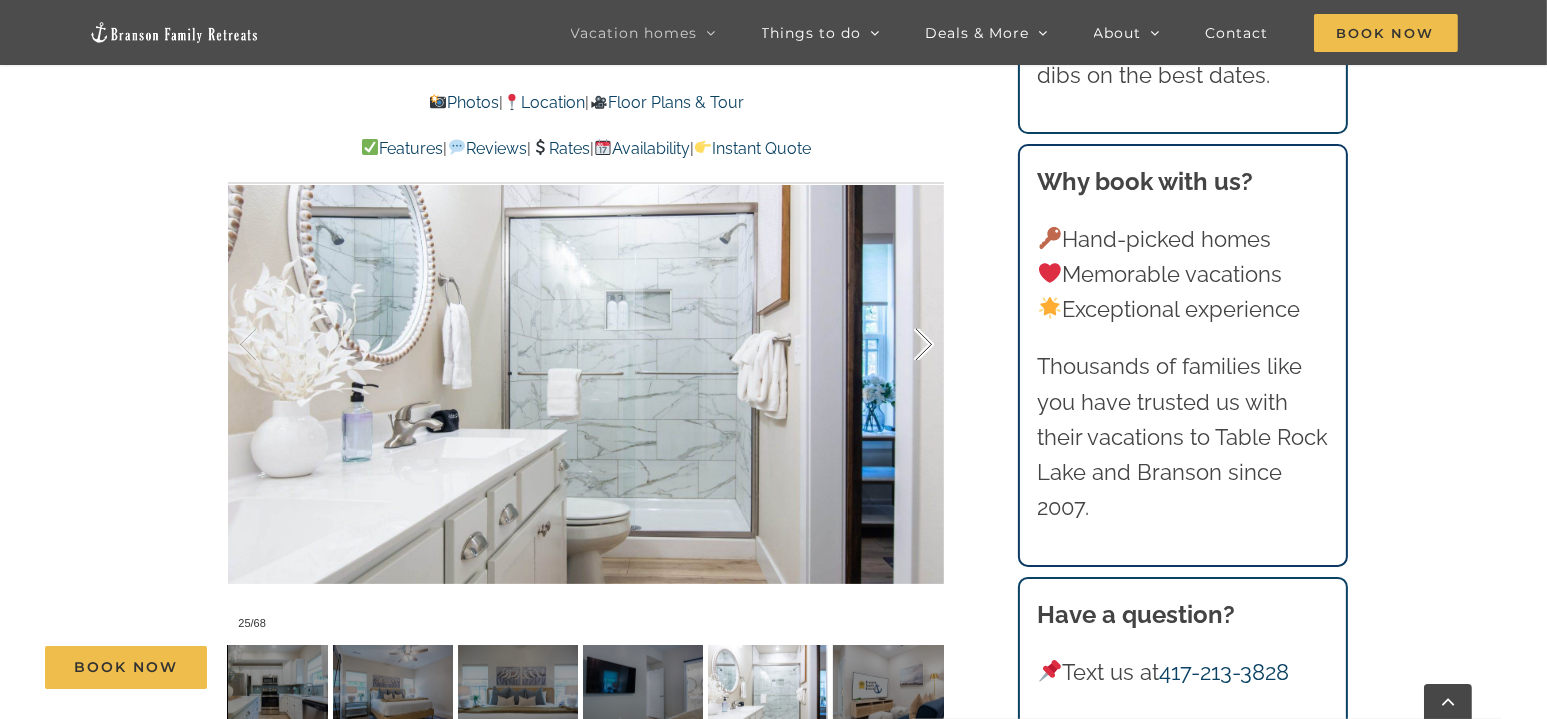 click at bounding box center [903, 345] 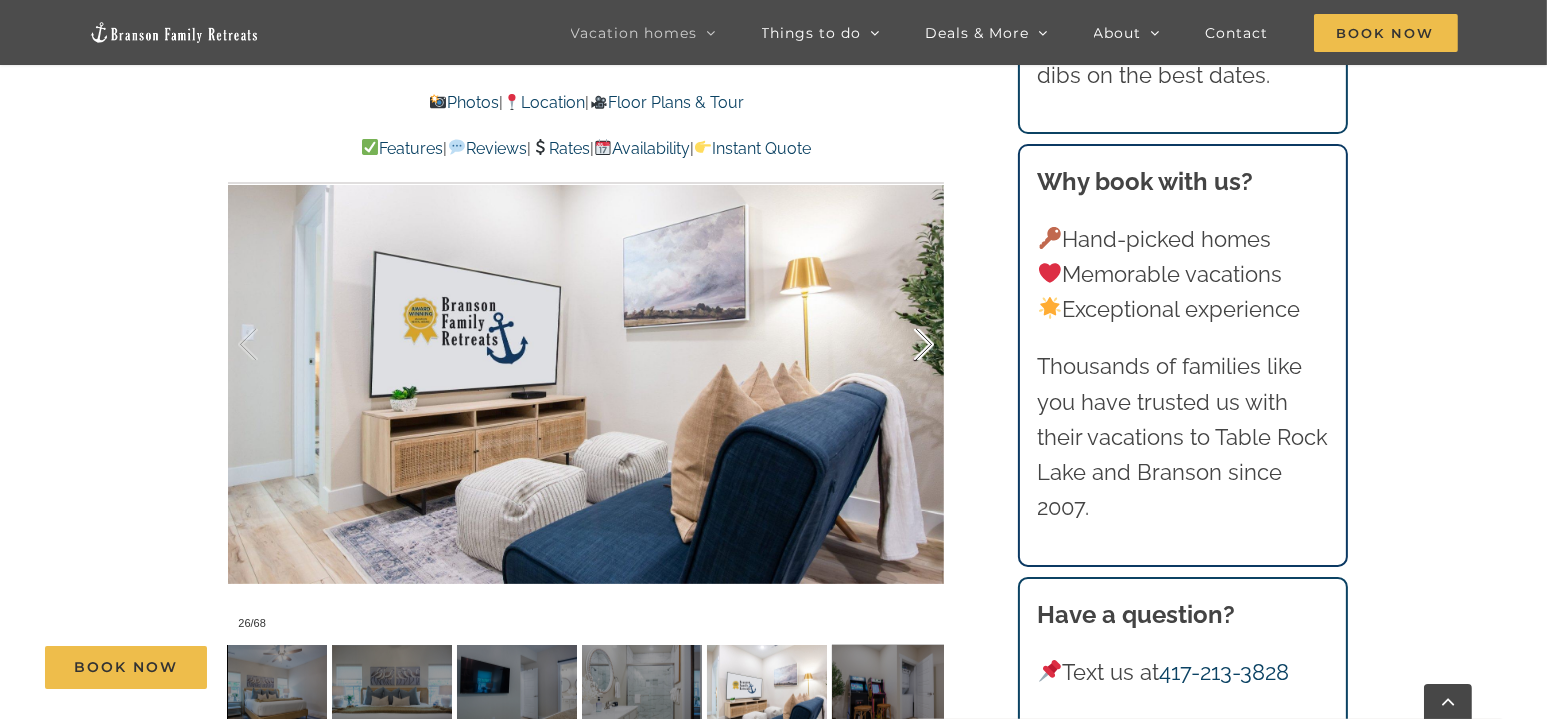click at bounding box center (903, 345) 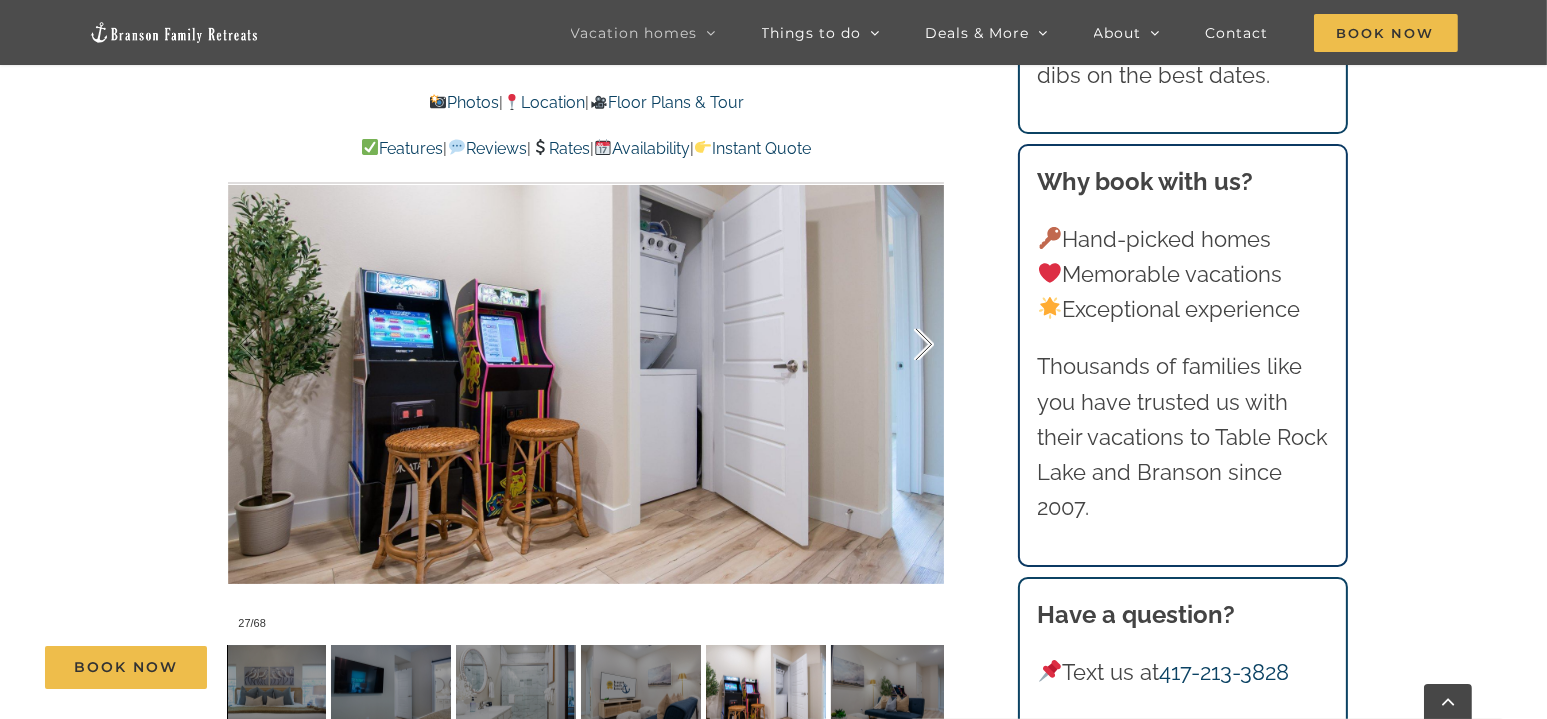 click at bounding box center [903, 345] 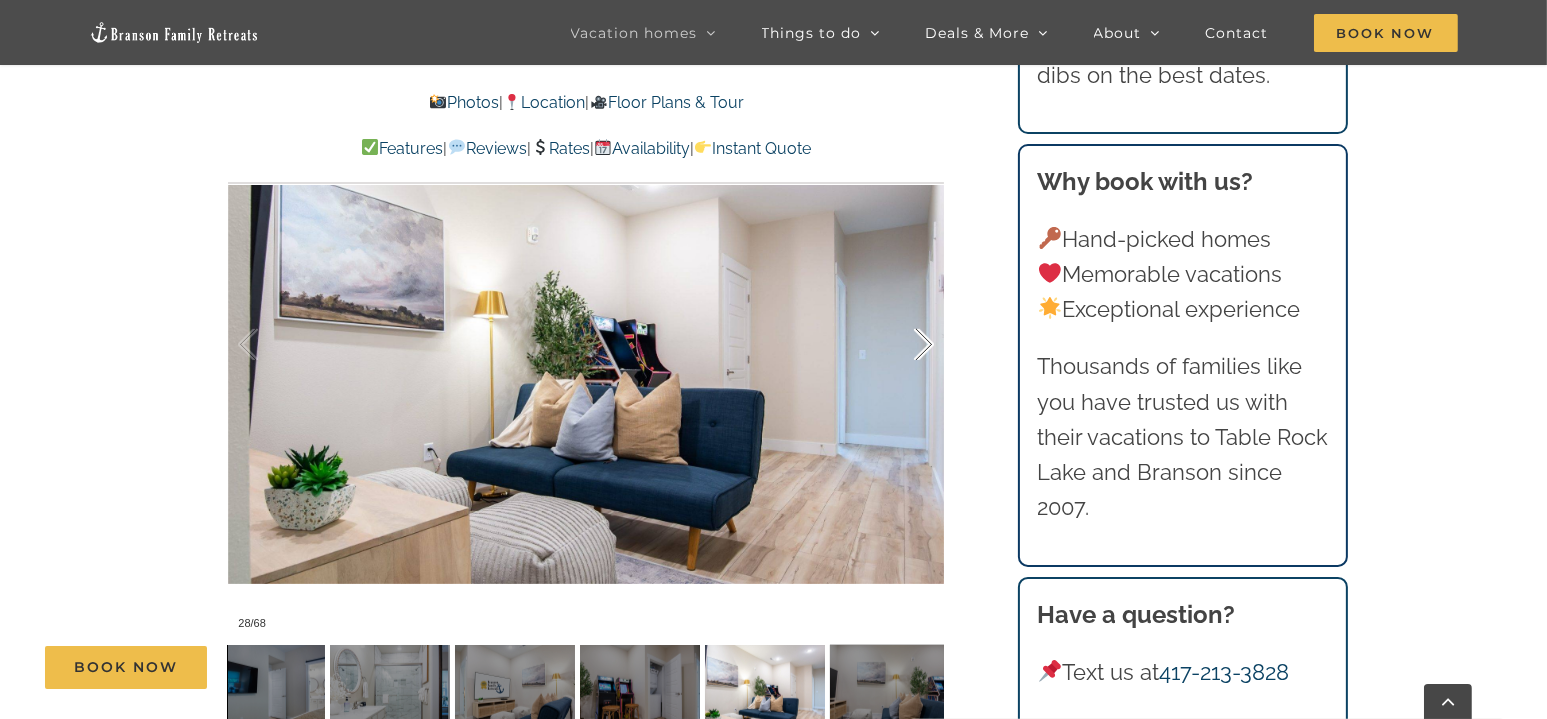 click at bounding box center [903, 345] 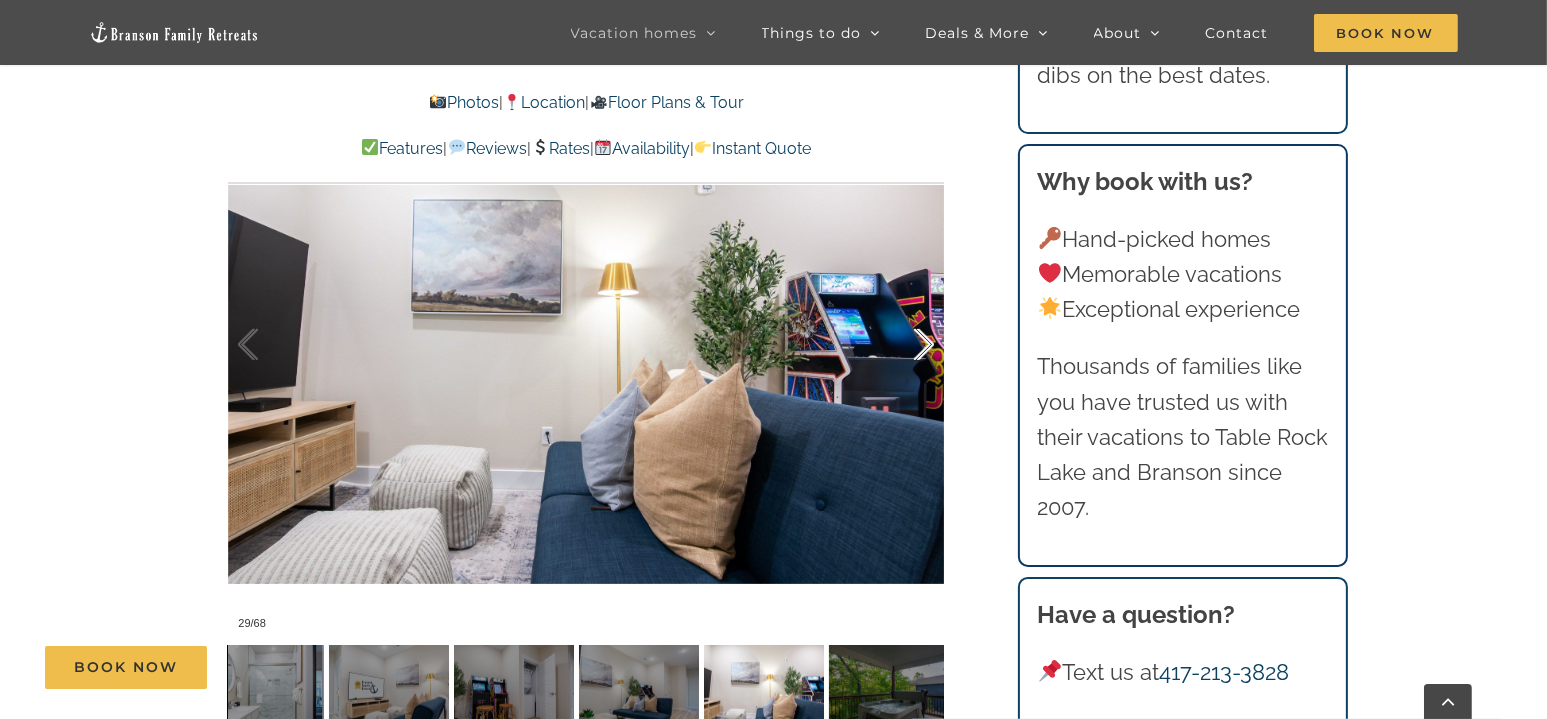 click at bounding box center [903, 345] 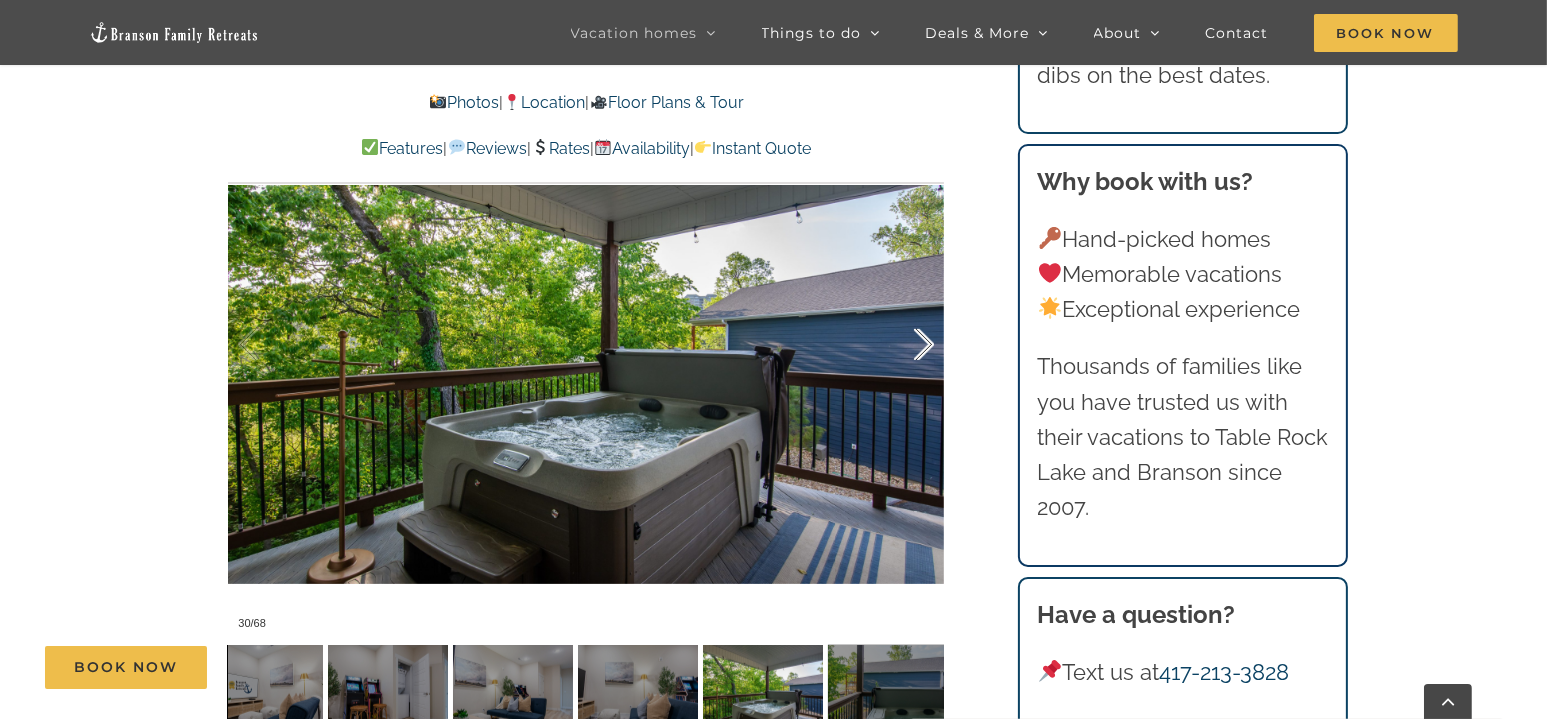 click at bounding box center (903, 345) 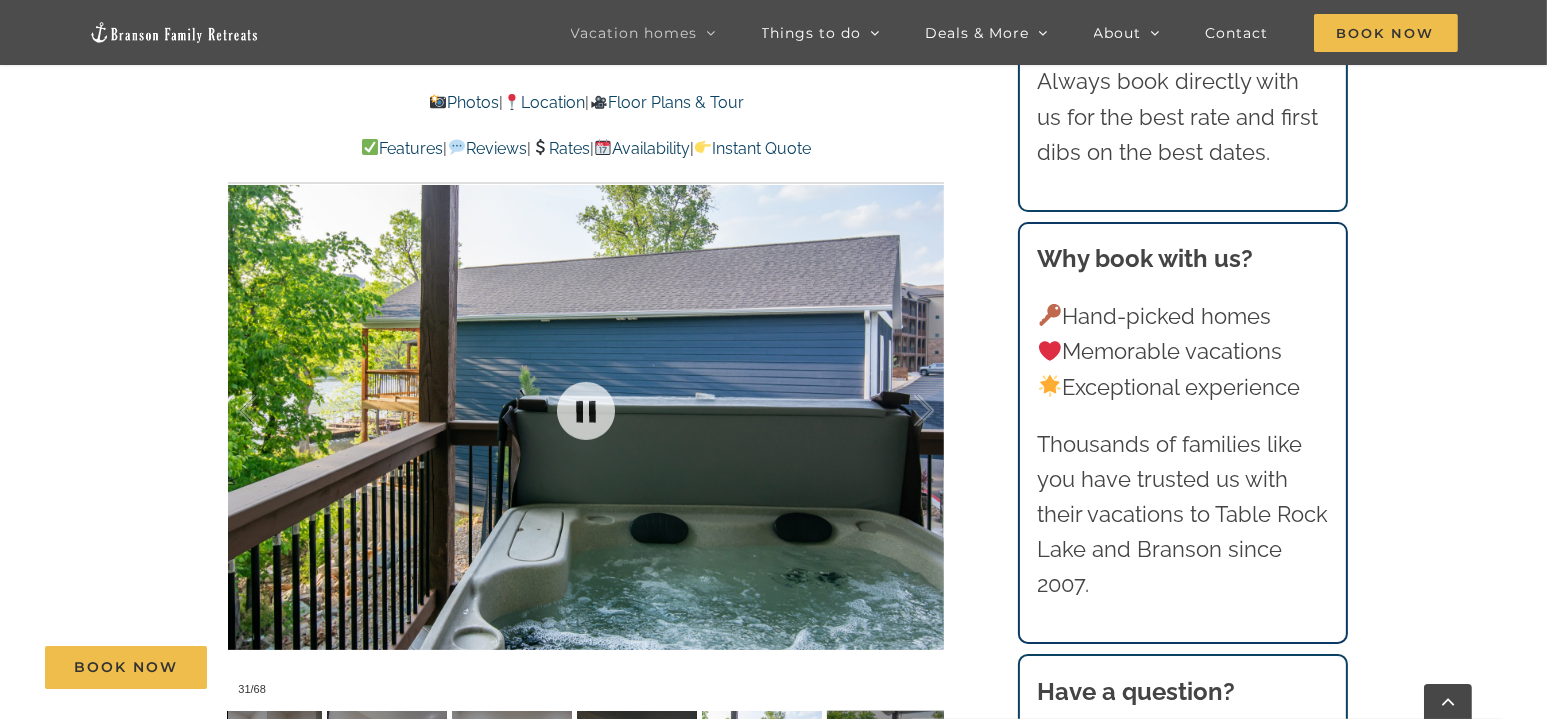 scroll, scrollTop: 1400, scrollLeft: 0, axis: vertical 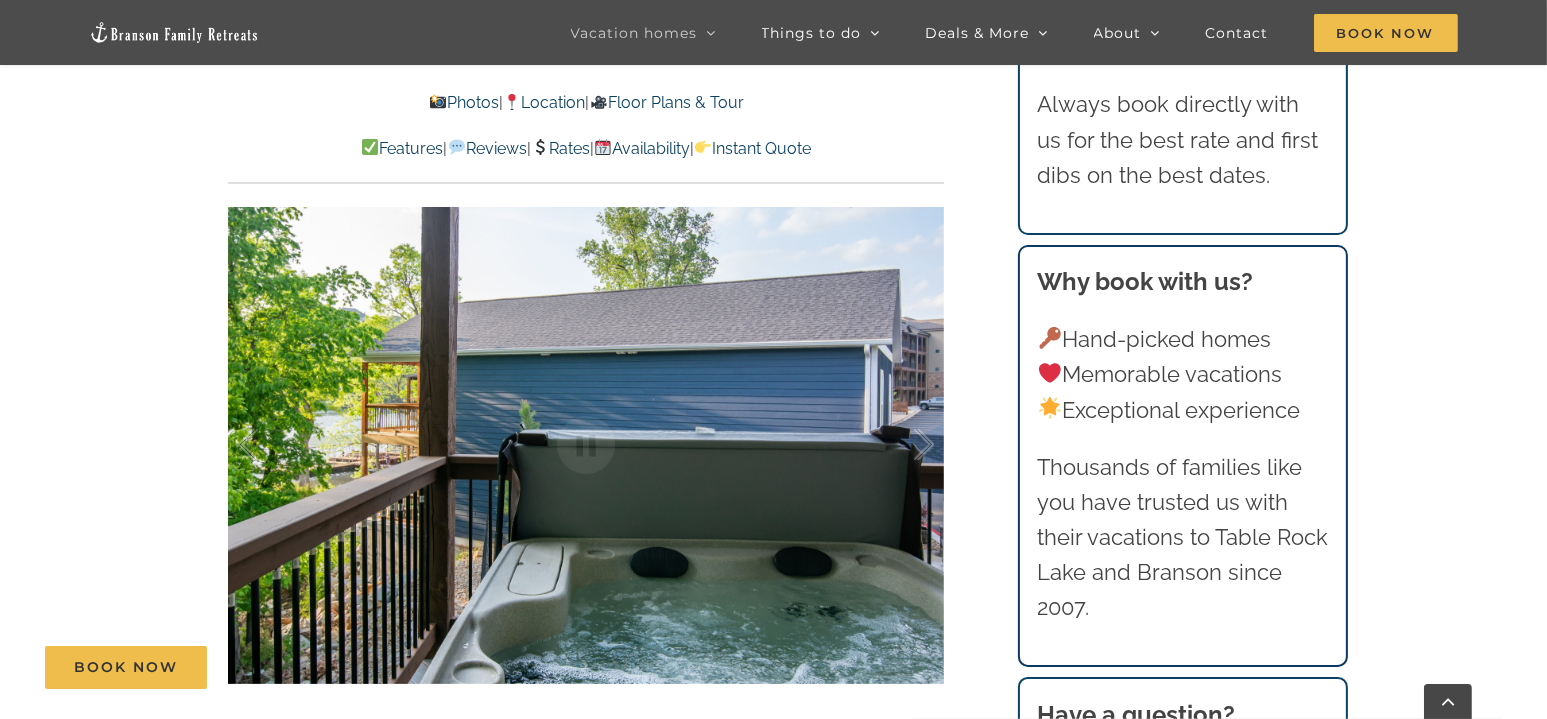 click on "Whispering Waves at Lake Taneycomo | Branson Family Retreats tyann.vhb@[EMAIL] [DATE]
Photos    |     Location    |     Floor Plans & Tour
Features    |     Reviews    |     Rates    |     Availability    |     Instant Quote
Photos  |   Location  |   Floor Plans & Tour
Features  |   Reviews  |   Rates  |   Availability  |   Instant Quote
Whispering Waves Family fun awaits at this Branson lakefront rental, with a hot tub and 5 gorgeous bedroom suites.
Our stay at Whispering Waves was perfect! 5 couples were in our group. We each had our own bedroom and bath. The beds were very comfortable.
The house was perfect with plenty of room, and a beautiful patio for sipping coffee in the morning, and bbqing at night. The management was very easy to get ahold of and answered all our questions. We all would definitely stay there again!
– [FIRST] ([STATE])
31  /  68" at bounding box center [773, 4962] 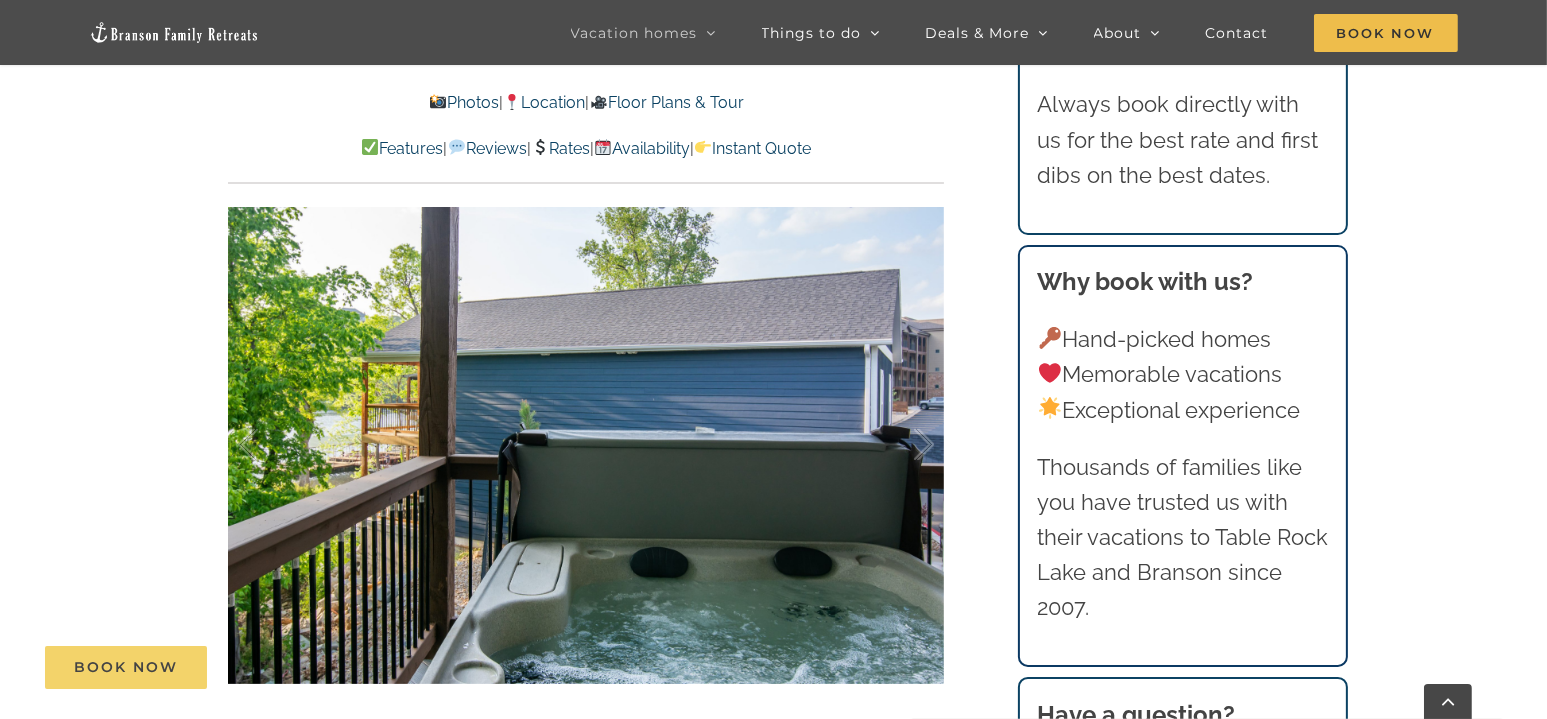 click on "Book Now" at bounding box center [126, 667] 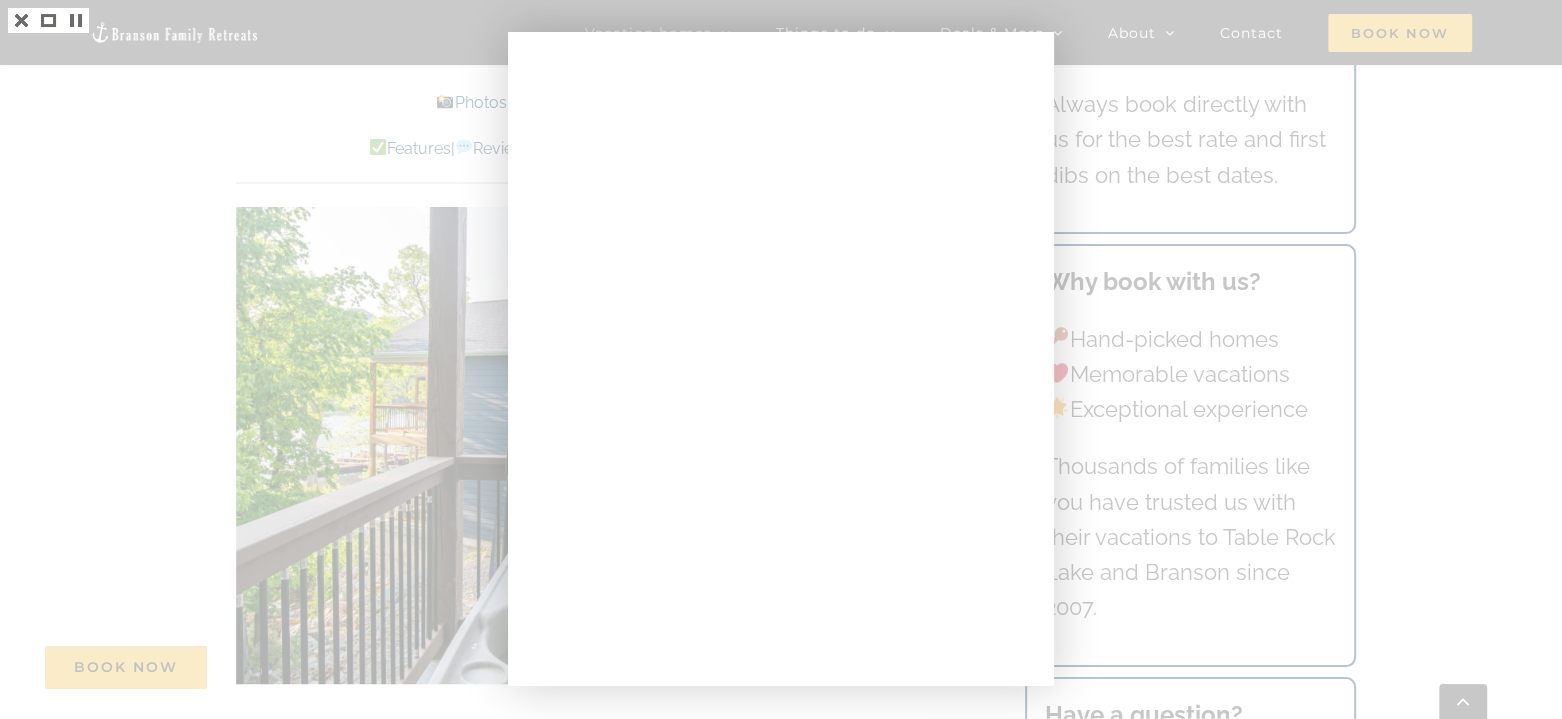 click at bounding box center [781, 359] 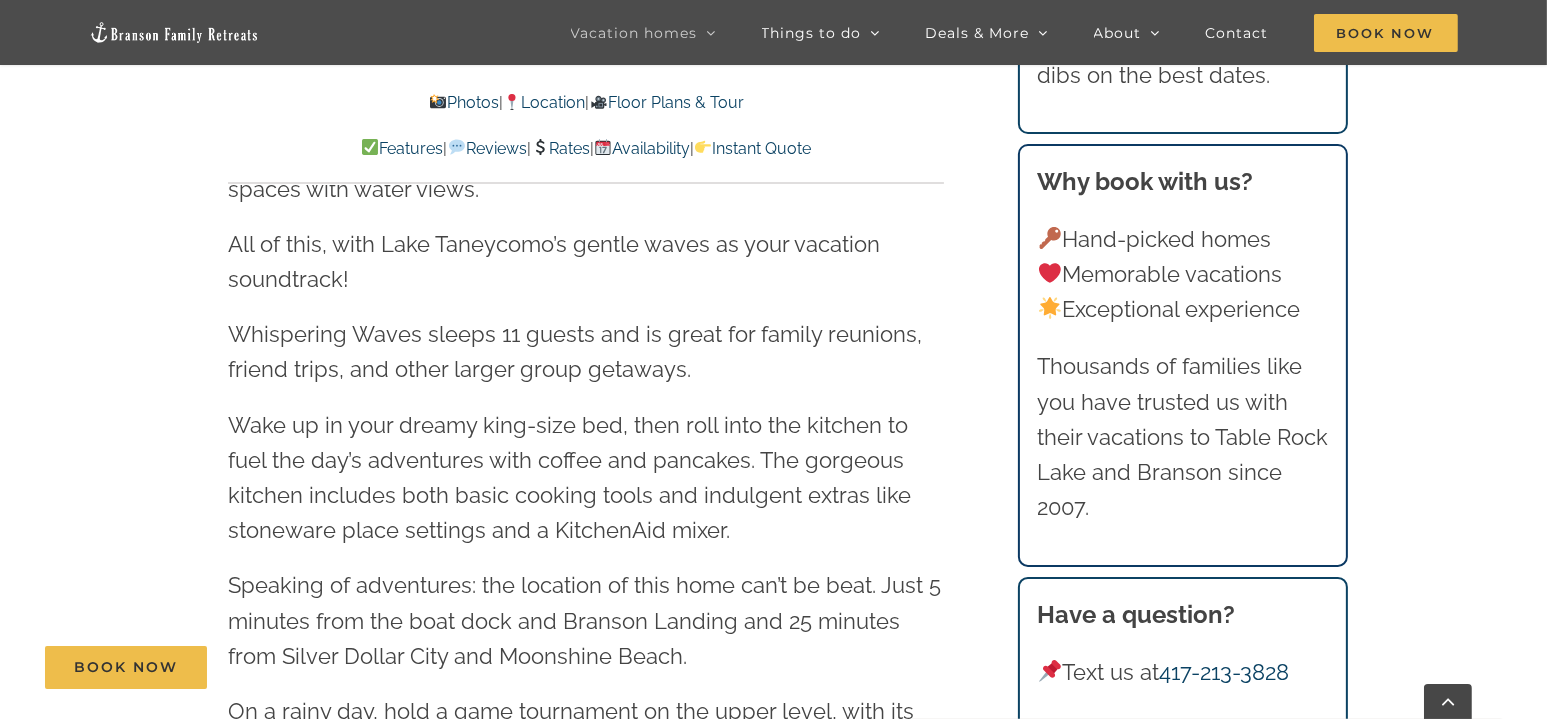 click on "Availability" at bounding box center (642, 148) 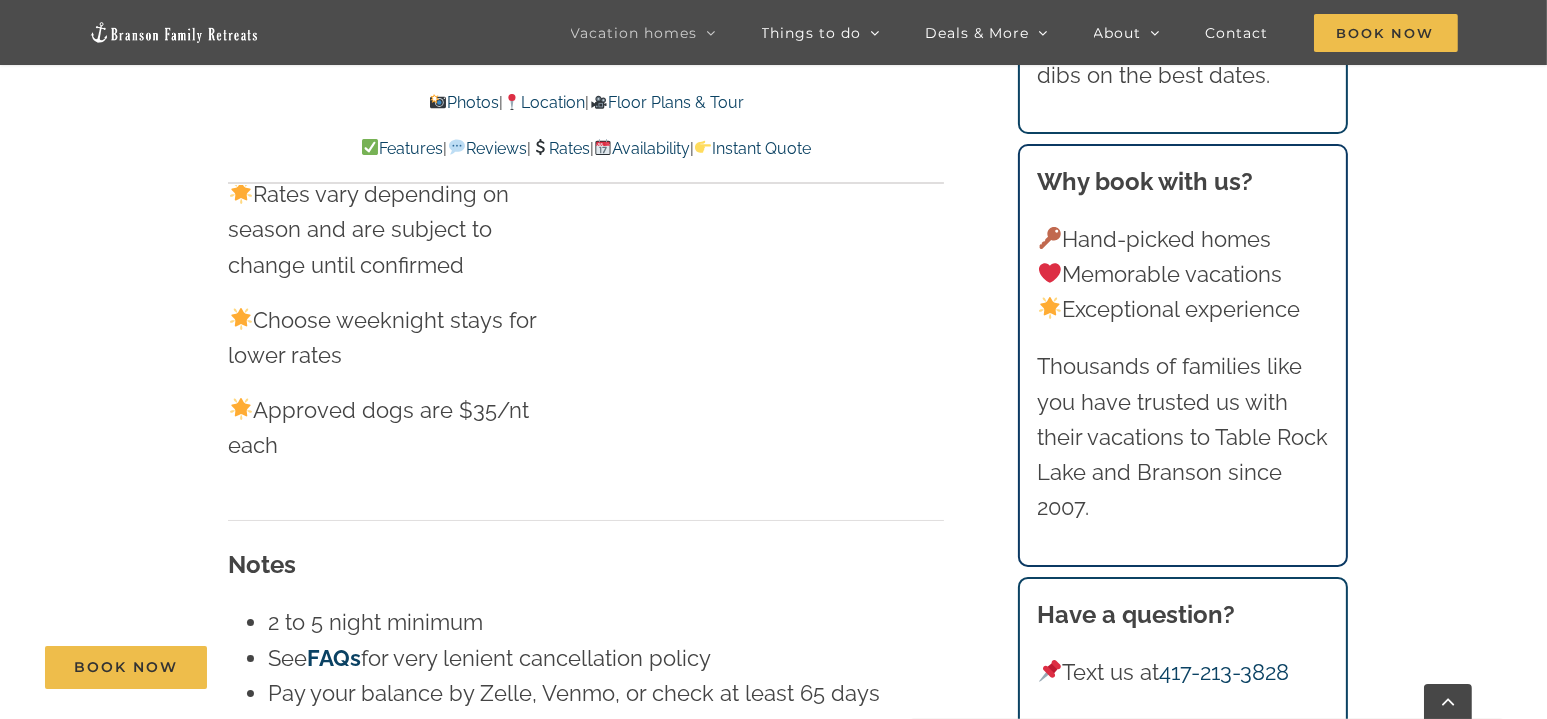 click on "Availability" at bounding box center [642, 148] 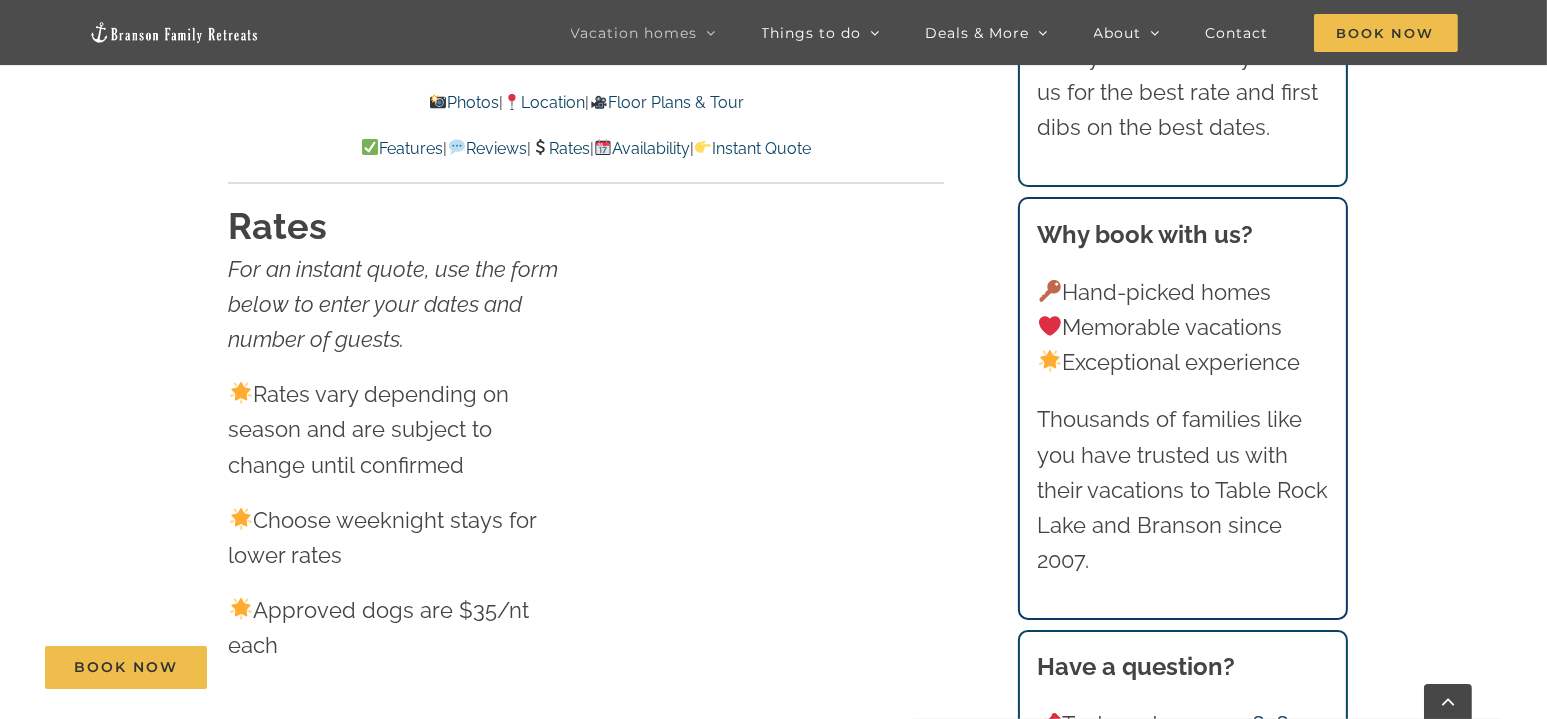 scroll, scrollTop: 10213, scrollLeft: 0, axis: vertical 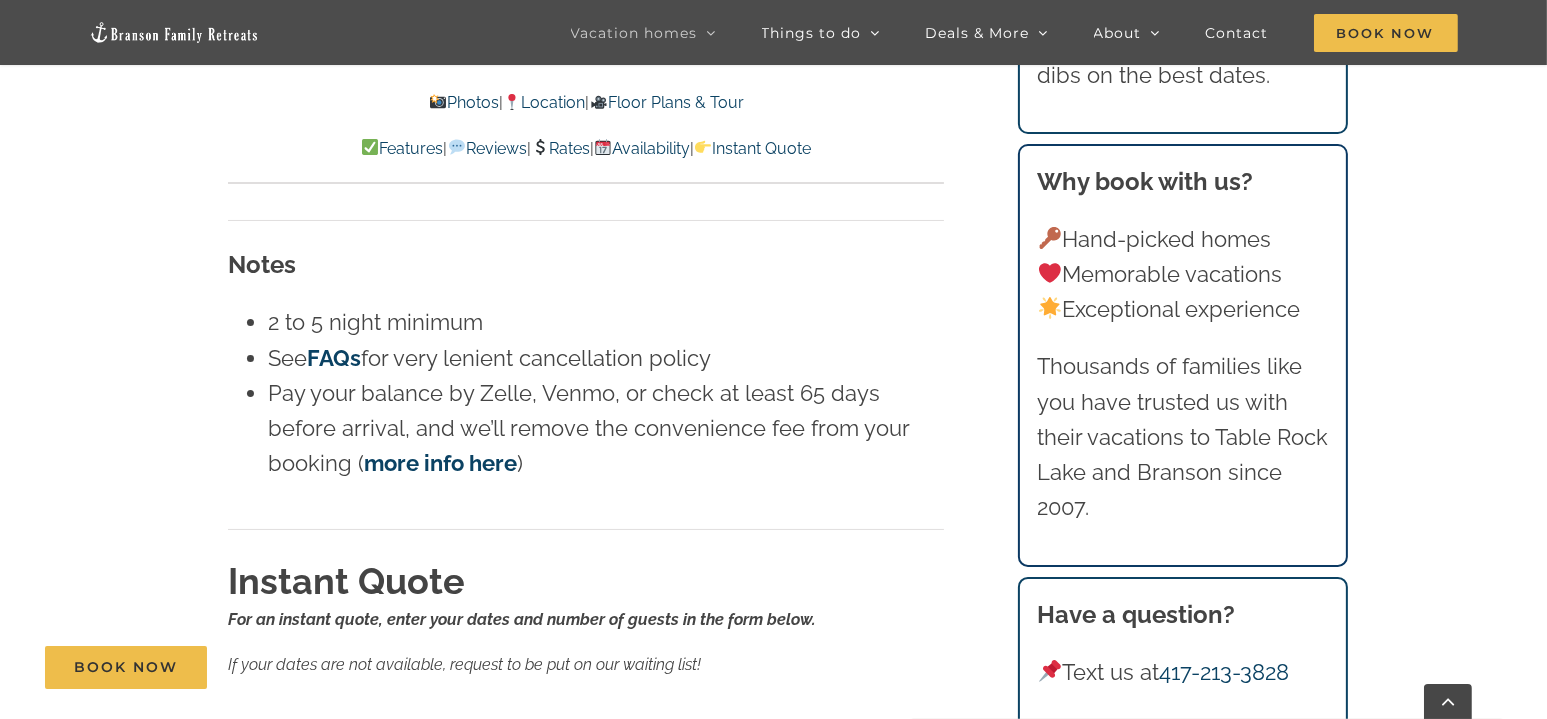 click on "Features    |     Reviews    |     Rates    |     Availability    |     Instant Quote" at bounding box center (586, 149) 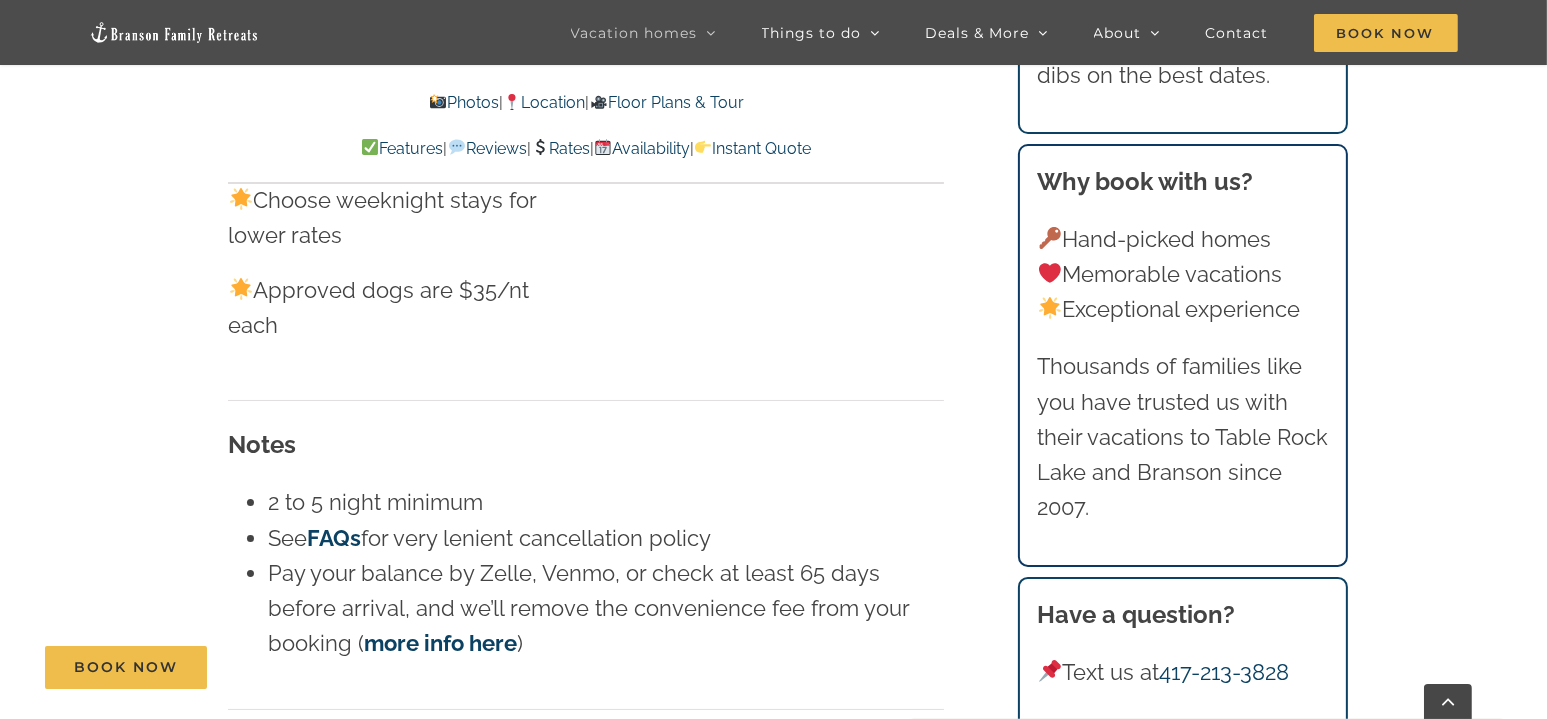 scroll, scrollTop: 10113, scrollLeft: 0, axis: vertical 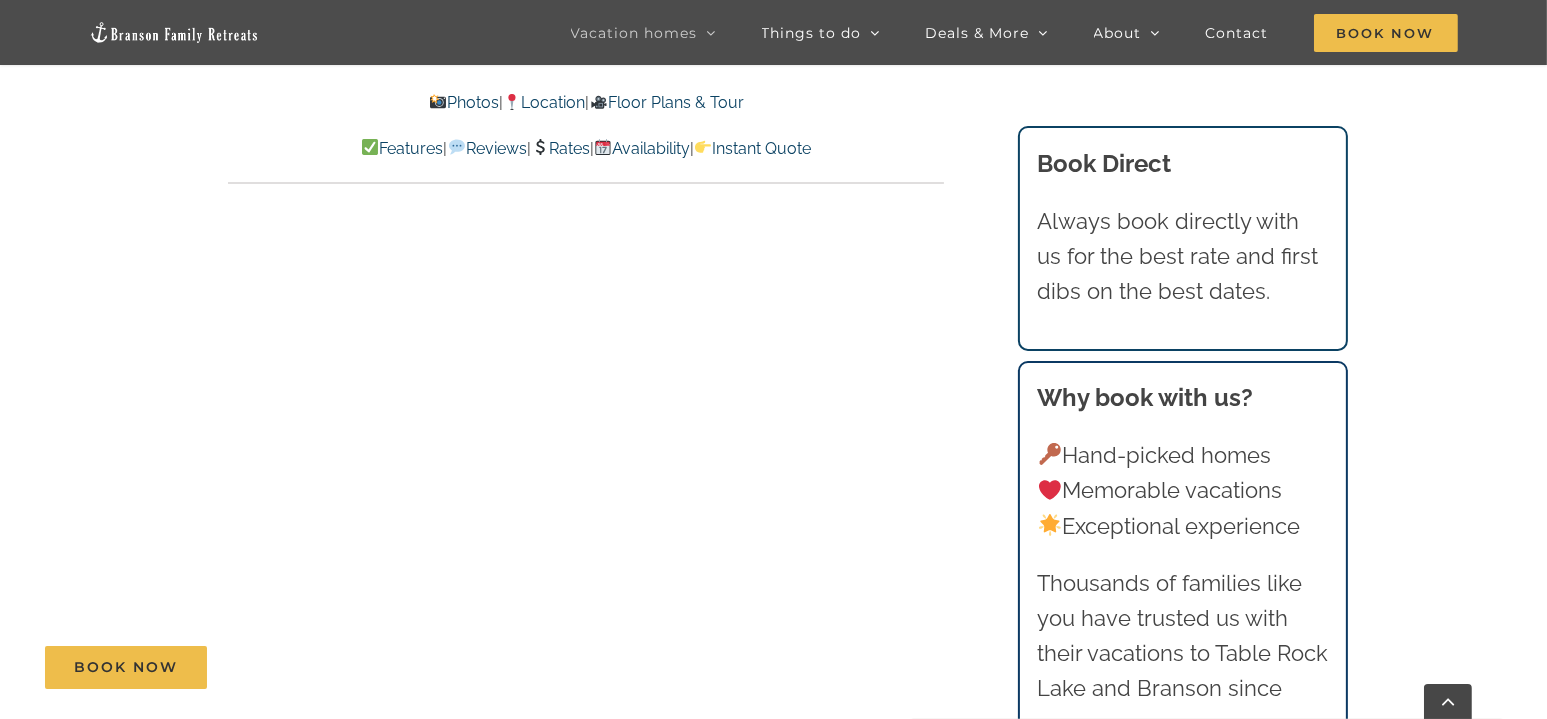 click on "Availability" at bounding box center [642, 148] 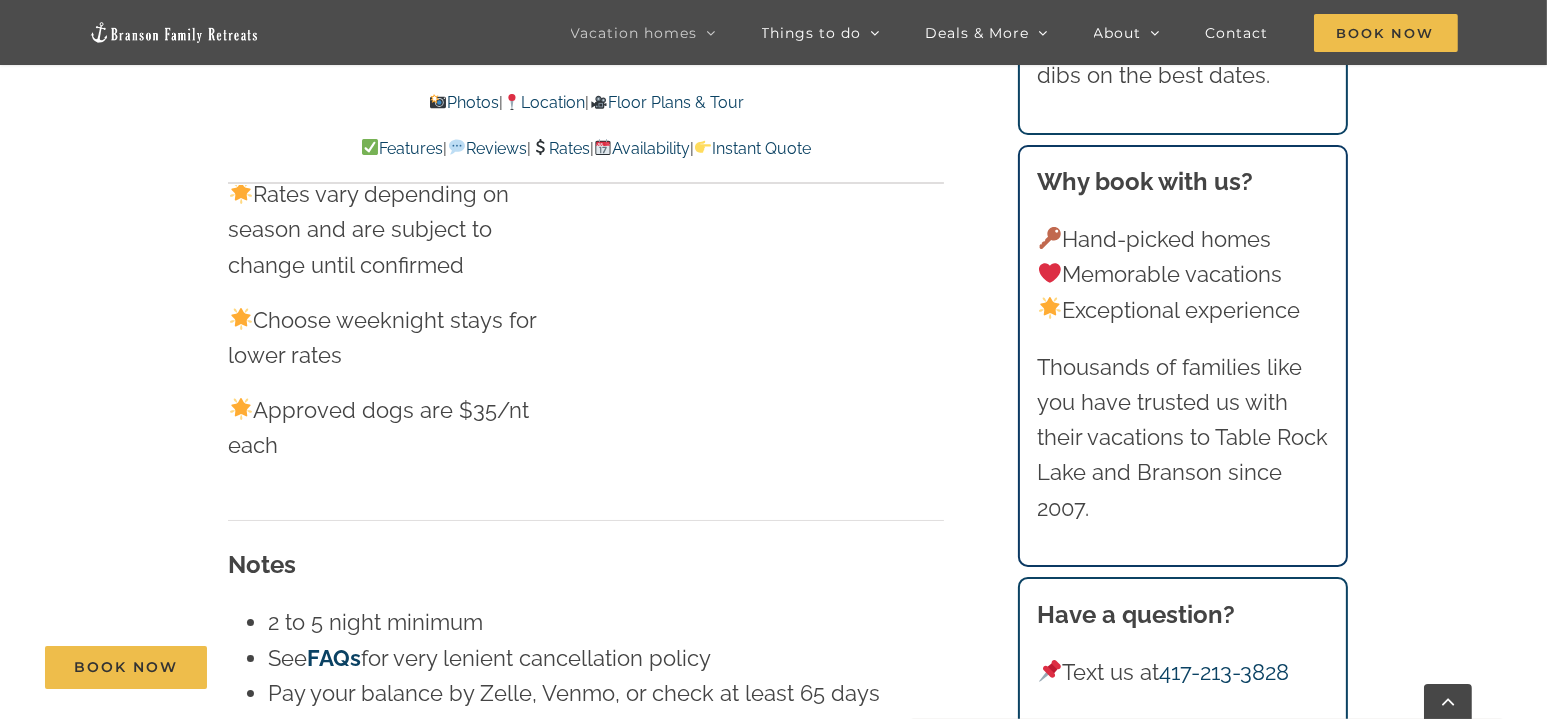 click on "Instant Quote" at bounding box center [752, 148] 